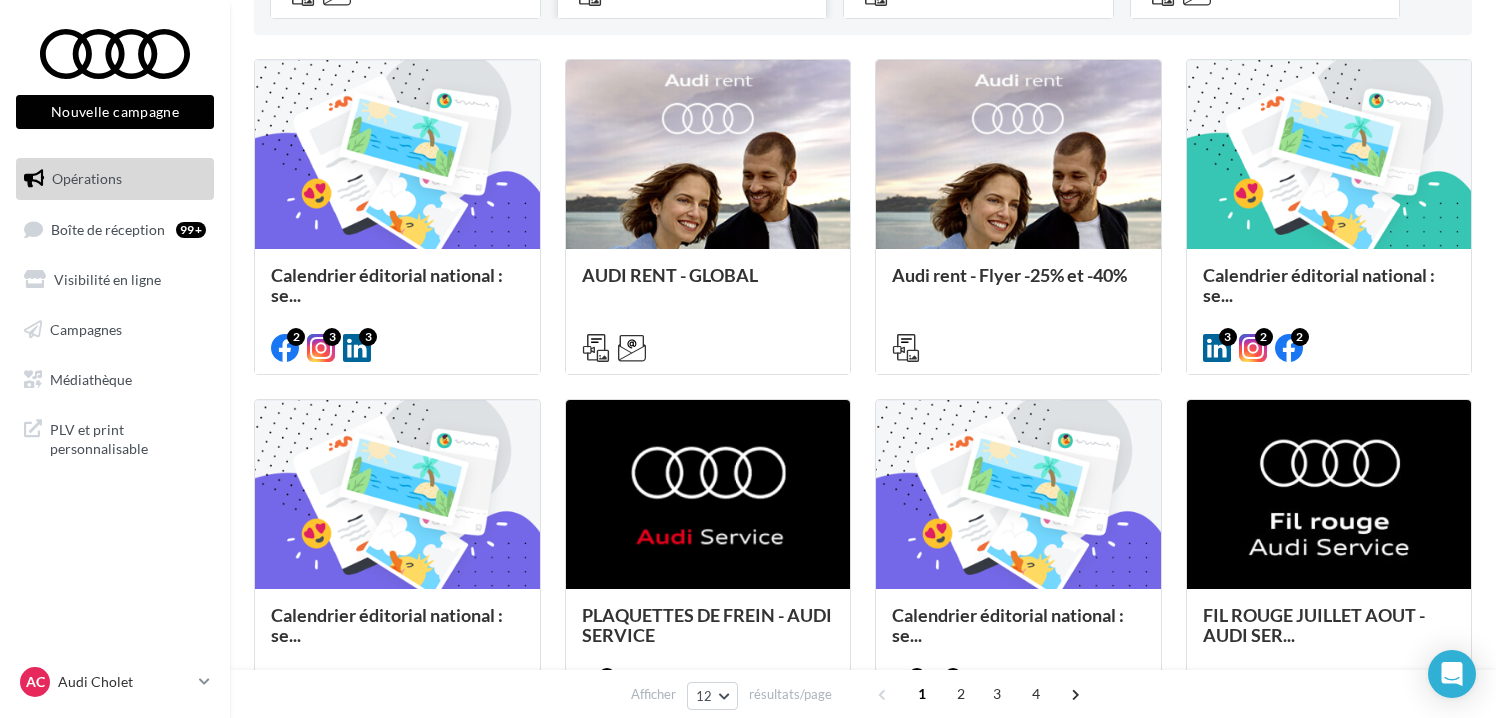 scroll, scrollTop: 518, scrollLeft: 0, axis: vertical 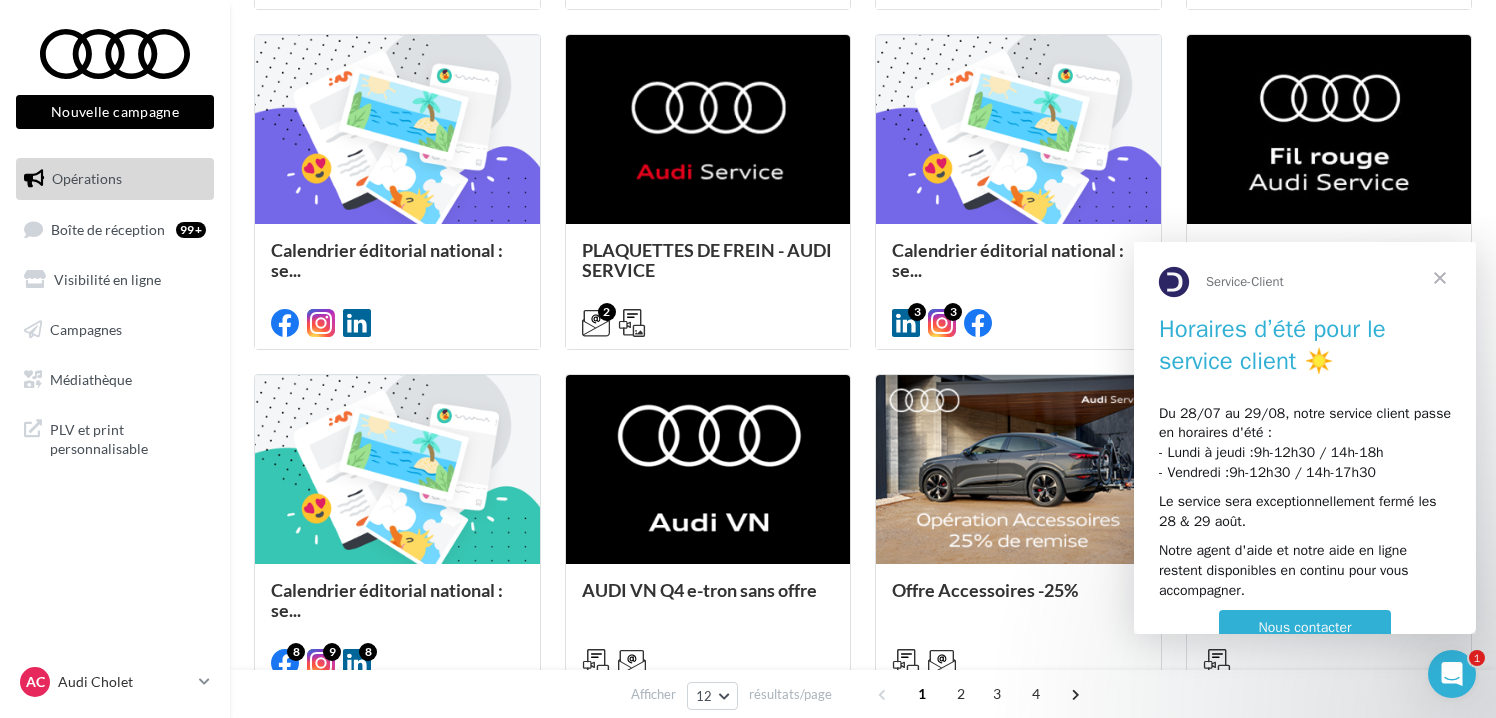 click at bounding box center [1440, 278] 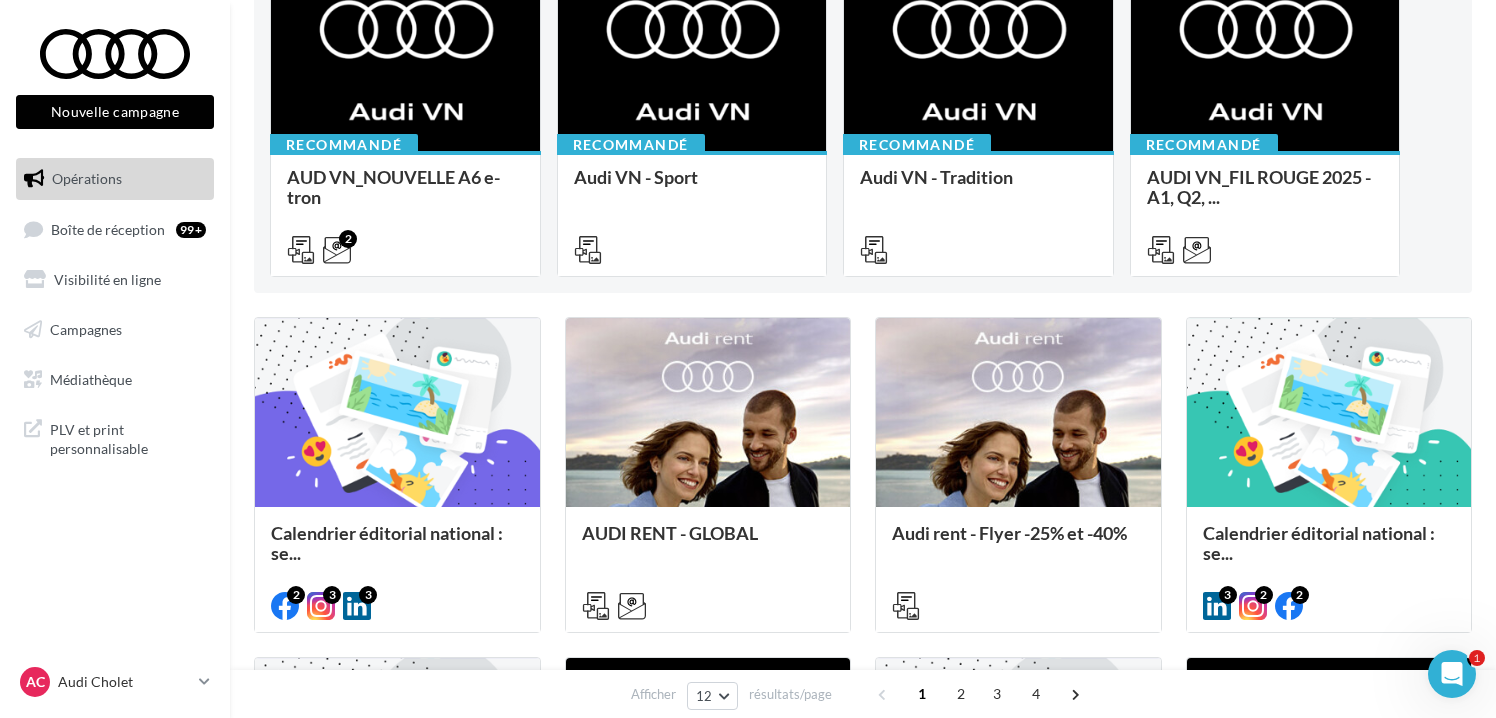 scroll, scrollTop: 0, scrollLeft: 0, axis: both 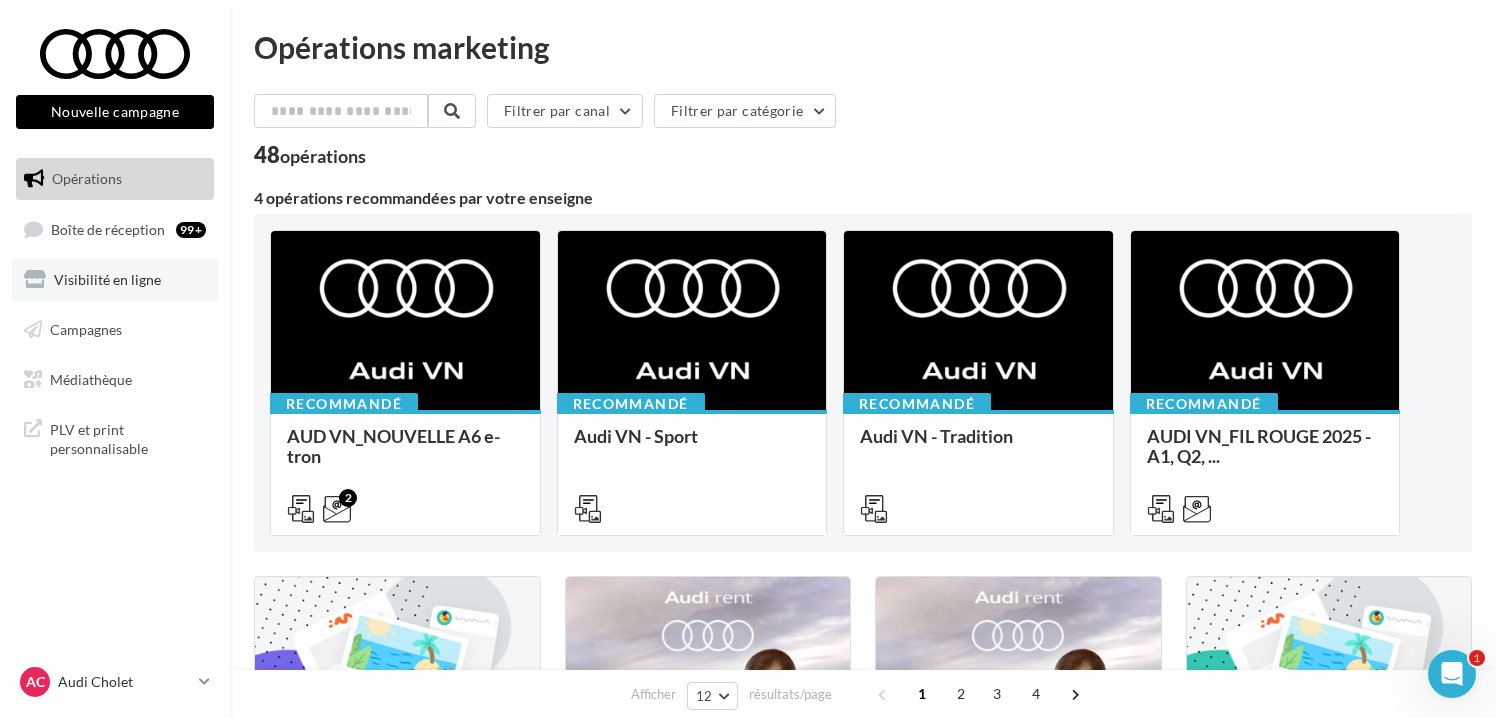 click on "Visibilité en ligne" at bounding box center (107, 279) 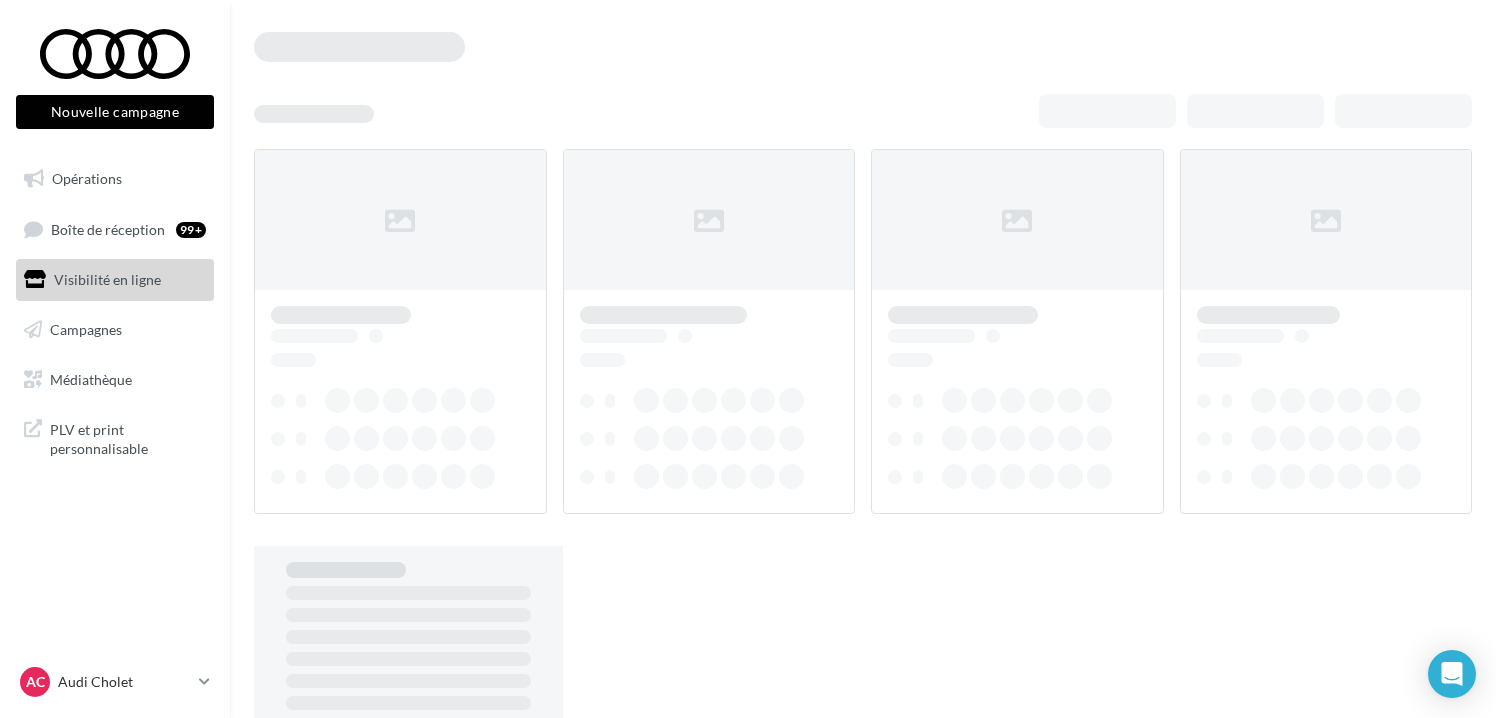 scroll, scrollTop: 0, scrollLeft: 0, axis: both 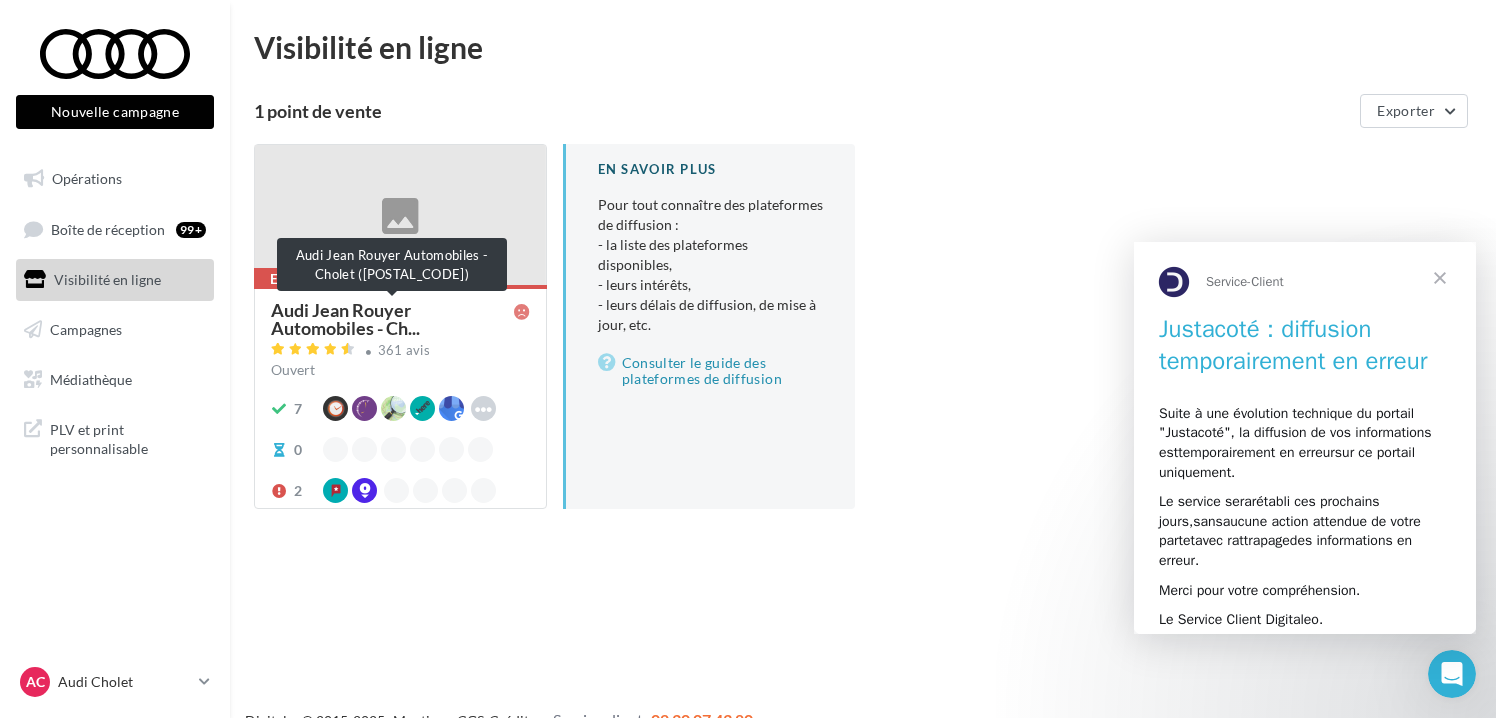 click on "Audi Jean Rouyer Automobiles - Ch..." at bounding box center [392, 319] 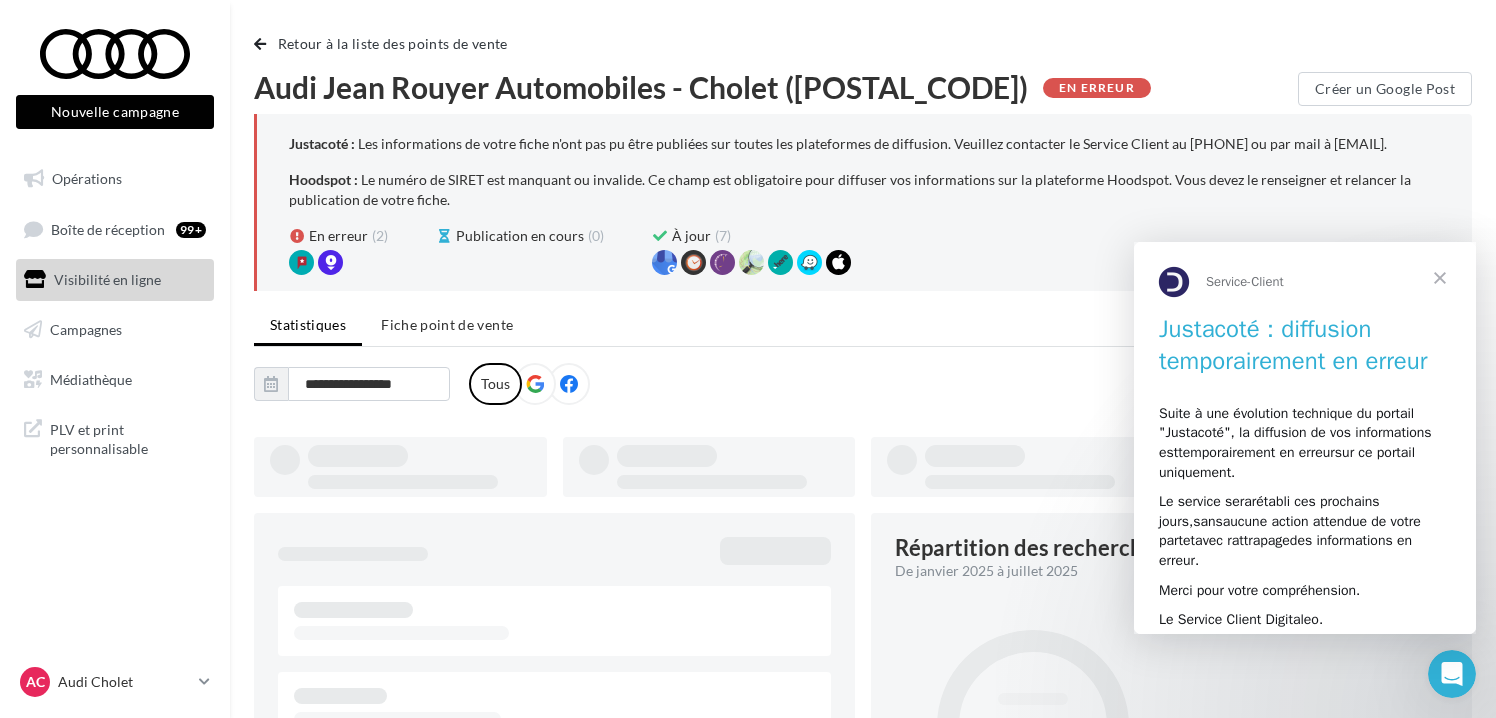 type on "**********" 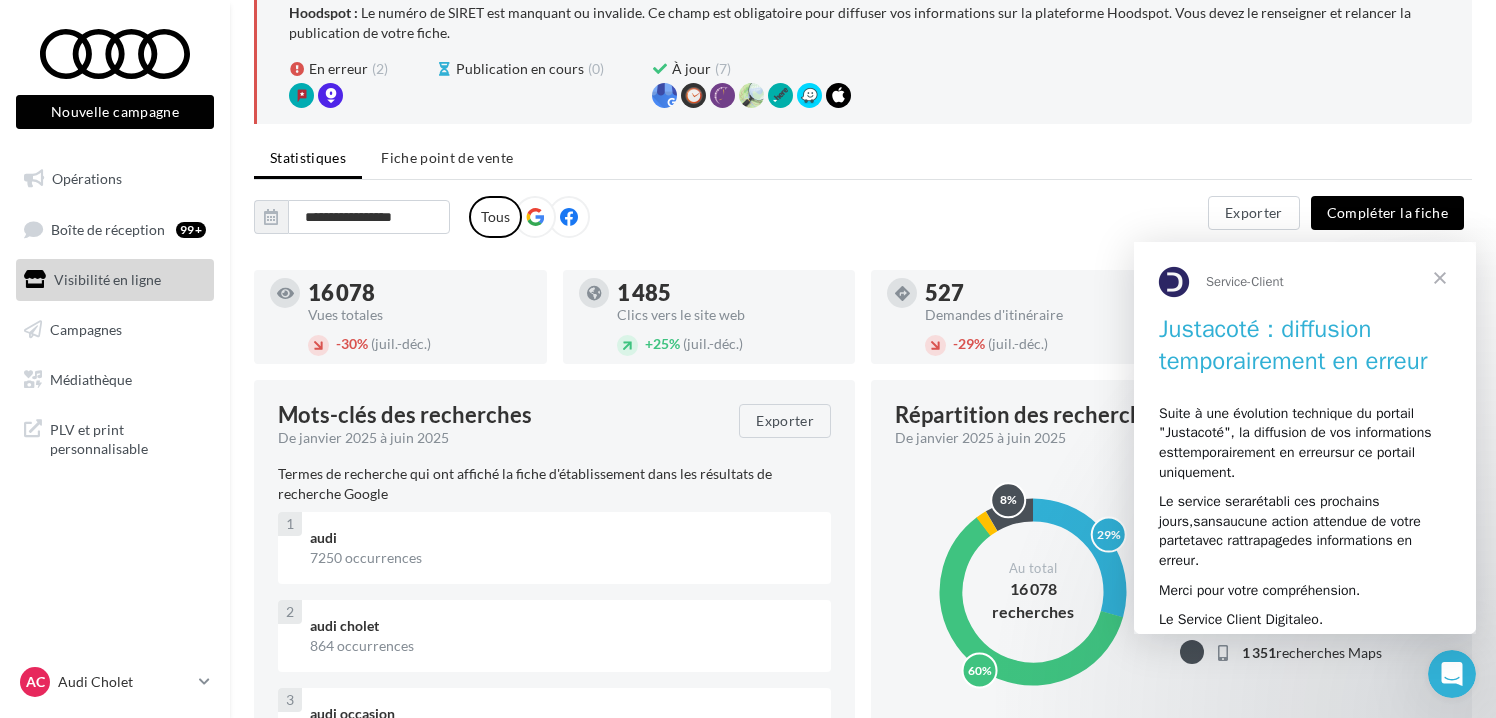 scroll, scrollTop: 0, scrollLeft: 0, axis: both 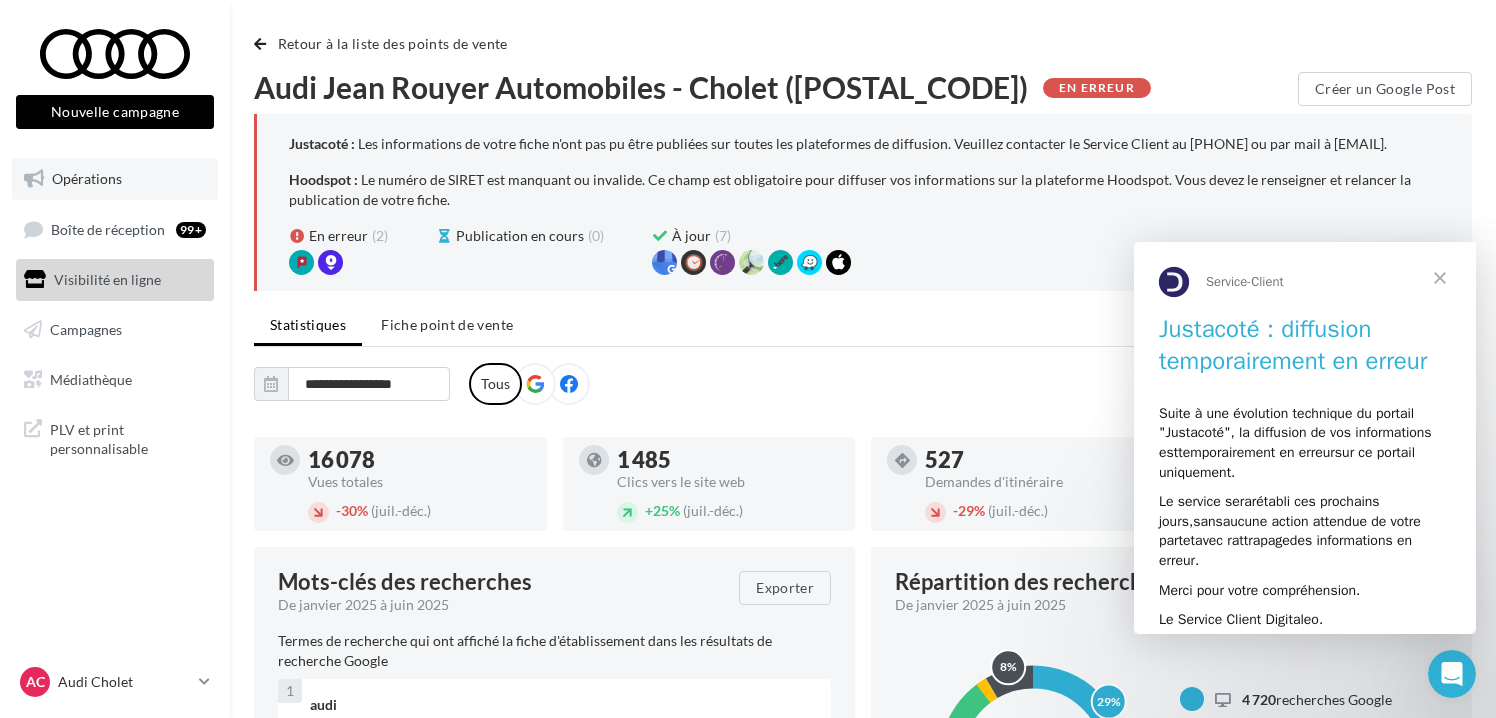 click on "Opérations" at bounding box center (87, 178) 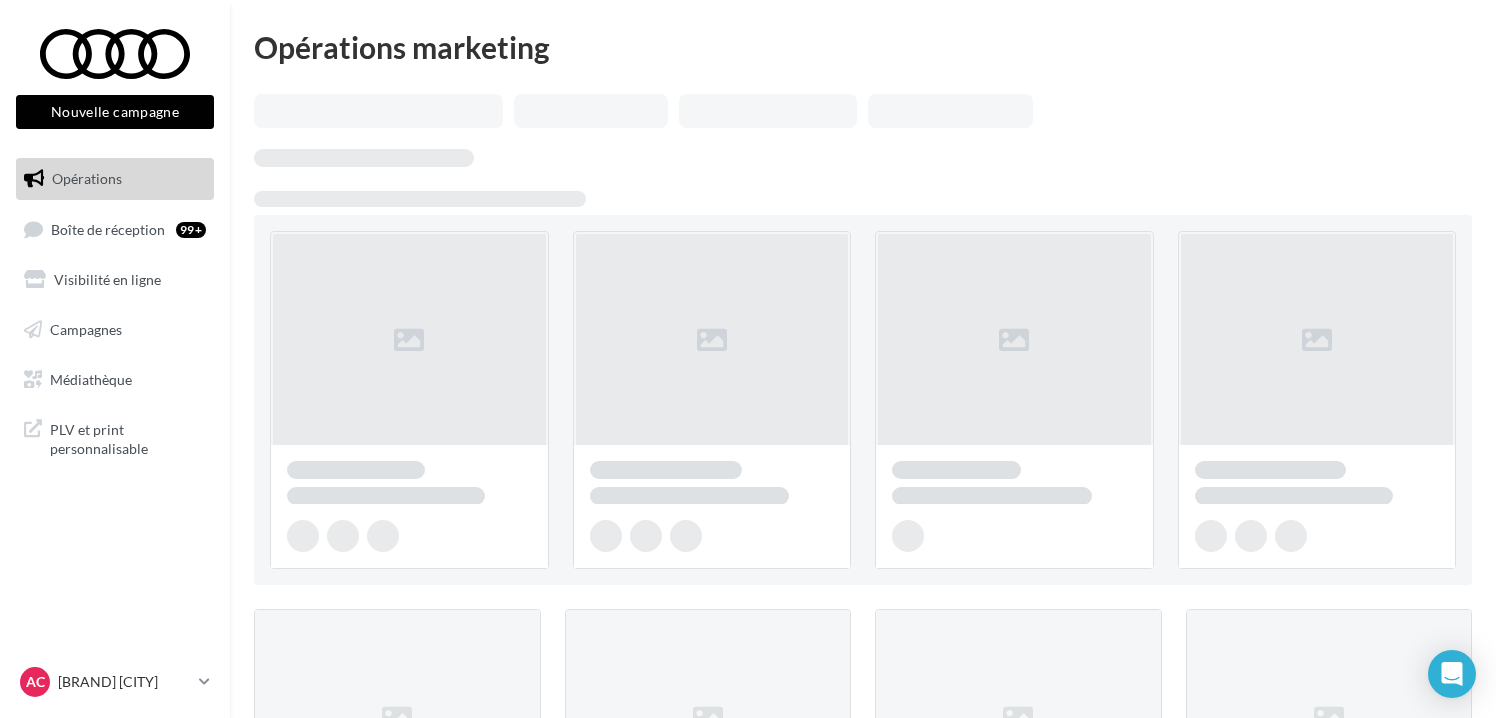 scroll, scrollTop: 0, scrollLeft: 0, axis: both 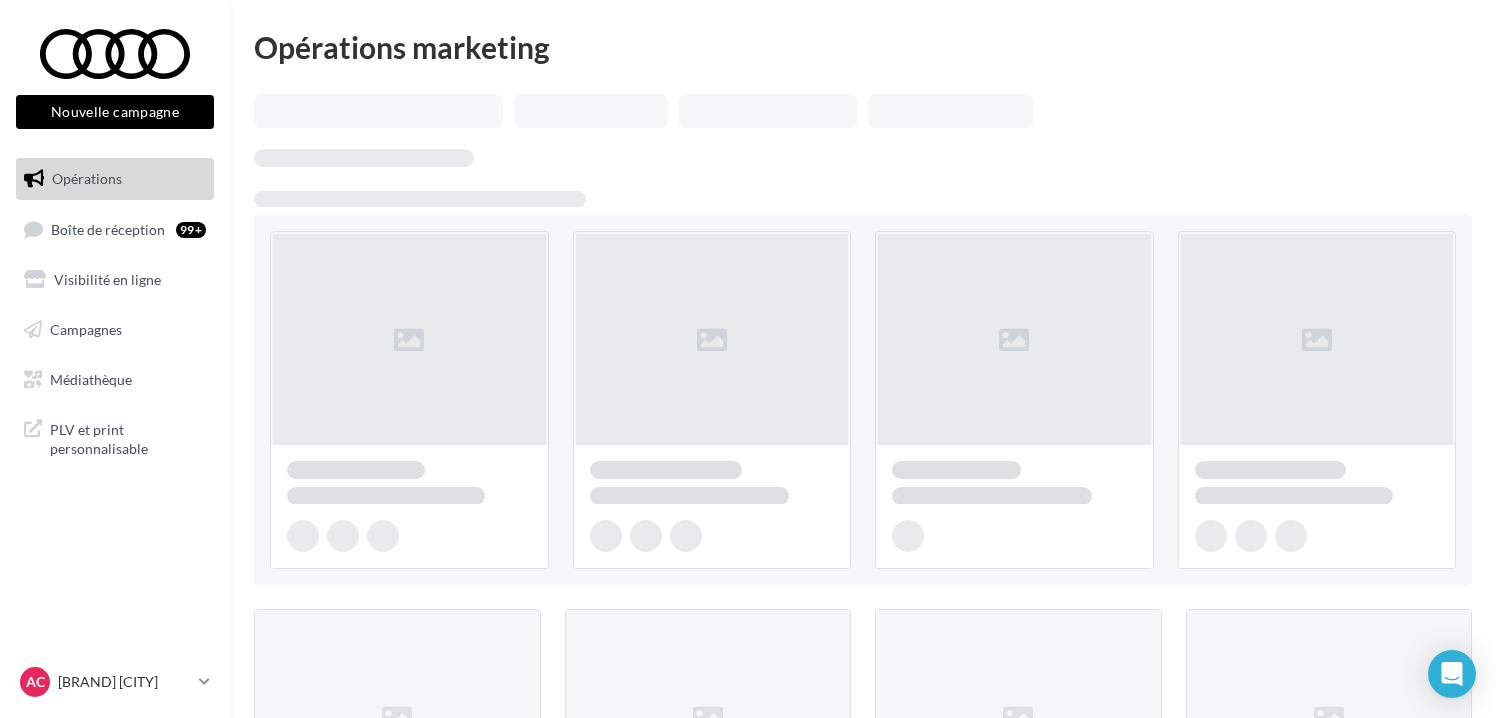 click on "Boîte de réception
99+" at bounding box center [115, 229] 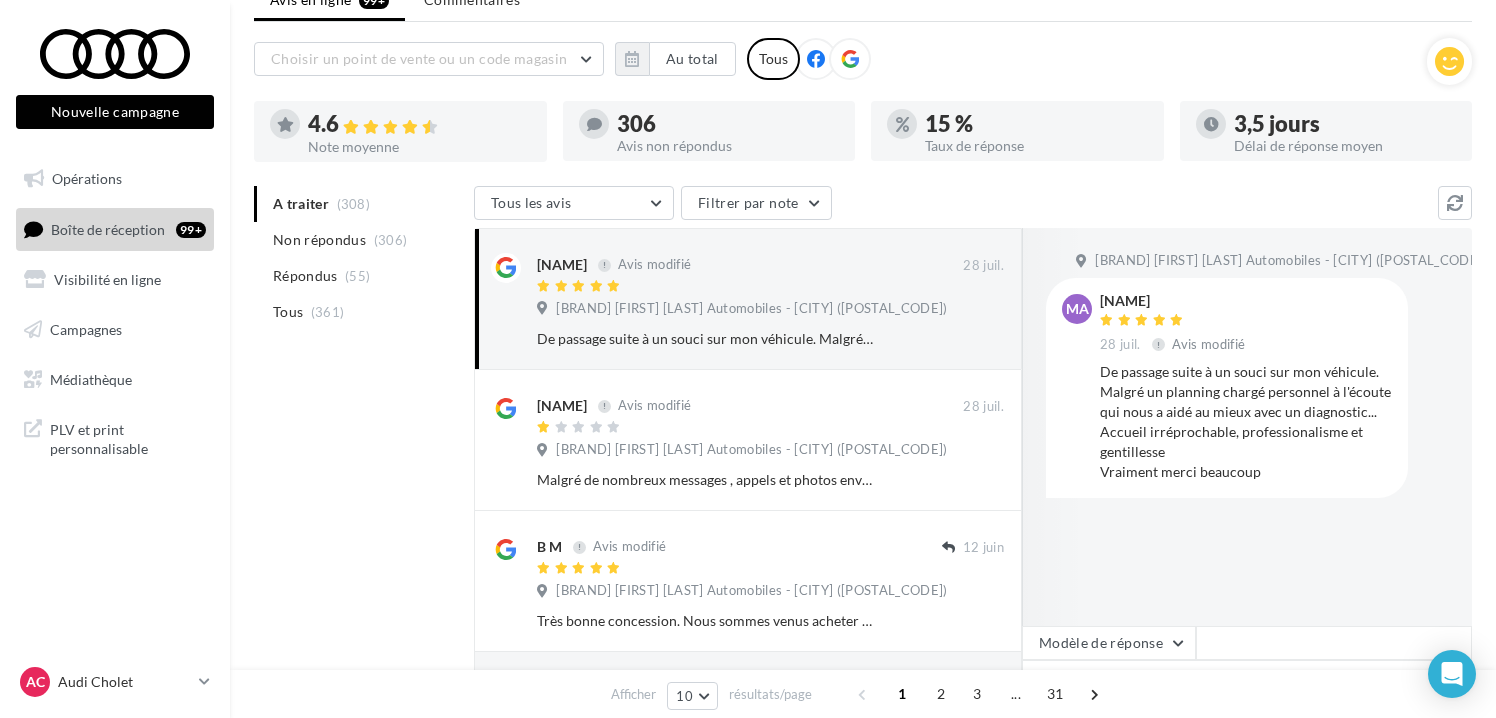 scroll, scrollTop: 95, scrollLeft: 0, axis: vertical 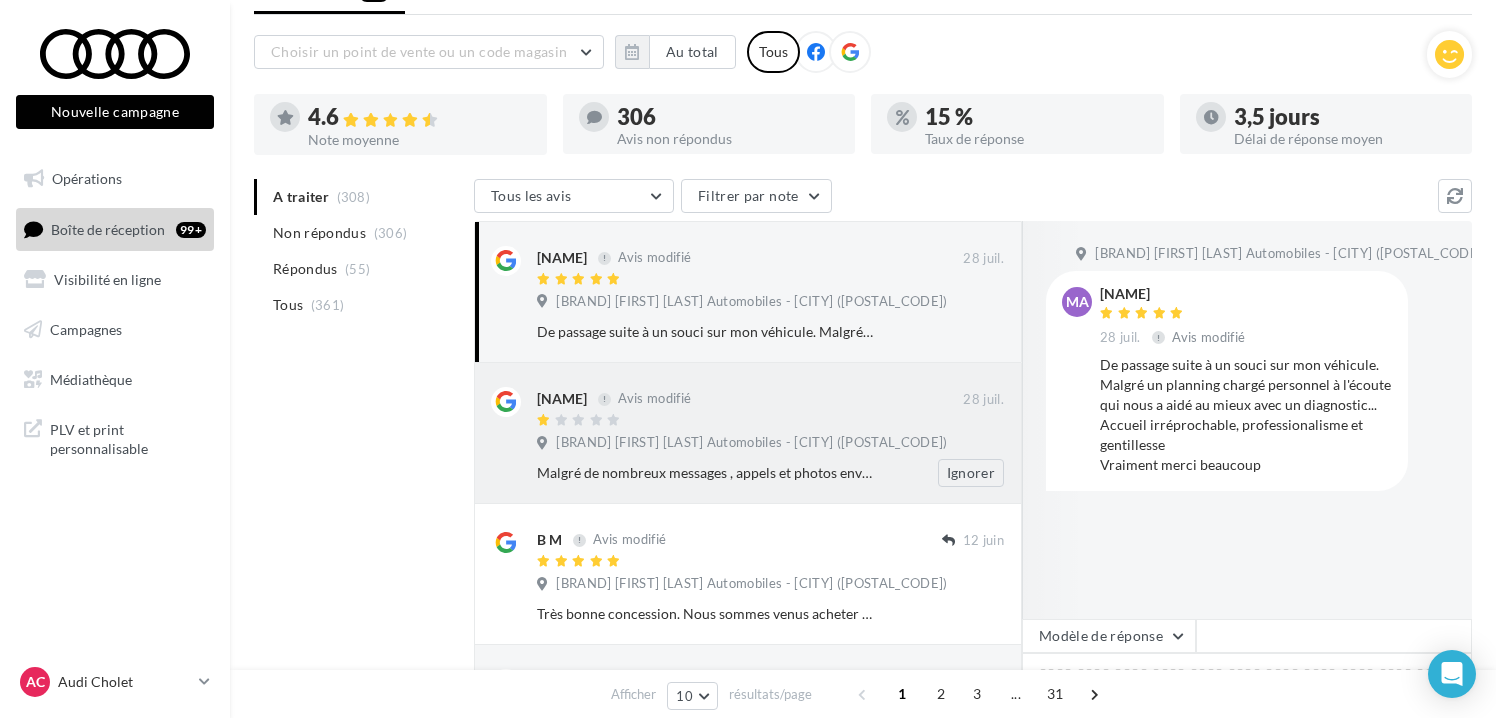 click at bounding box center (750, 421) 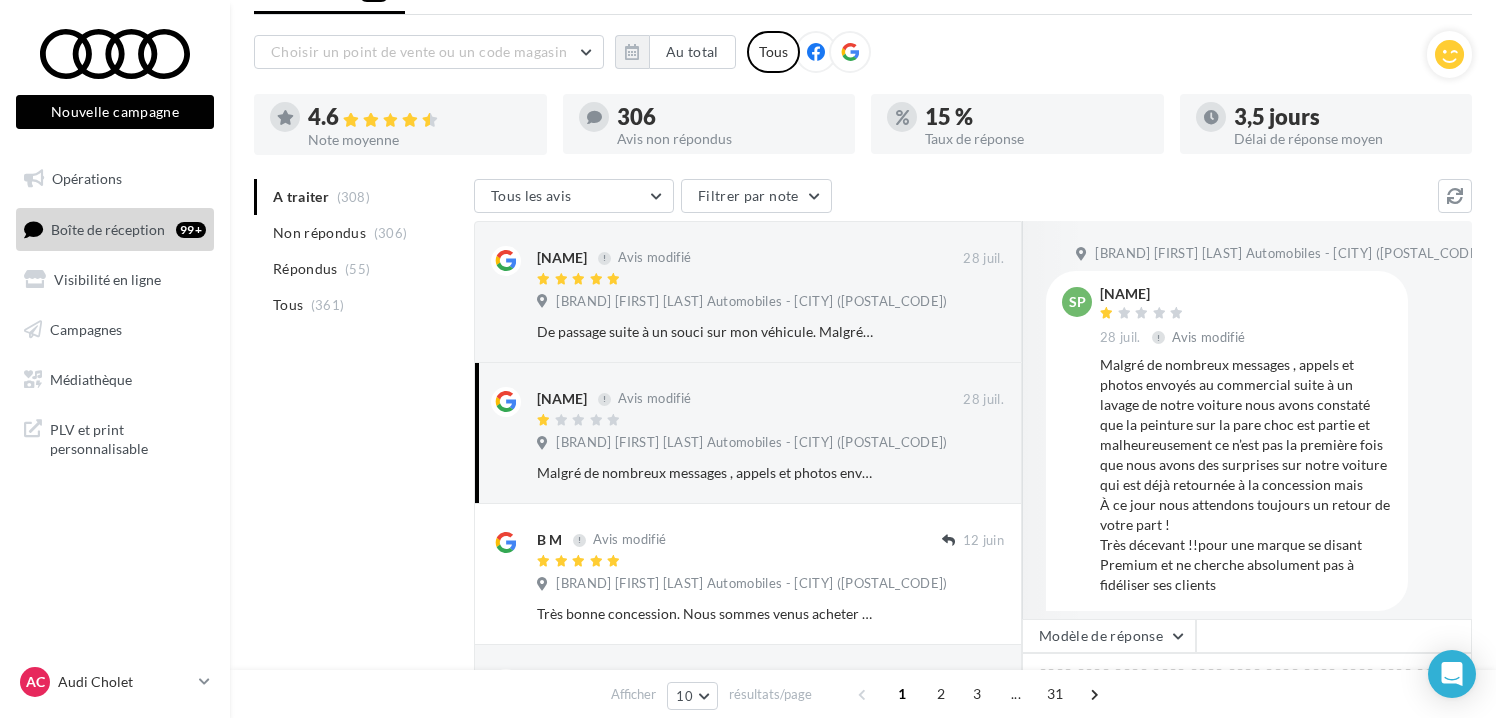 scroll, scrollTop: 16, scrollLeft: 0, axis: vertical 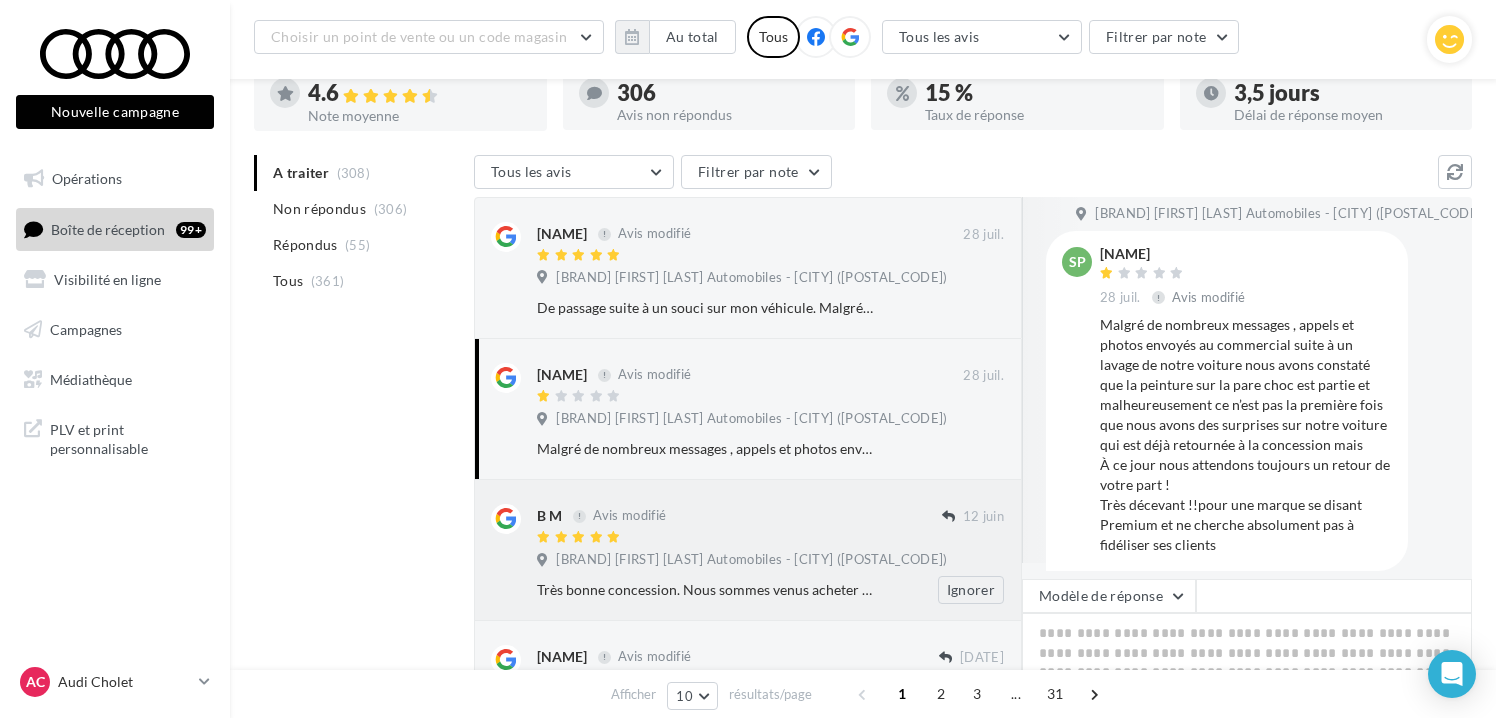 click on "B M
Avis modifié" at bounding box center [739, 514] 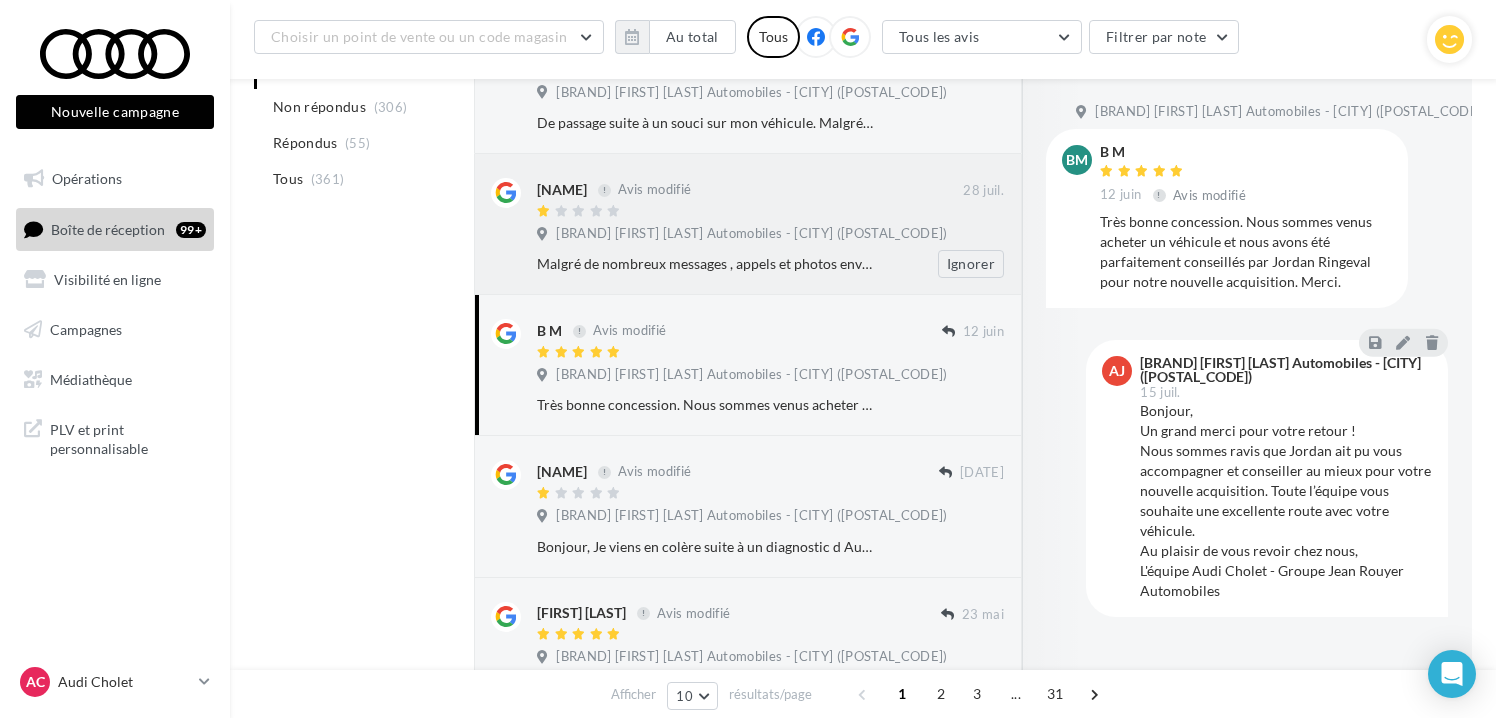 scroll, scrollTop: 322, scrollLeft: 0, axis: vertical 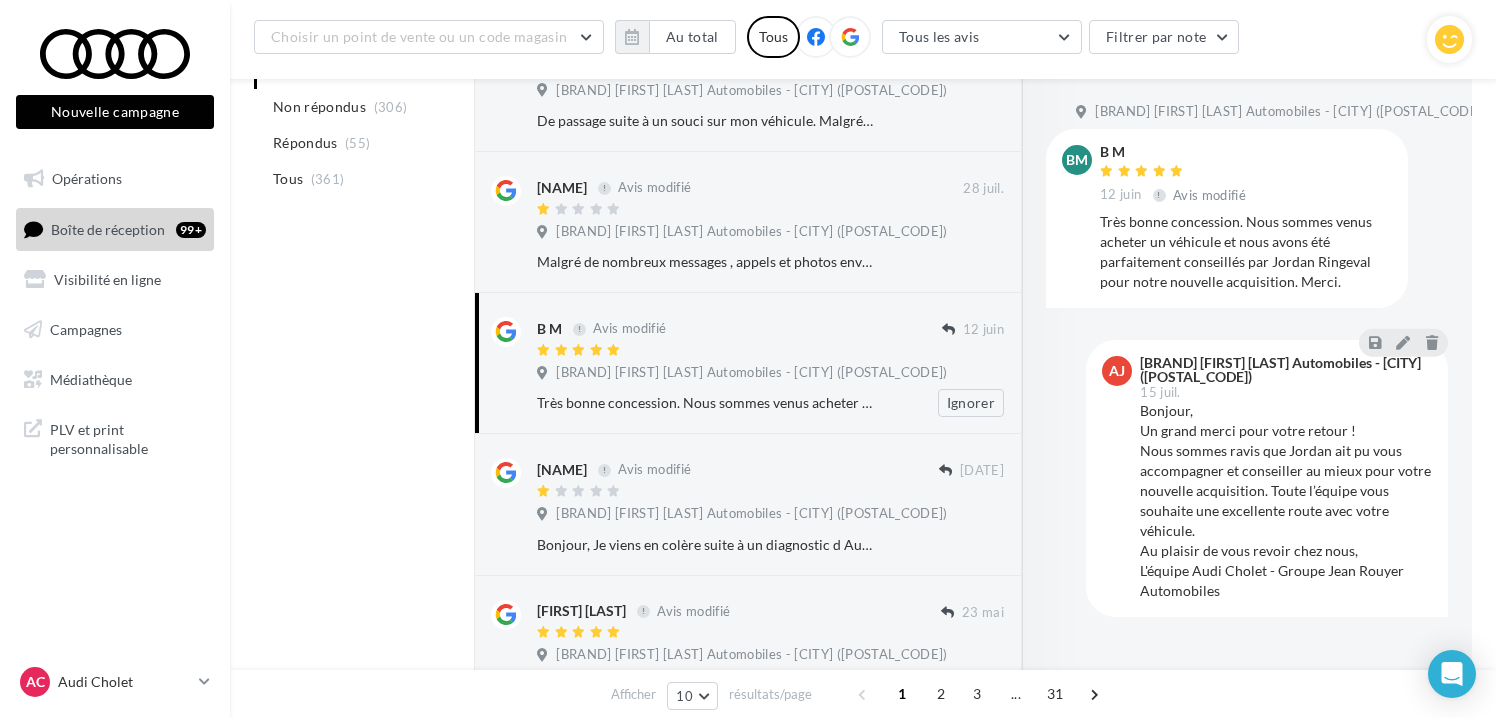 click at bounding box center (739, 351) 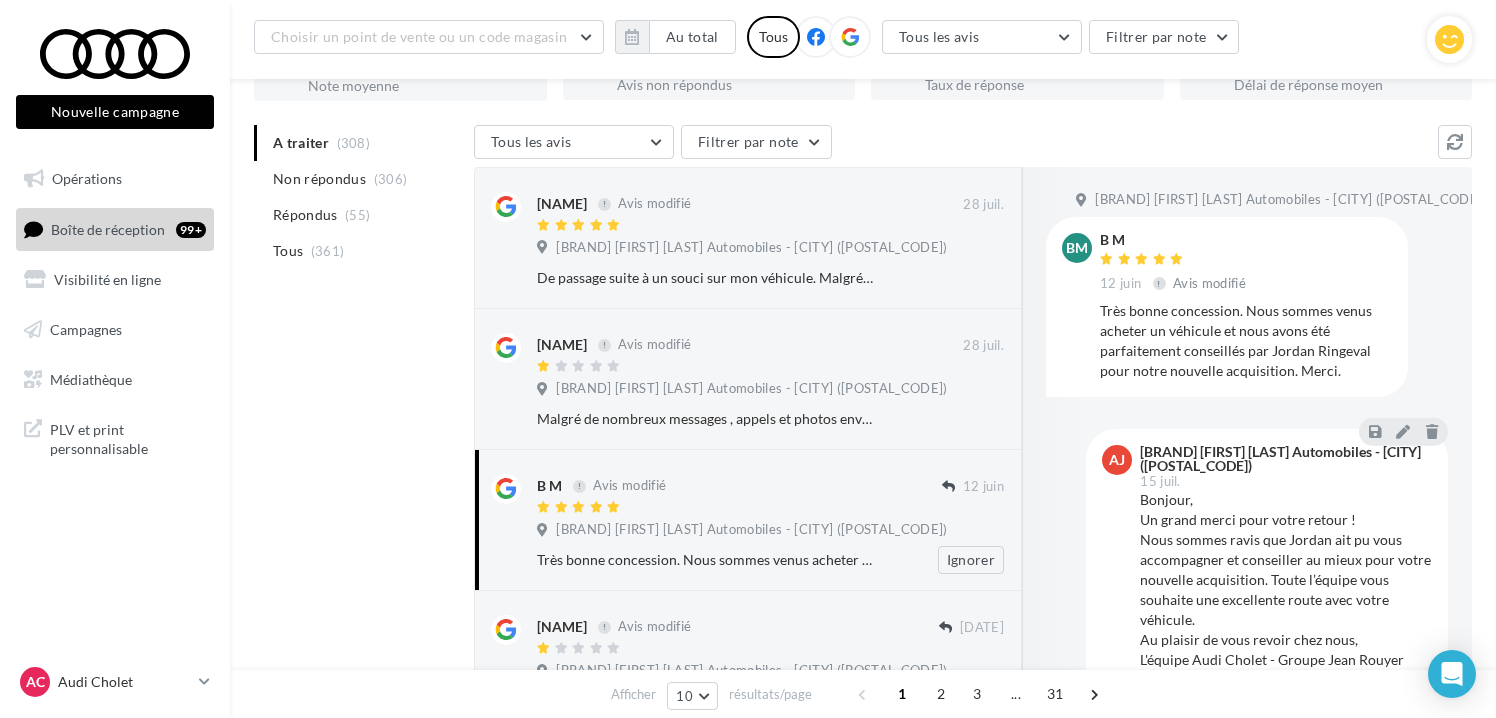 scroll, scrollTop: 126, scrollLeft: 0, axis: vertical 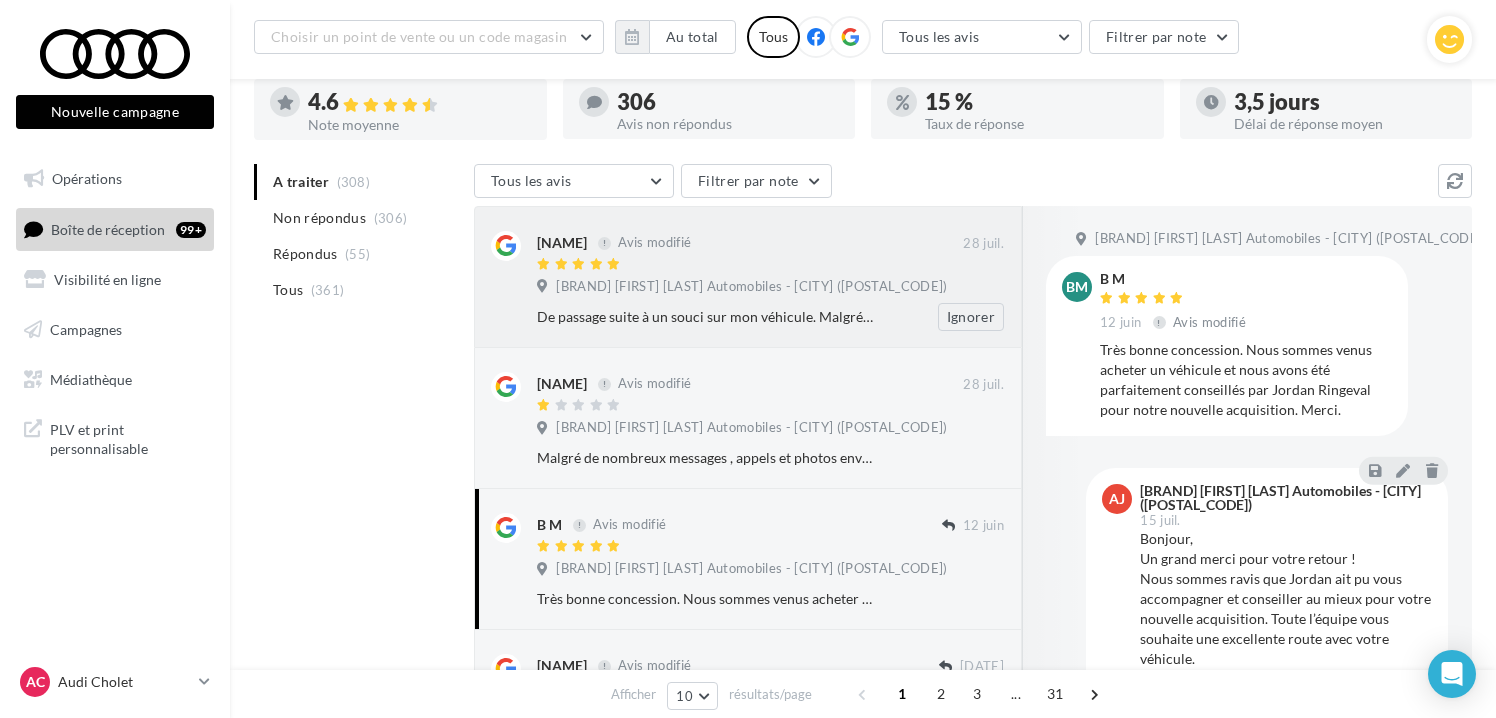 click on "[BRAND] [FIRST] [LAST] Automobiles - [CITY] ([POSTAL_CODE])" at bounding box center [751, 287] 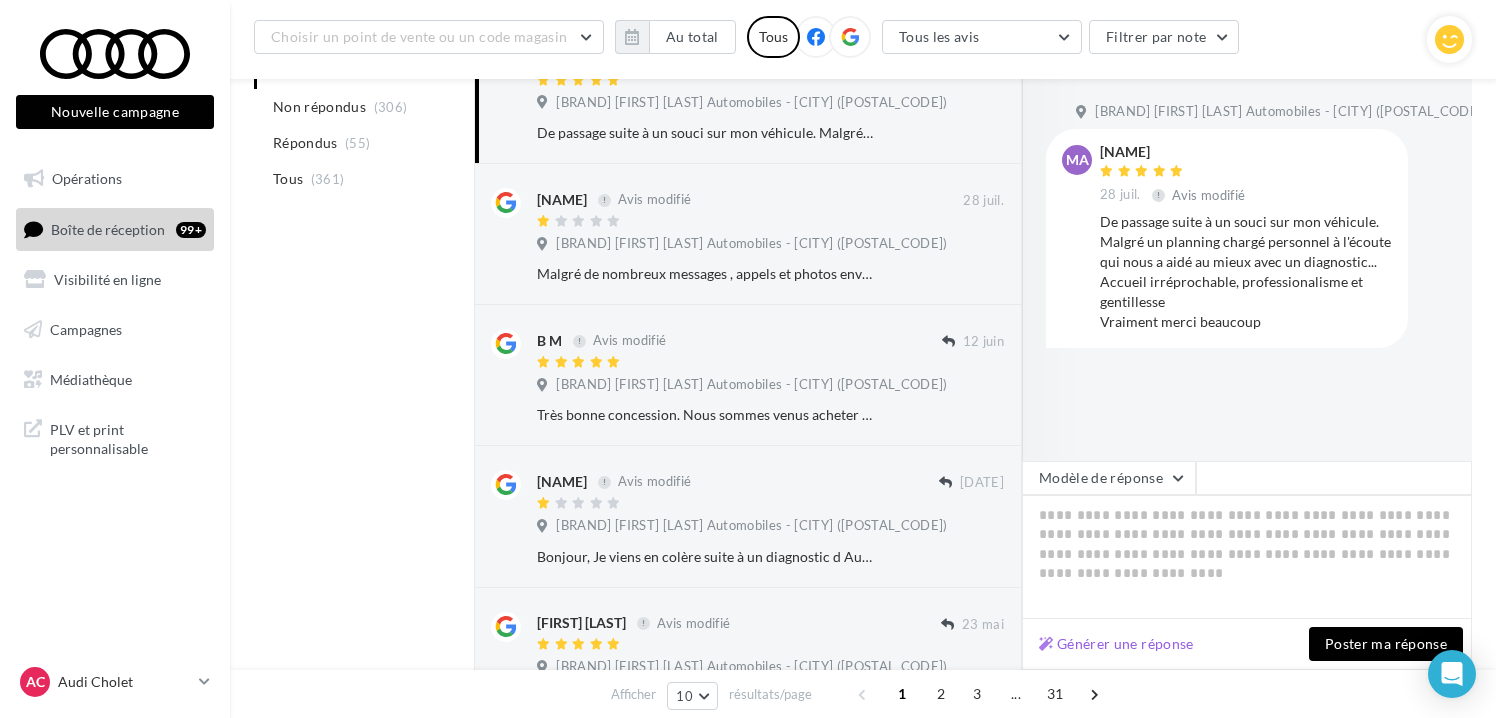 scroll, scrollTop: 345, scrollLeft: 0, axis: vertical 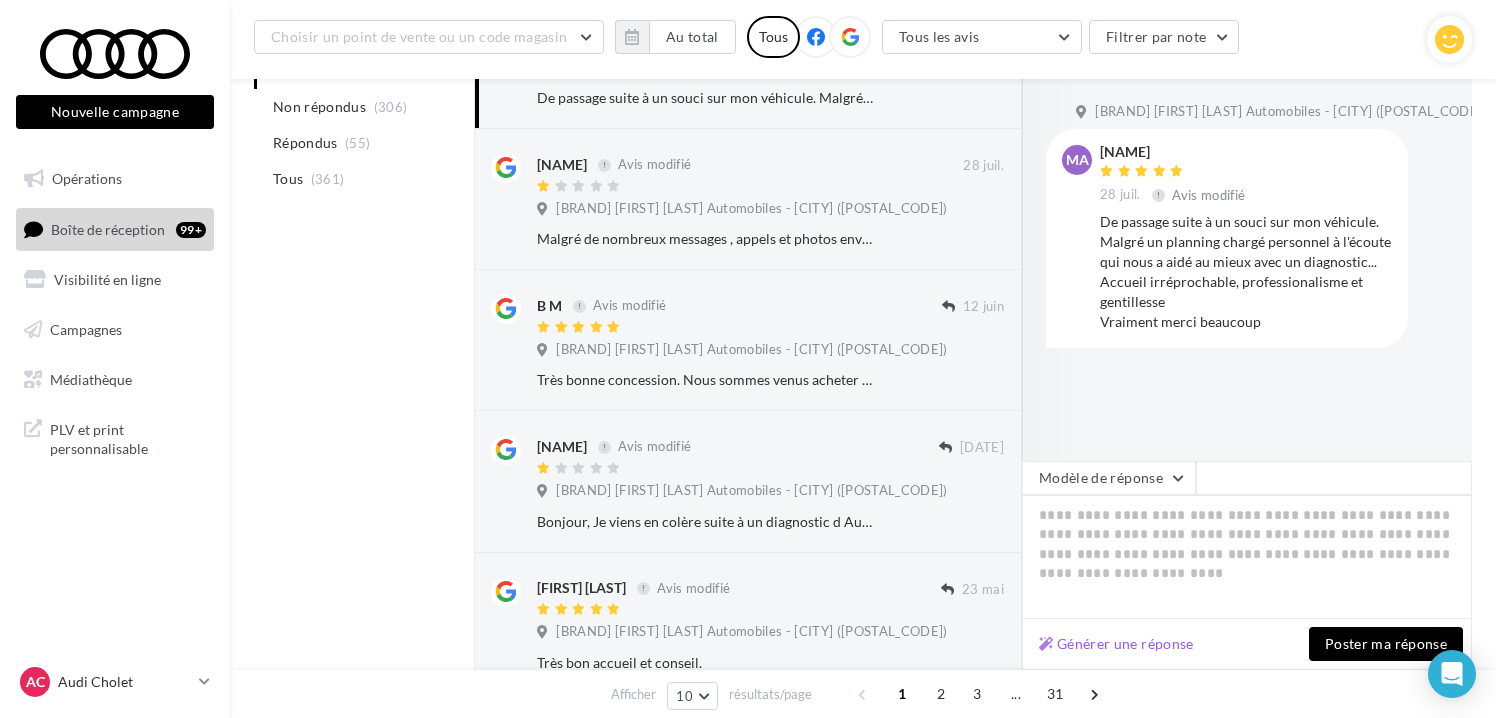click on "Générer une réponse" at bounding box center [1170, 644] 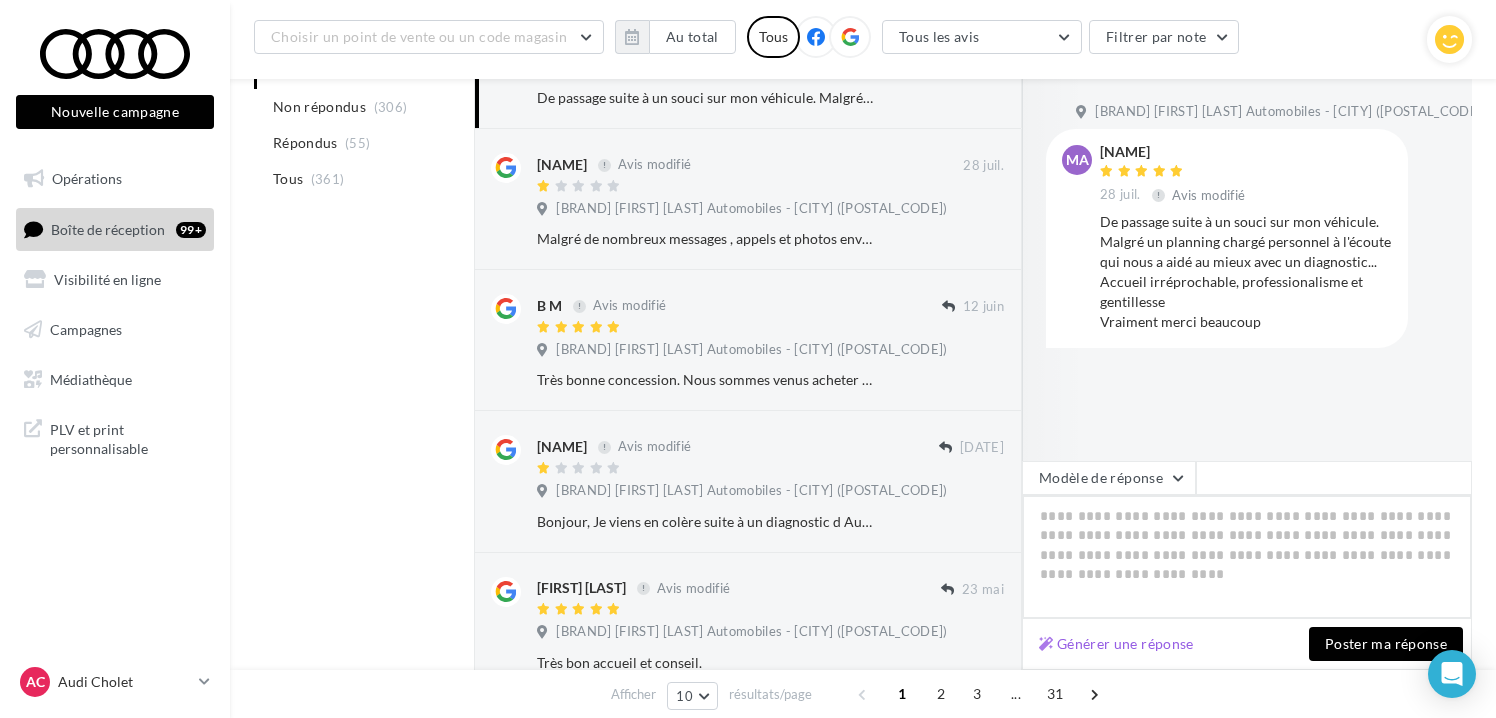 click at bounding box center (1247, 557) 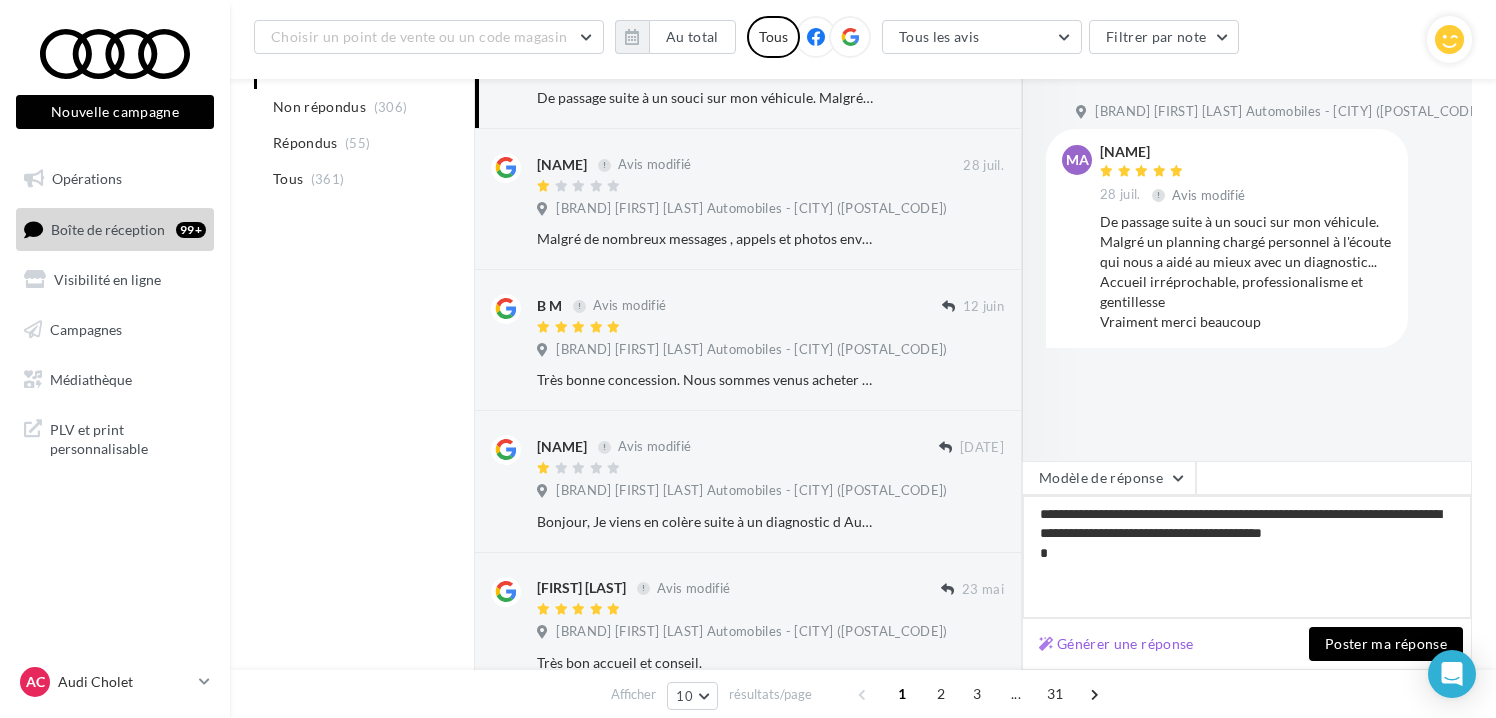 click on "**********" at bounding box center (1247, 557) 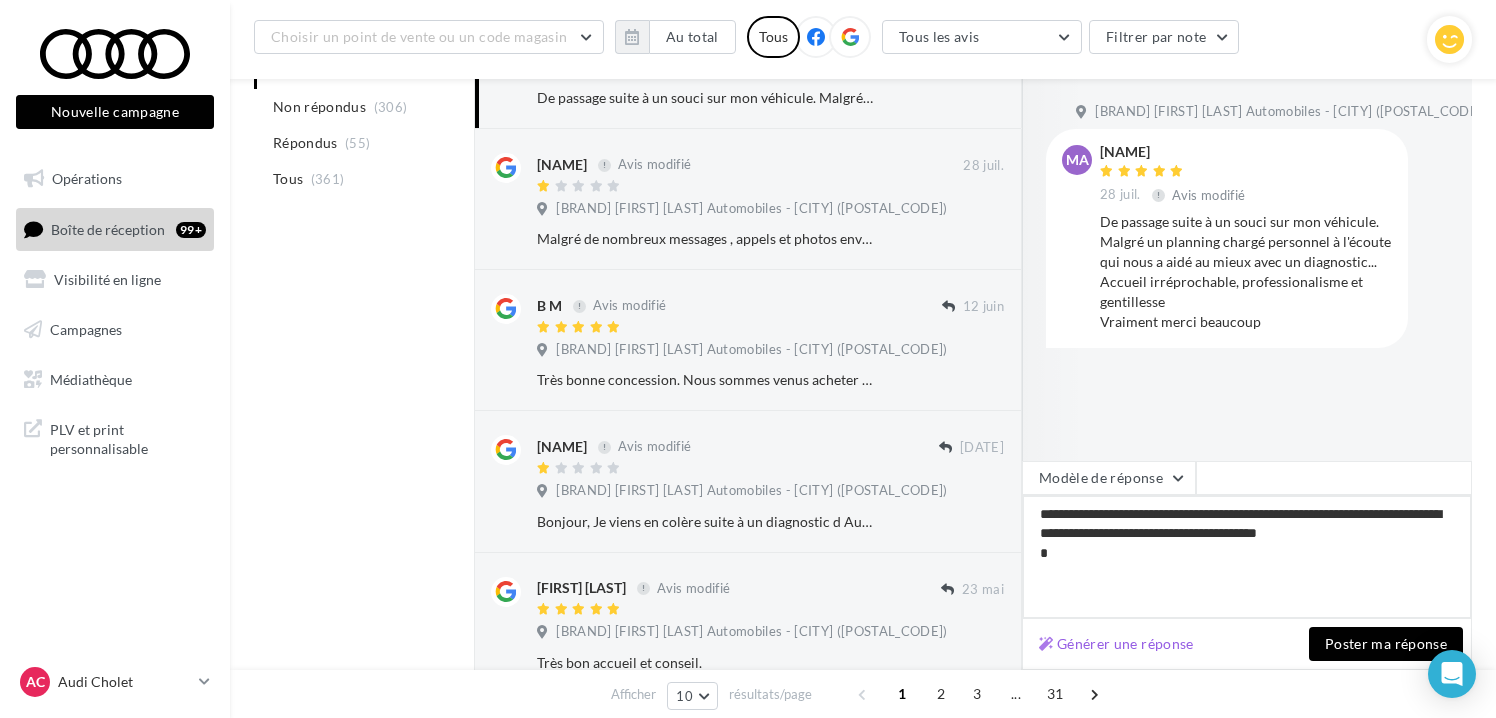 type on "**********" 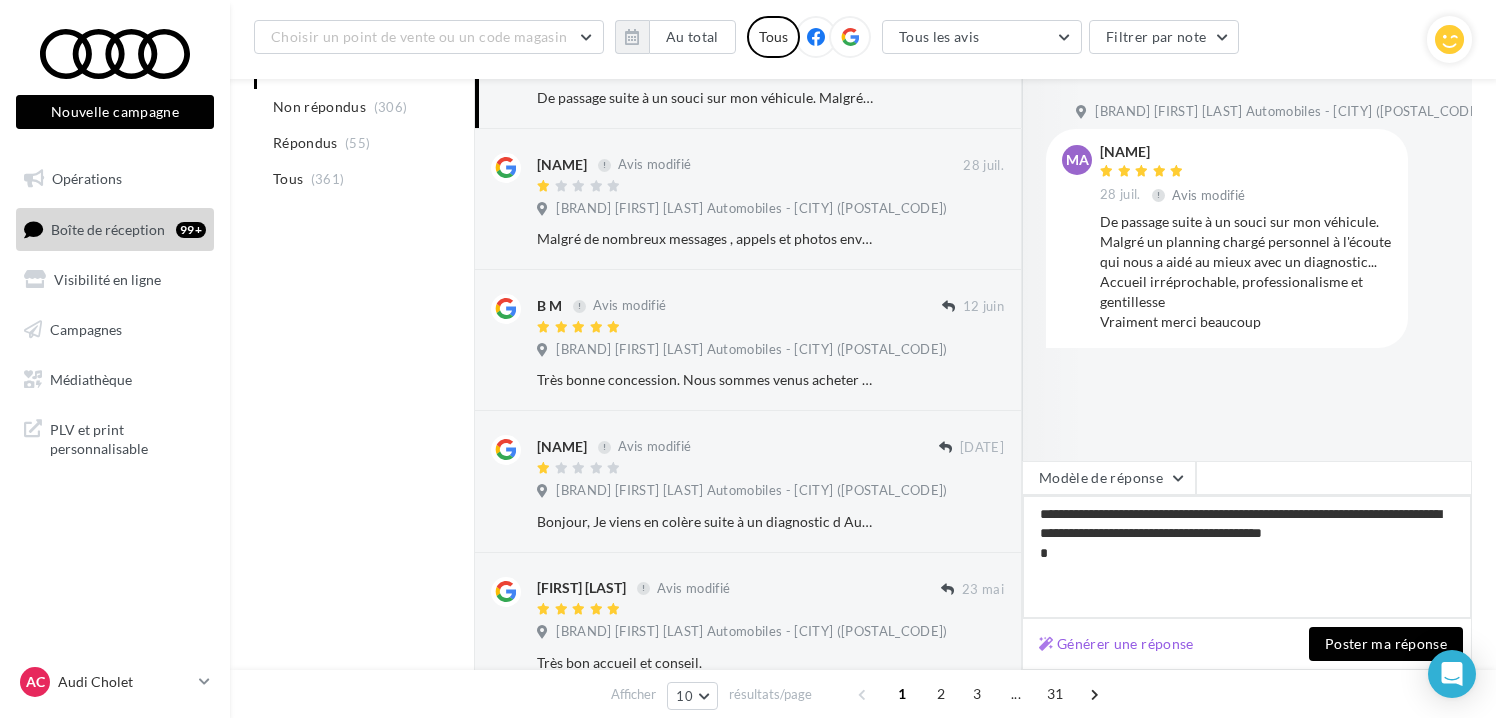 type on "**********" 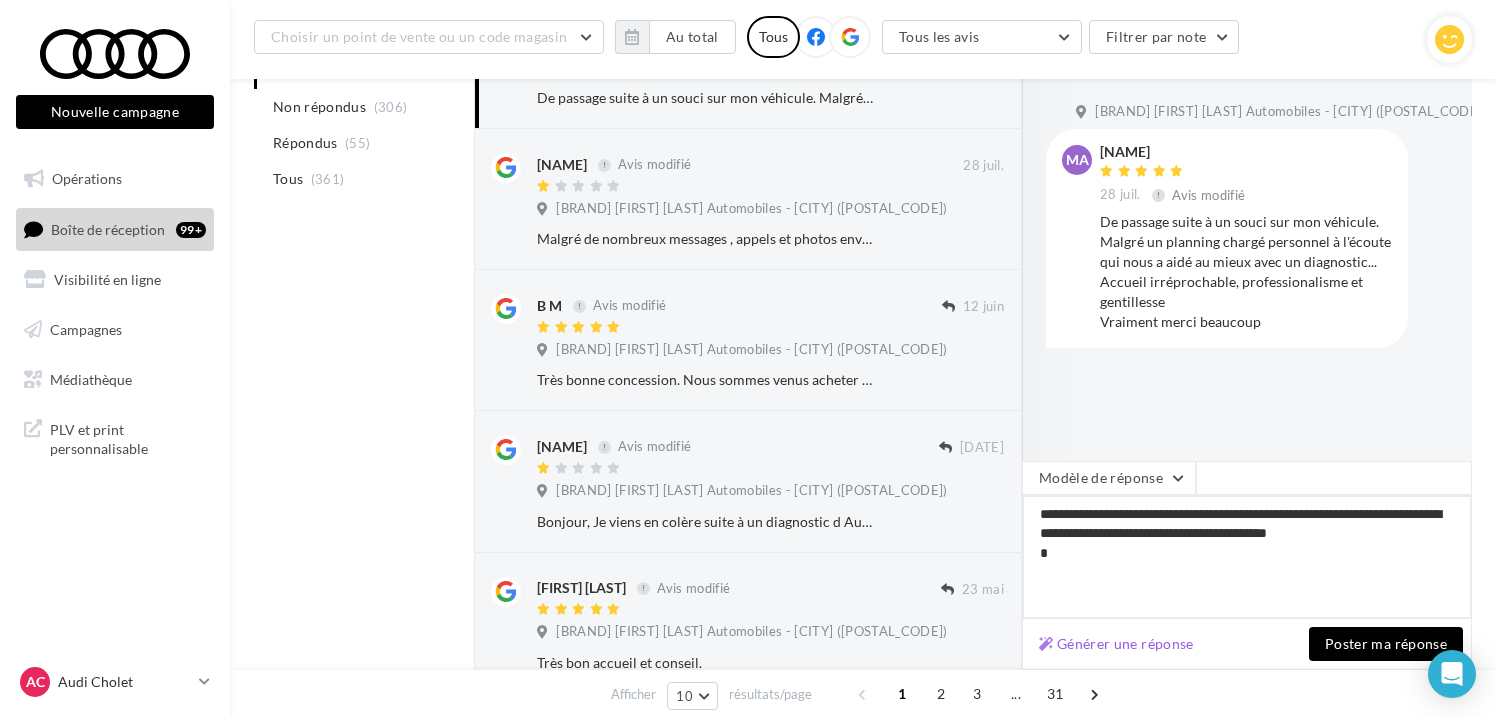 type on "**********" 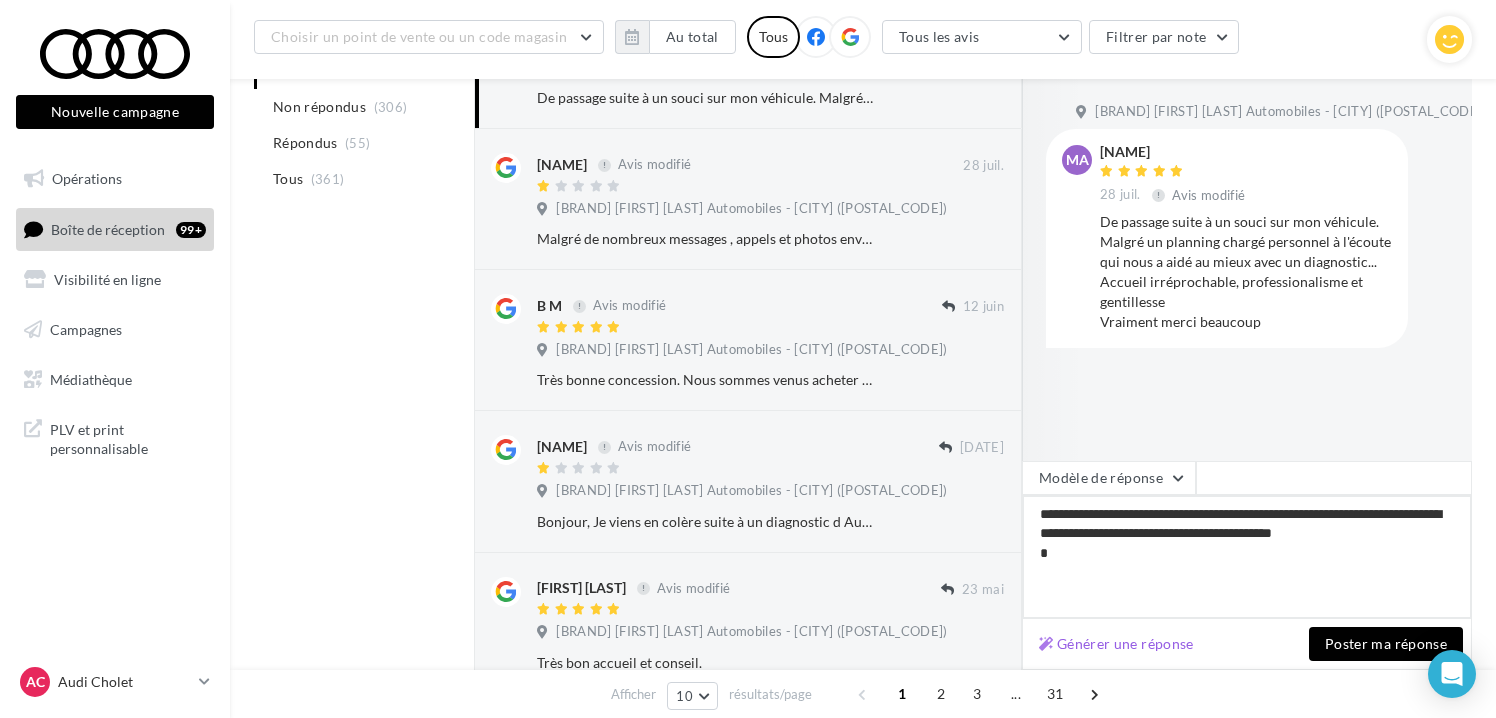 type on "**********" 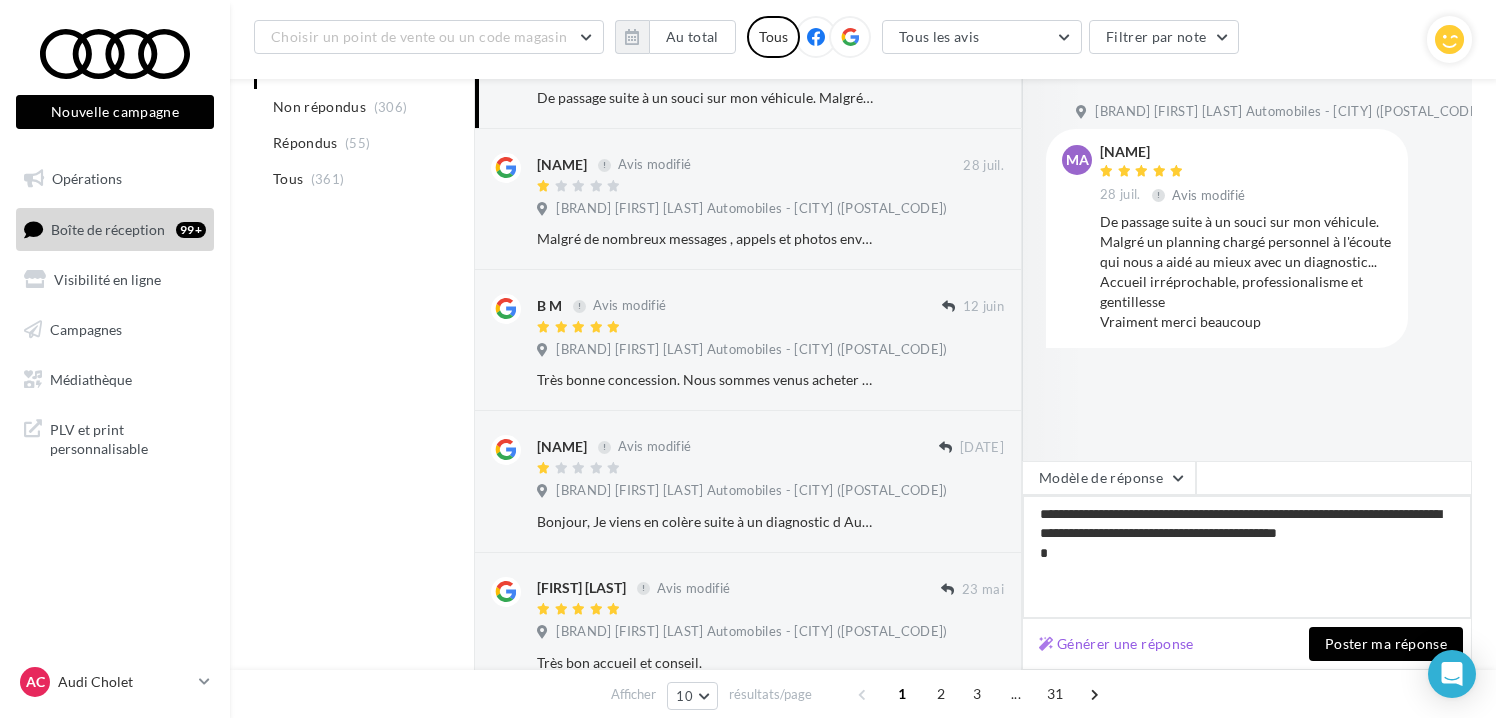 type on "**********" 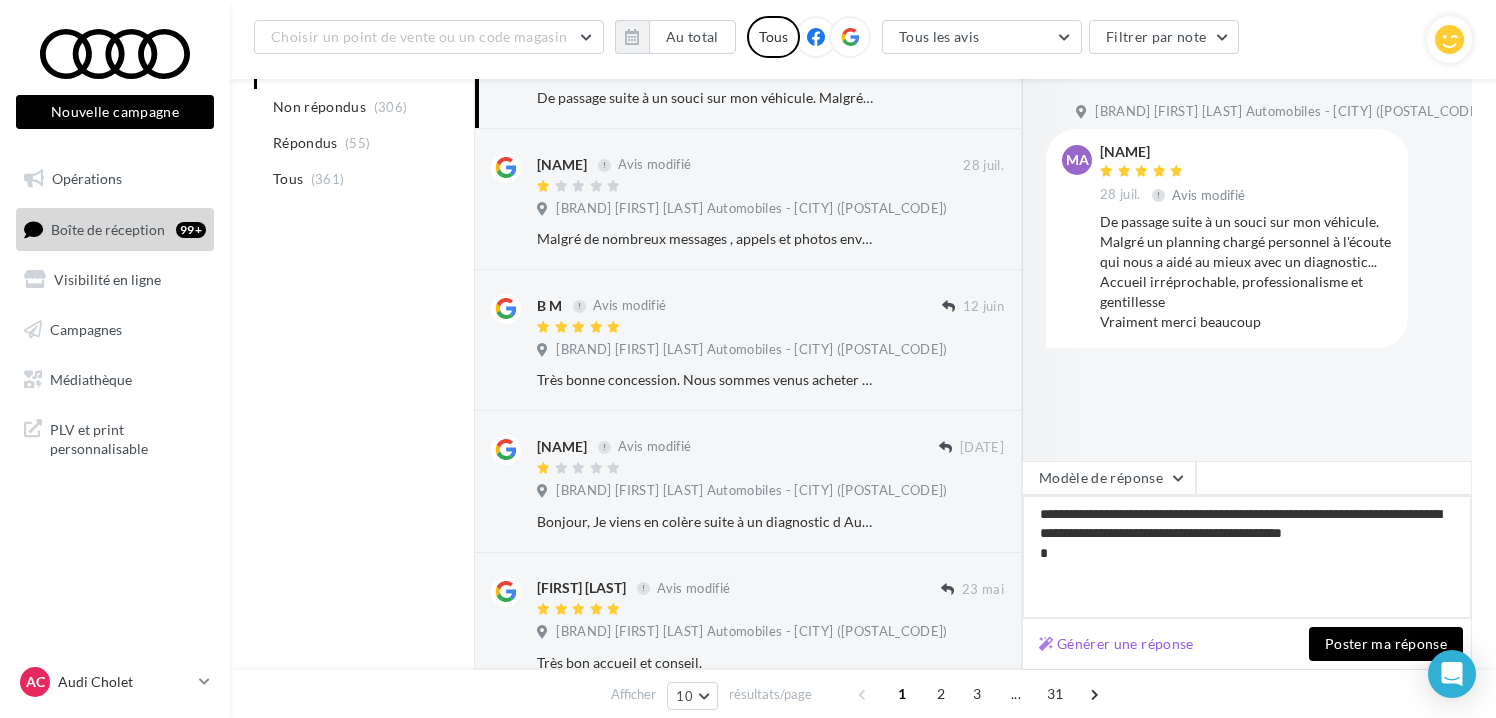 type on "**********" 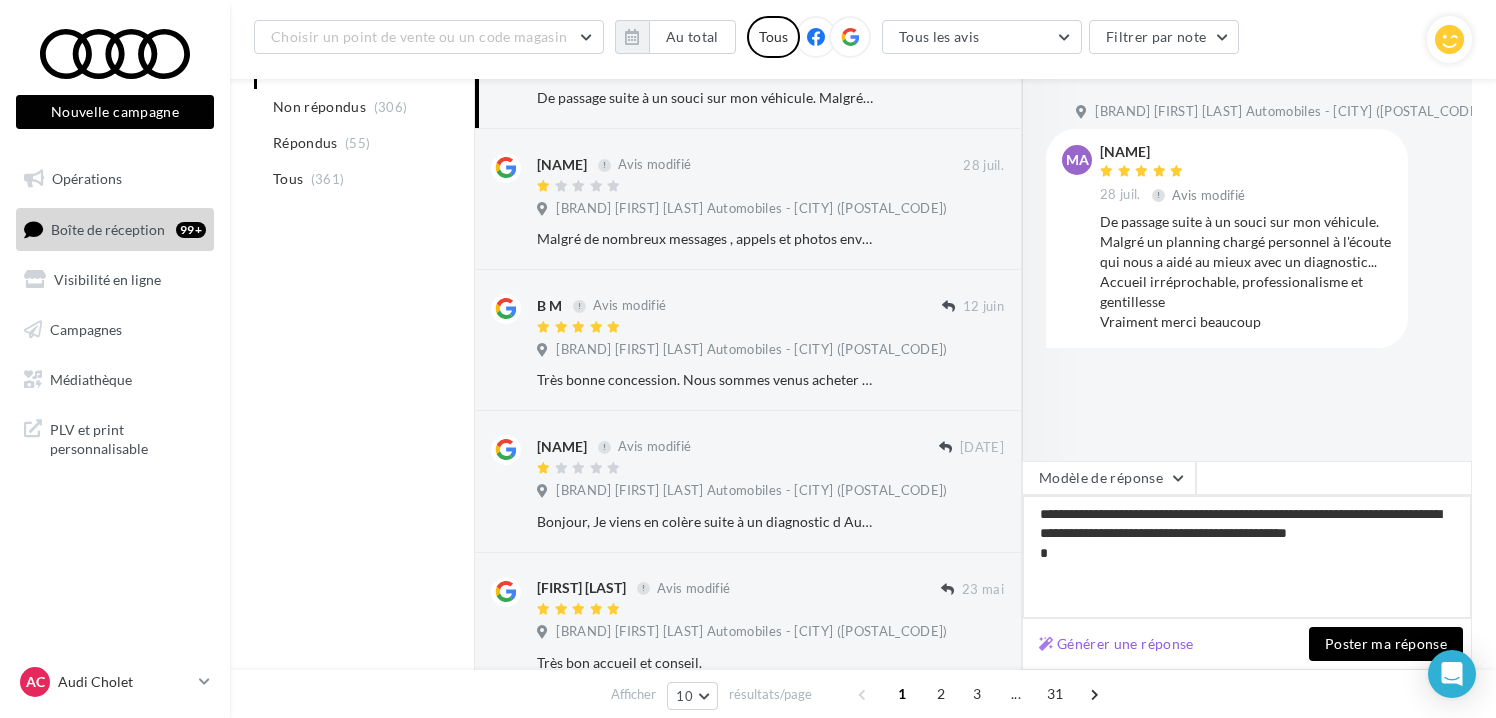 type on "**********" 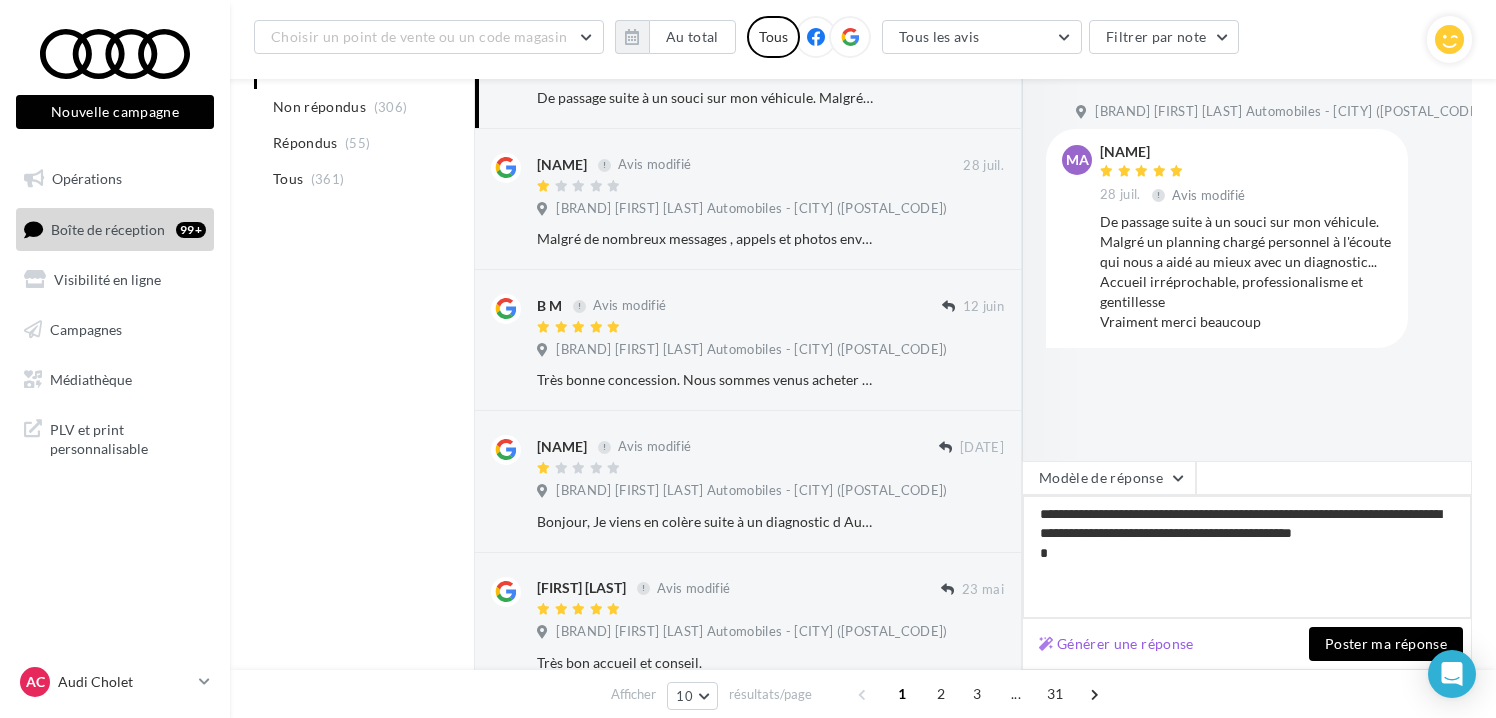 type on "**********" 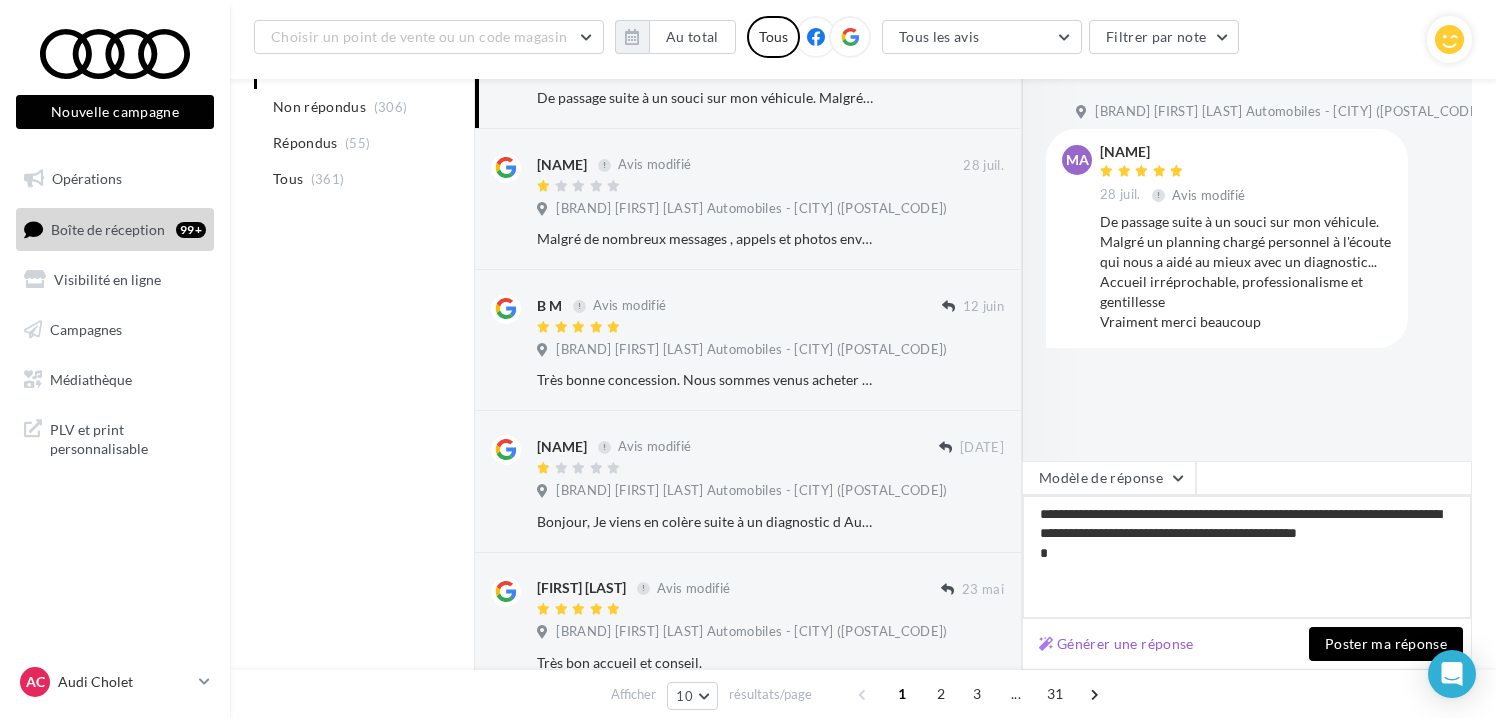 type on "**********" 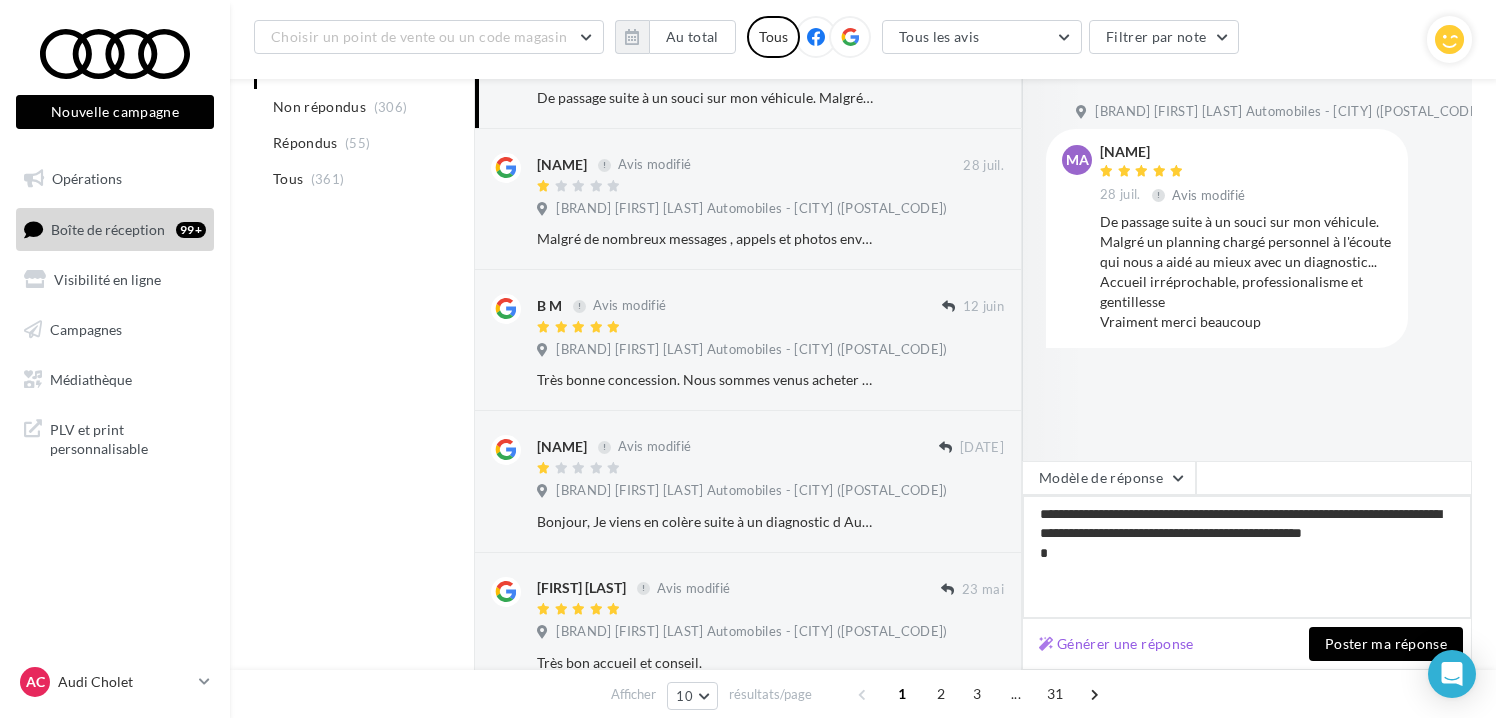 type on "**********" 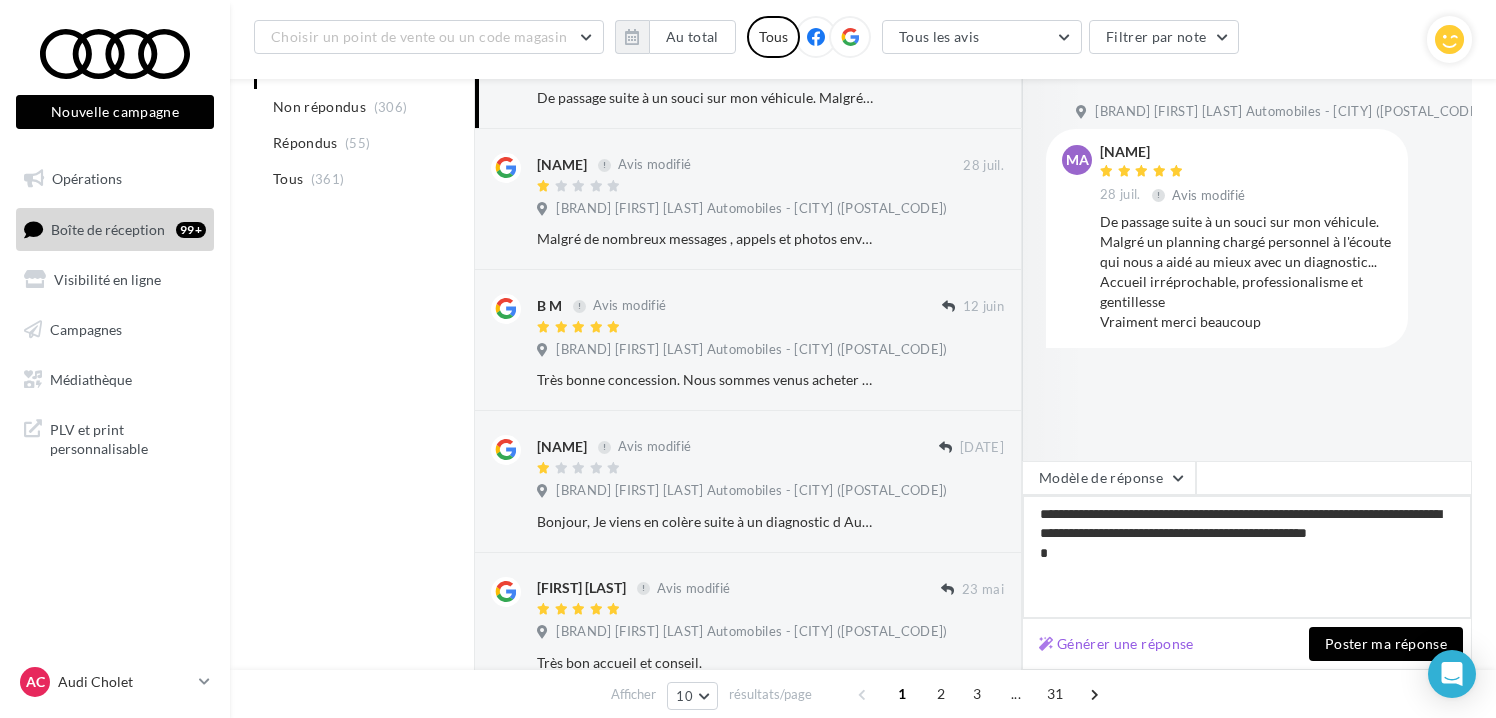 type on "**********" 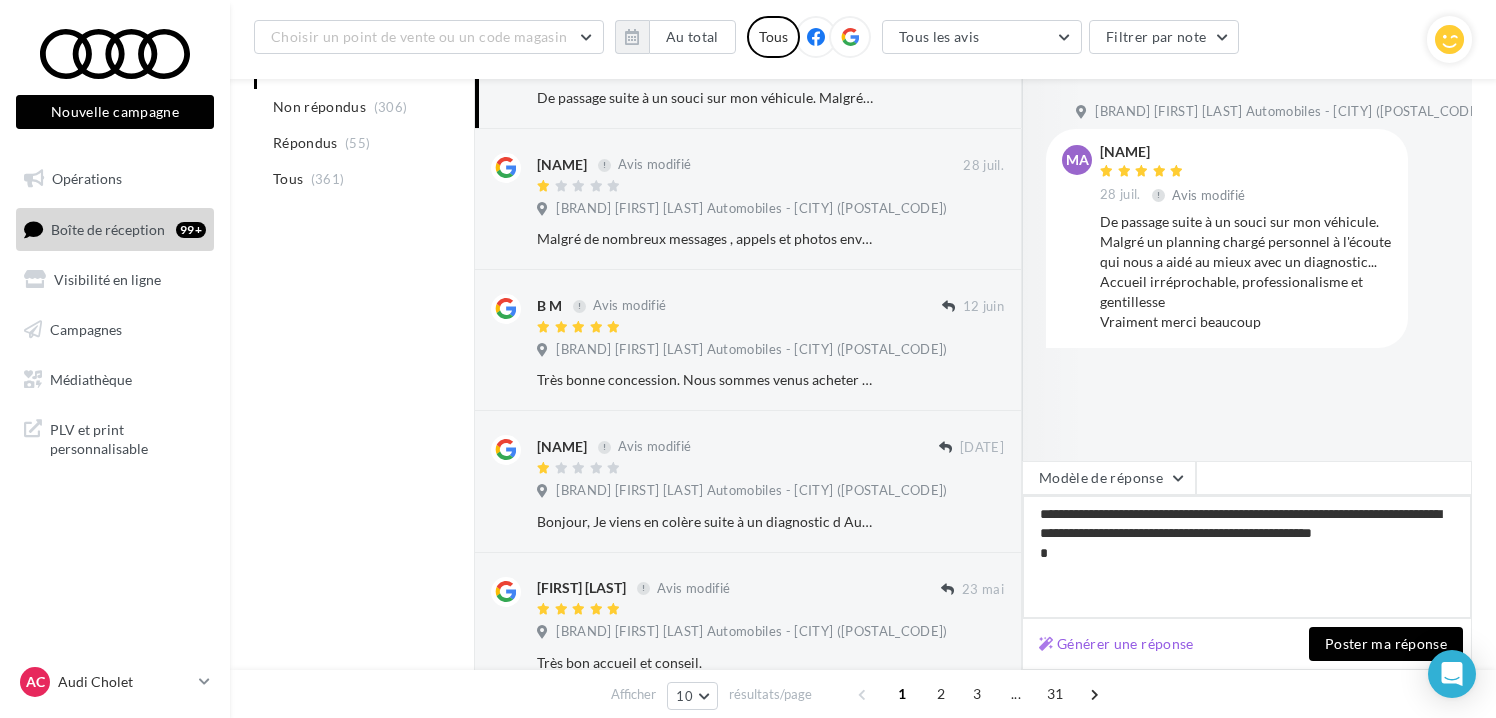 type on "**********" 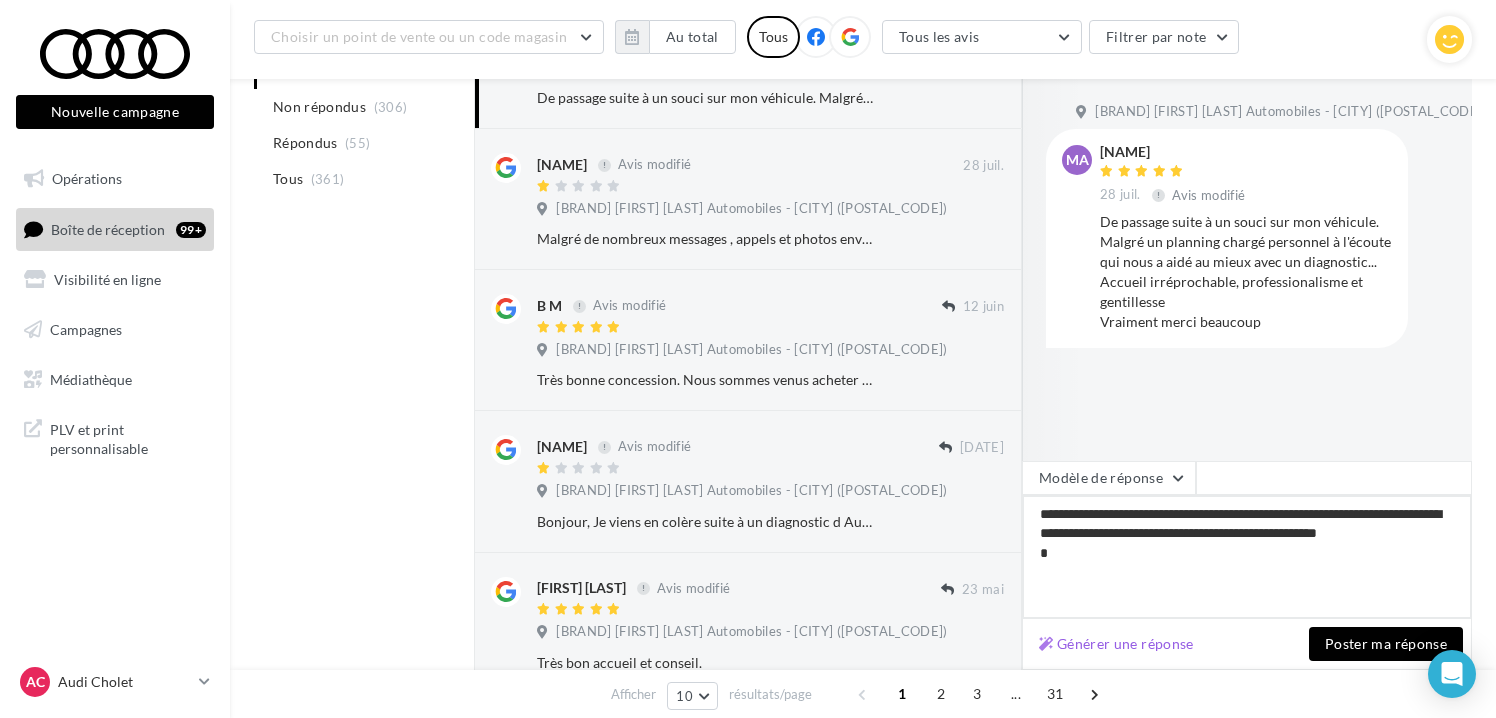 type on "**********" 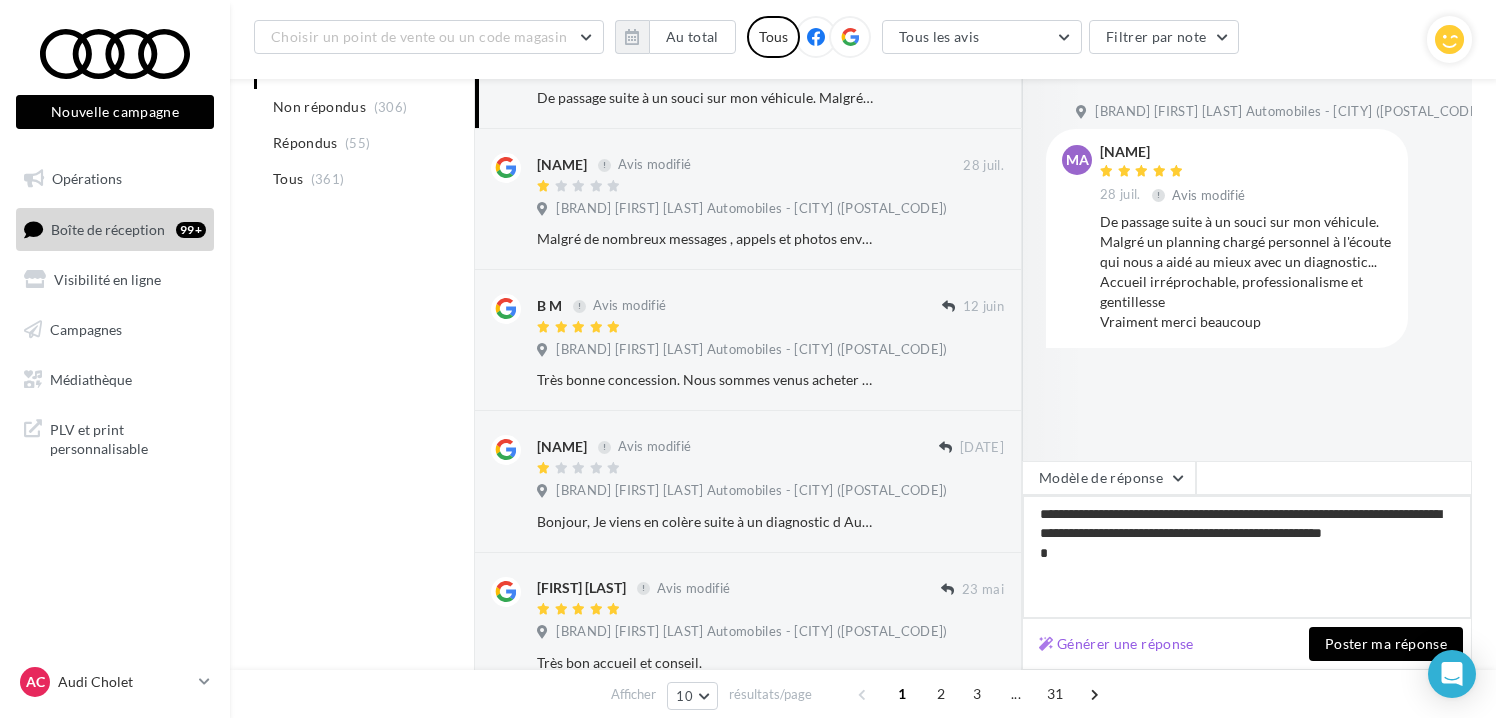 type on "**********" 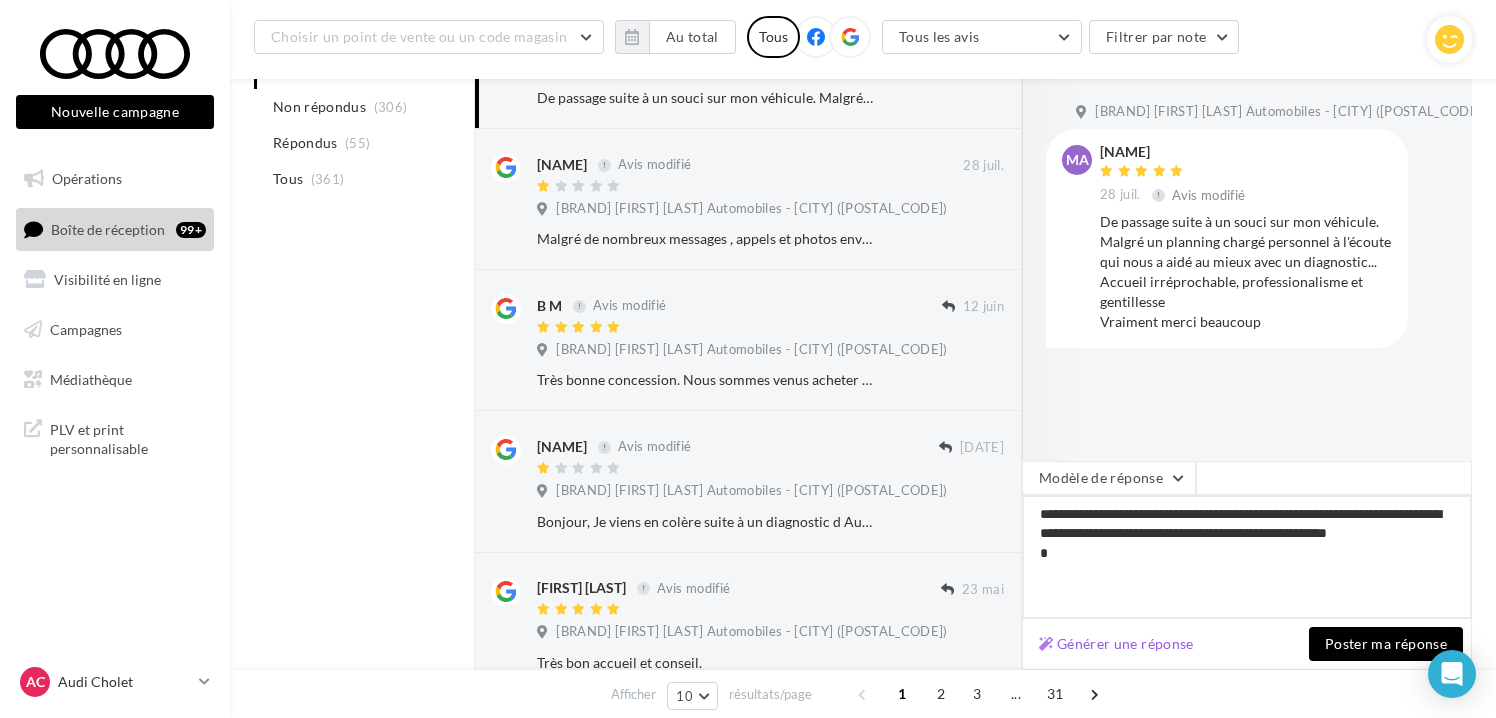 type on "**********" 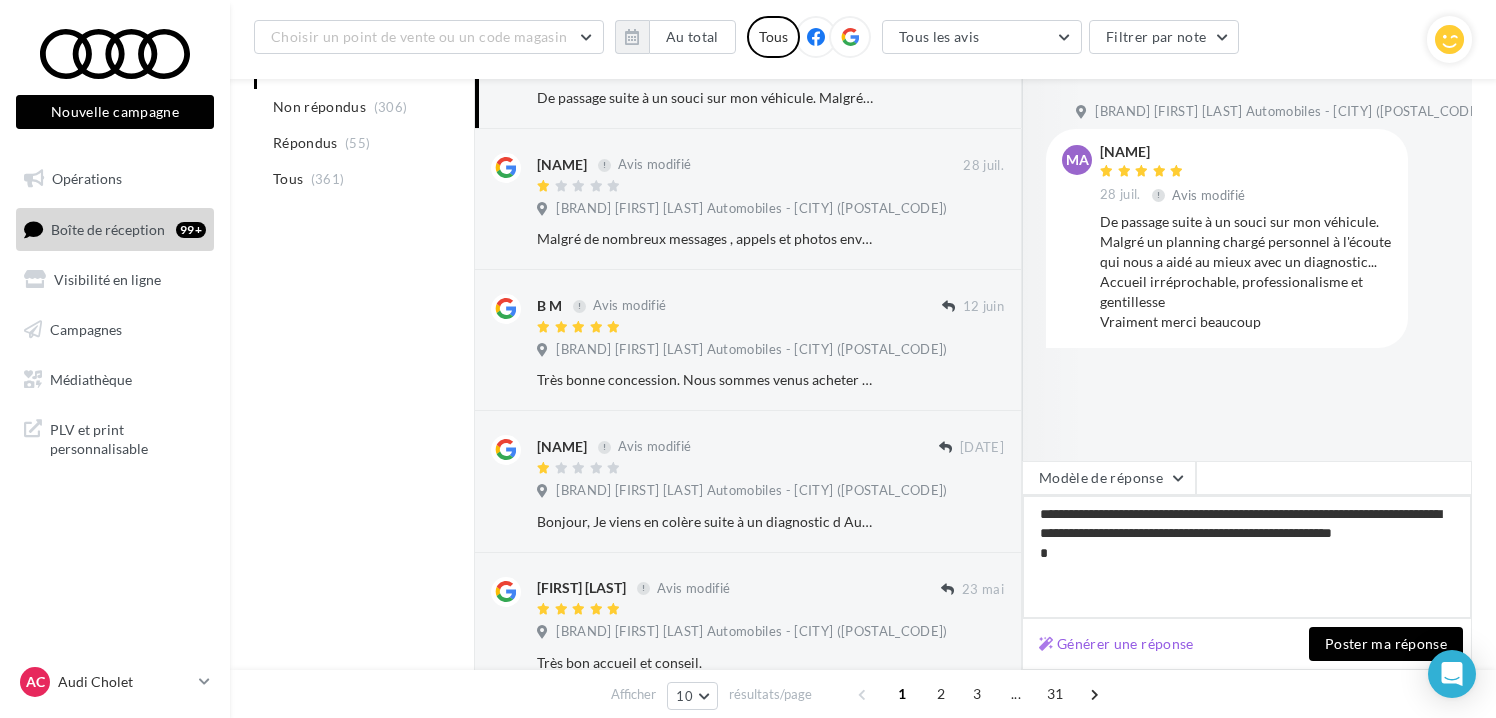 type on "**********" 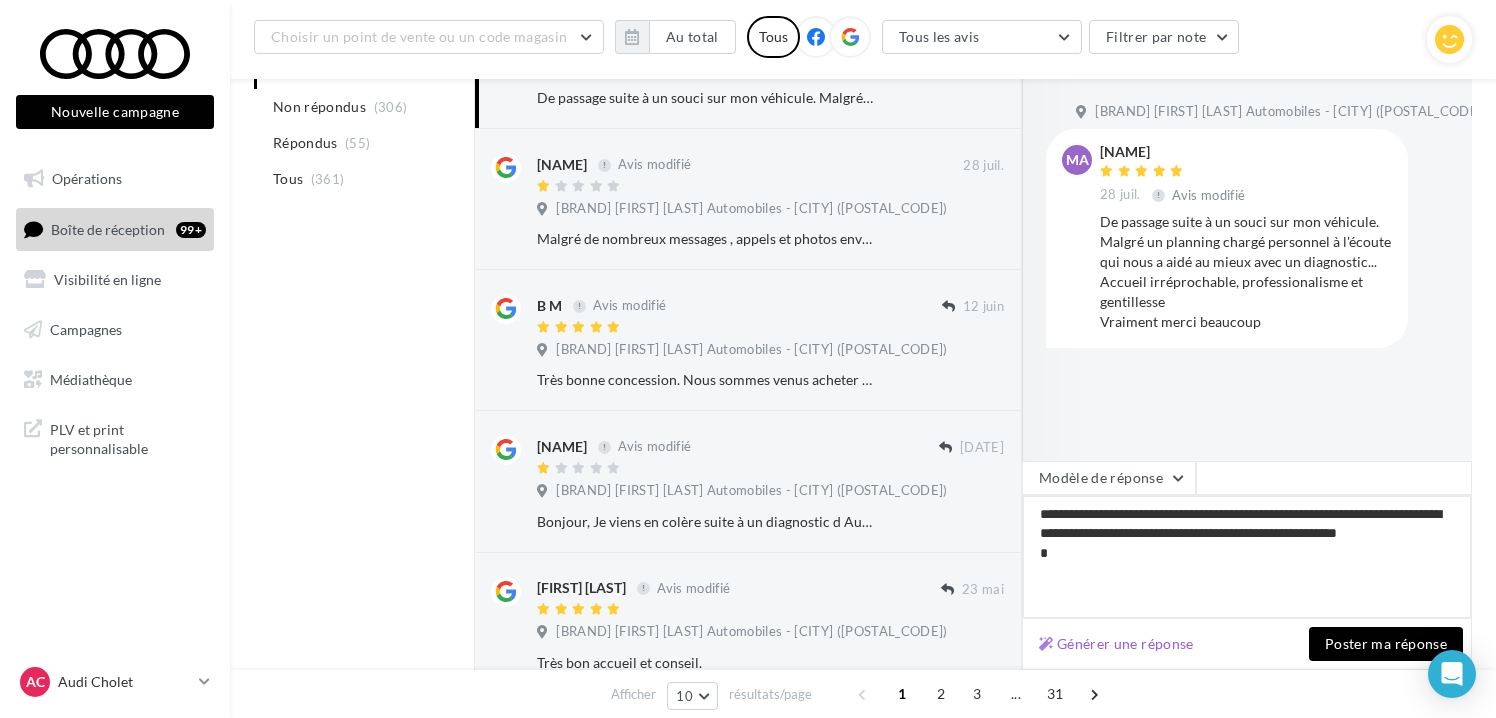 type on "**********" 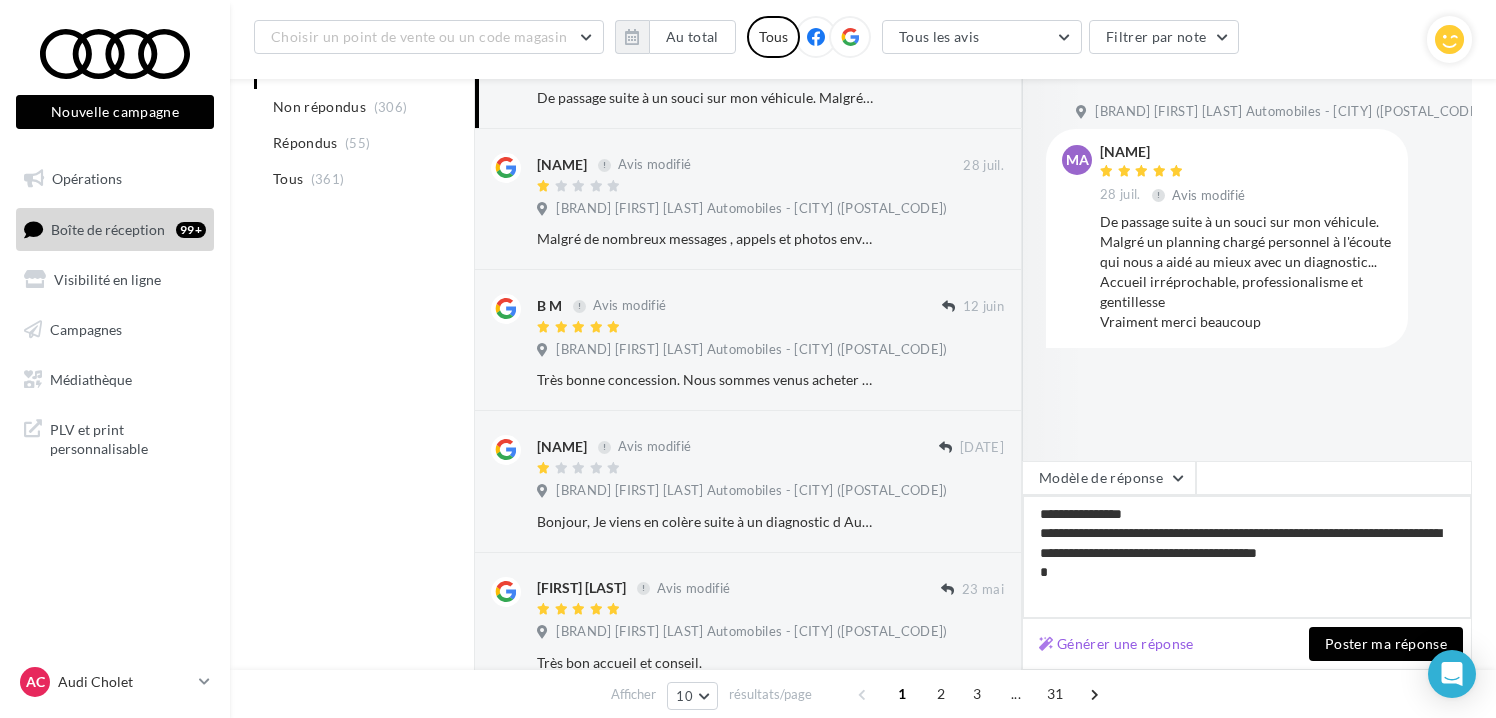 click on "**********" at bounding box center (1247, 557) 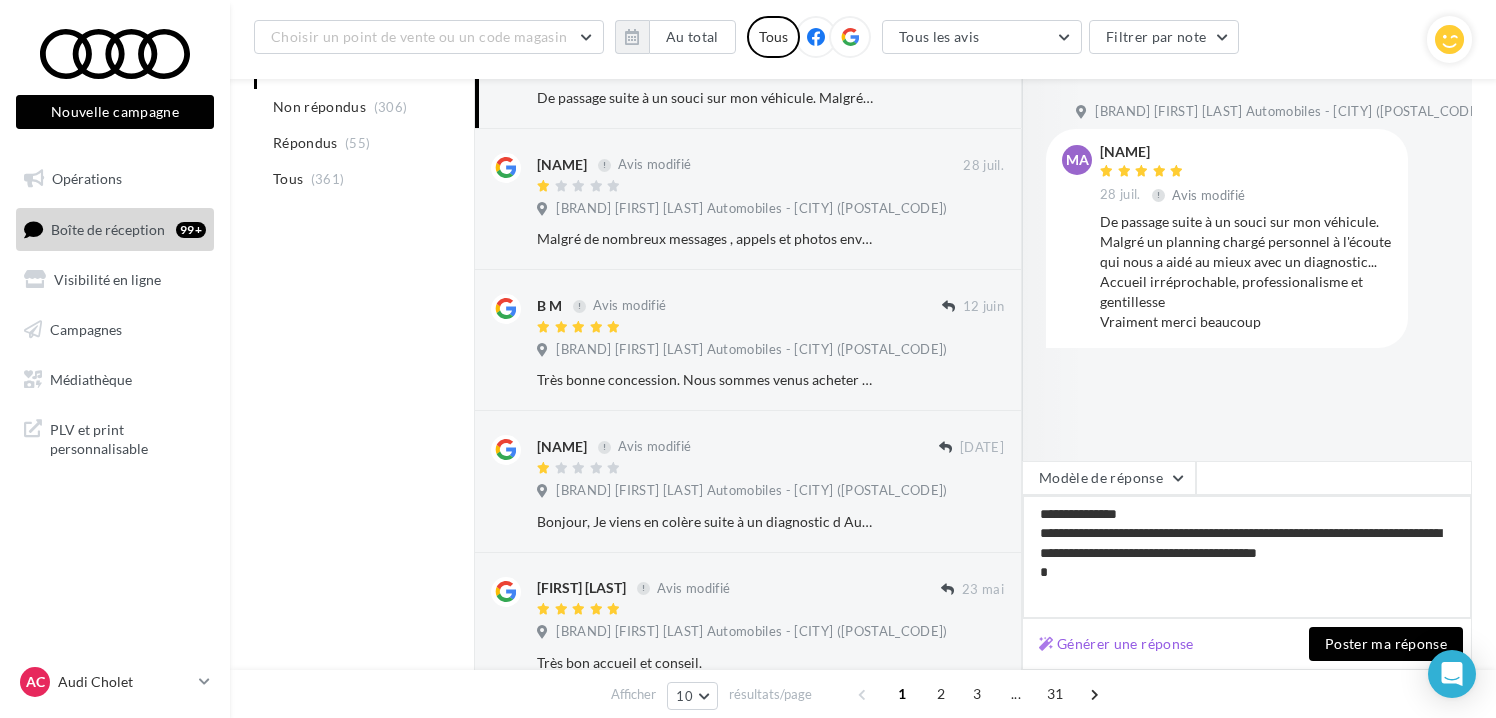 type on "**********" 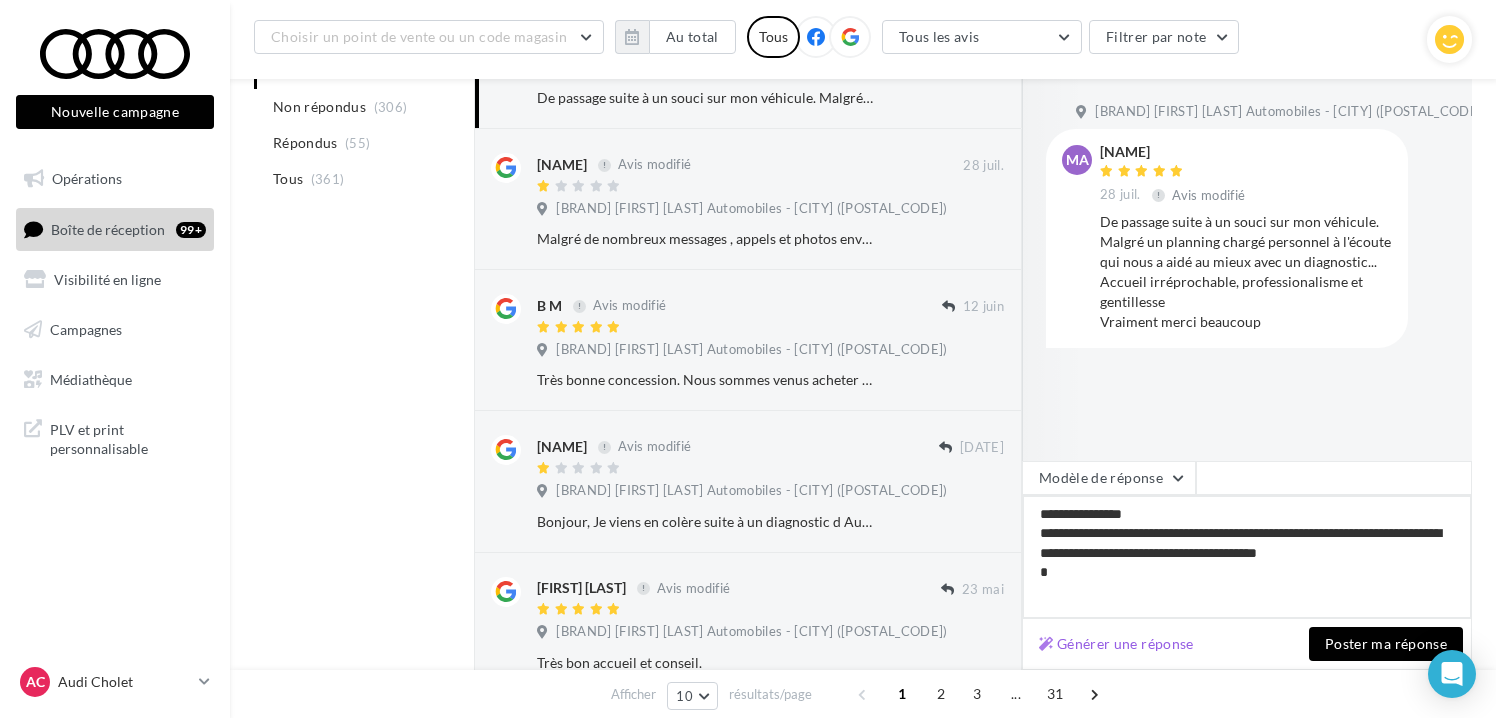 drag, startPoint x: 1080, startPoint y: 569, endPoint x: 1030, endPoint y: 569, distance: 50 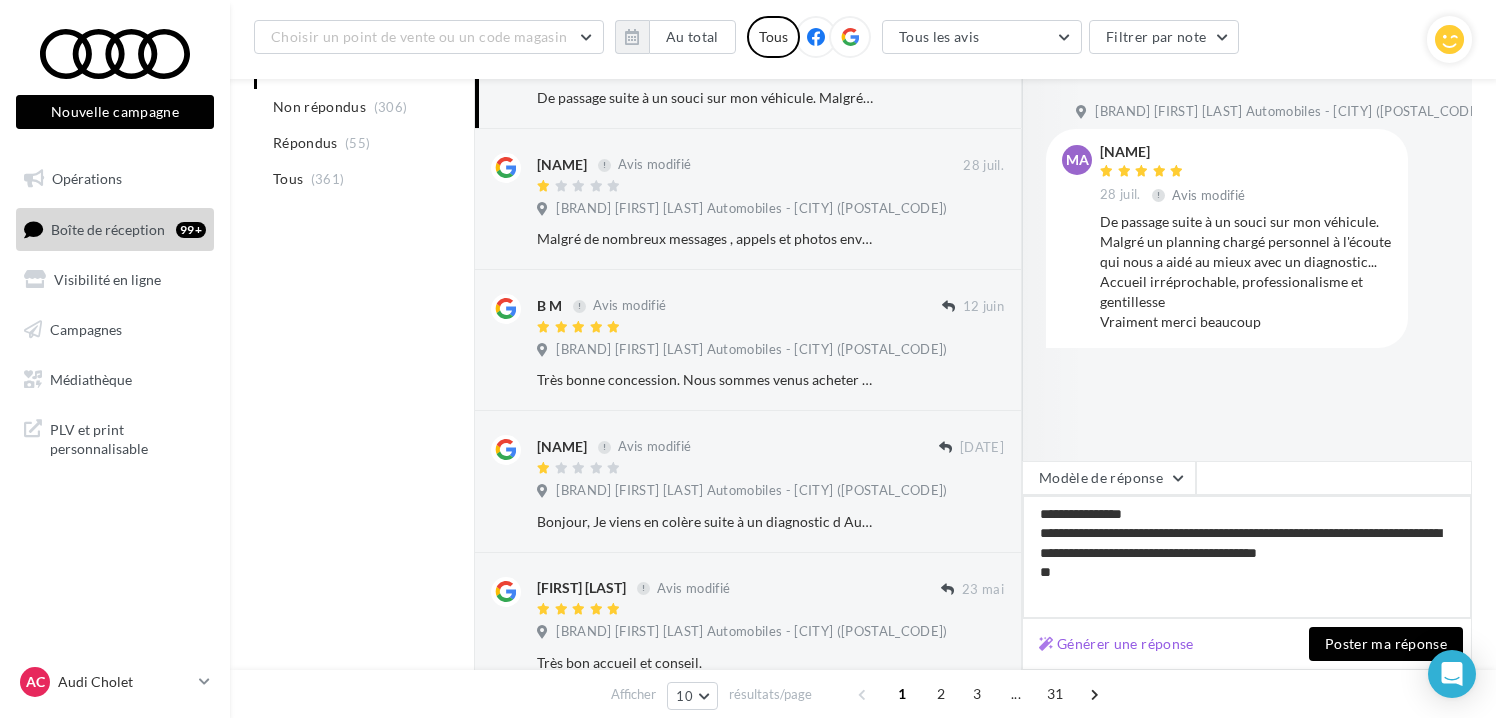 type on "**********" 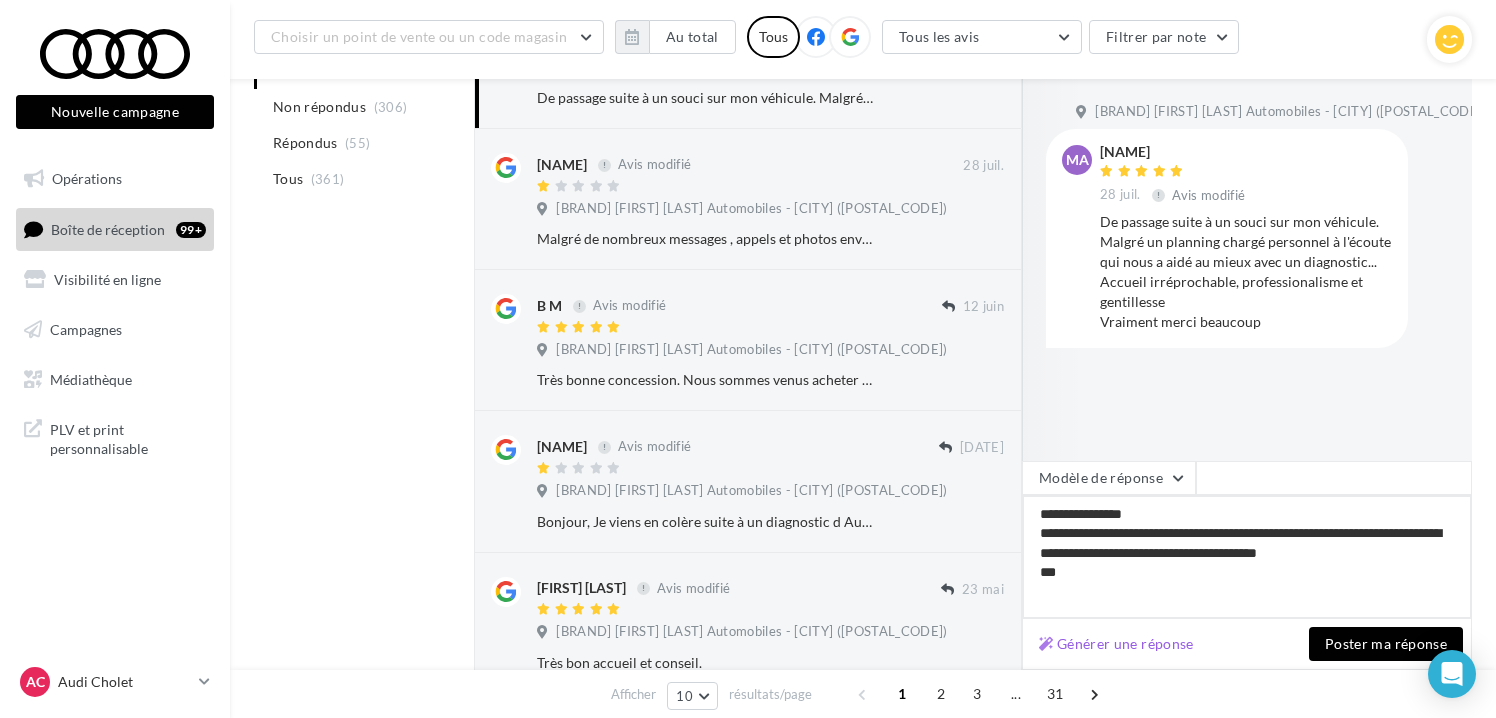 type on "**********" 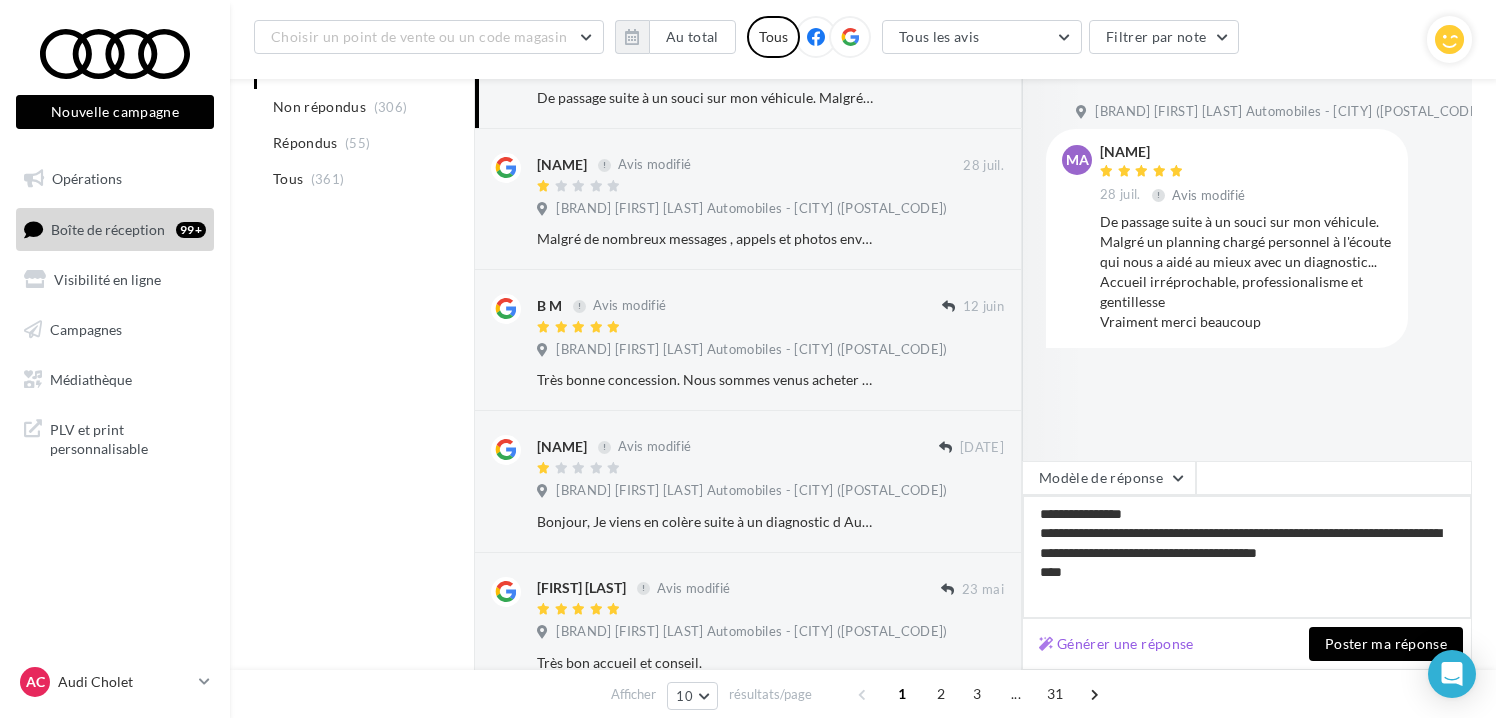type on "**********" 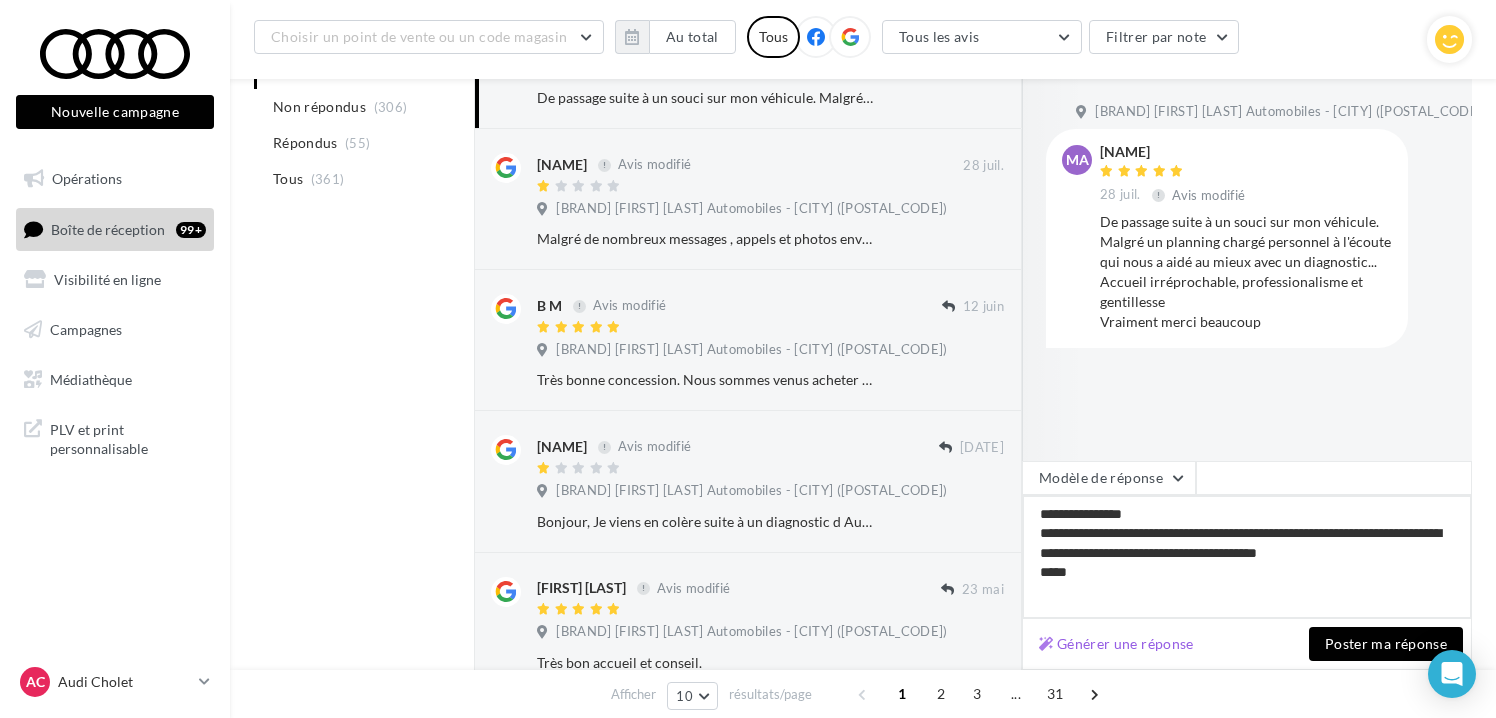type on "**********" 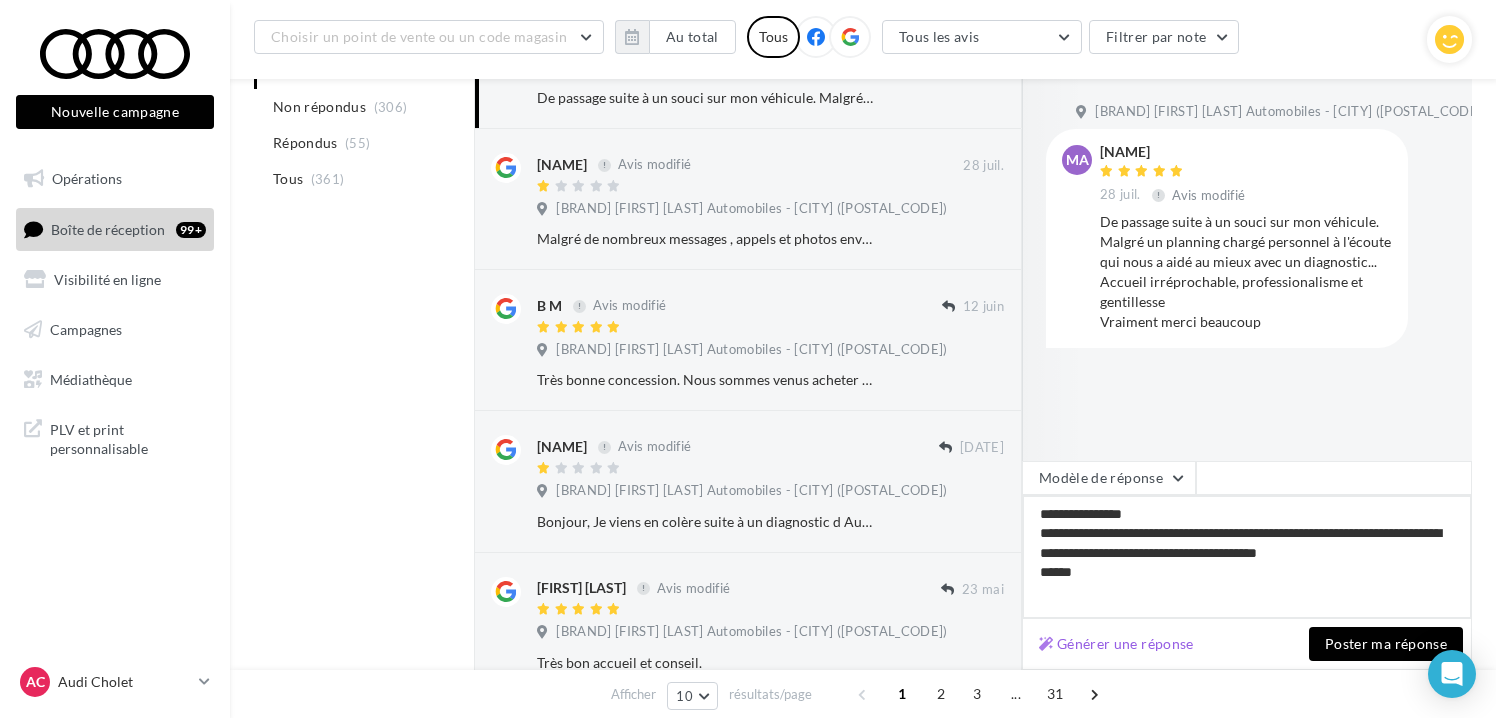 type on "**********" 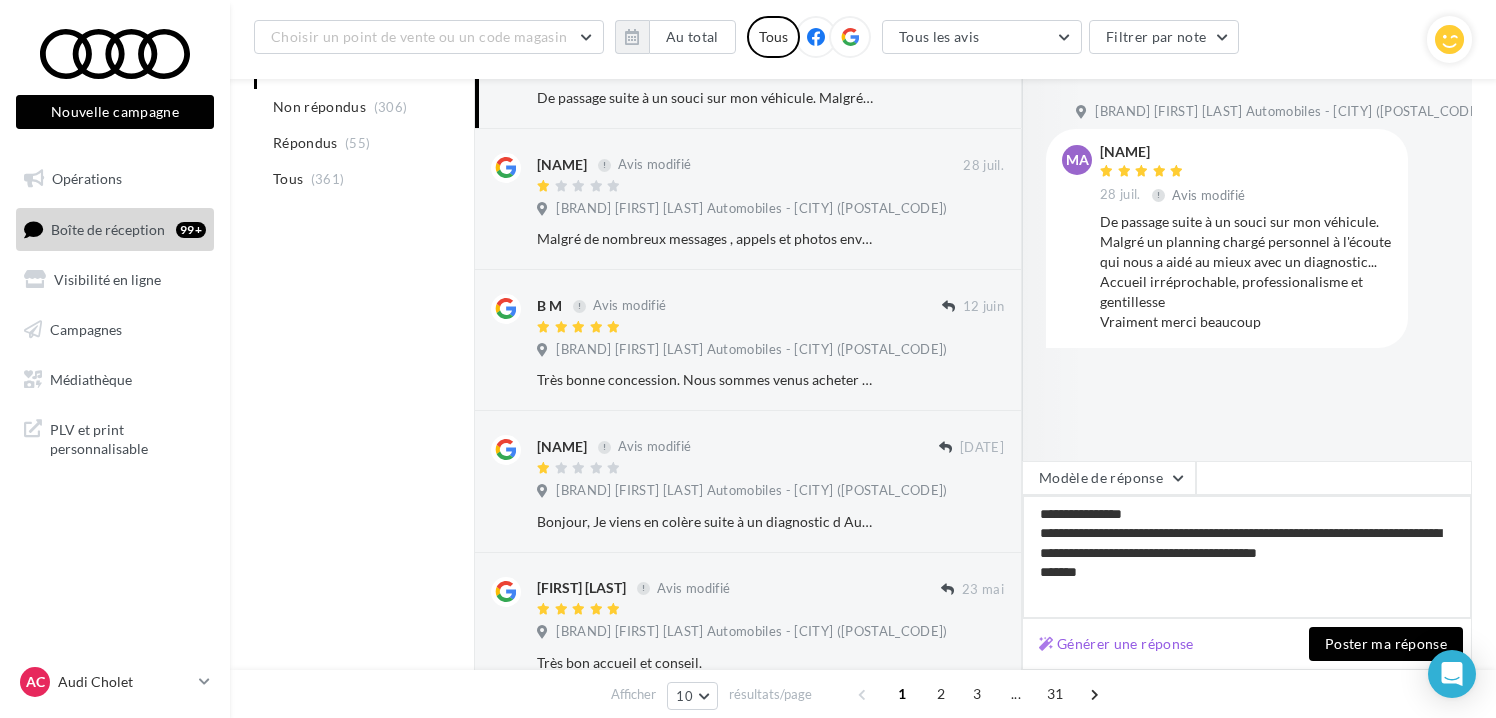 type on "**********" 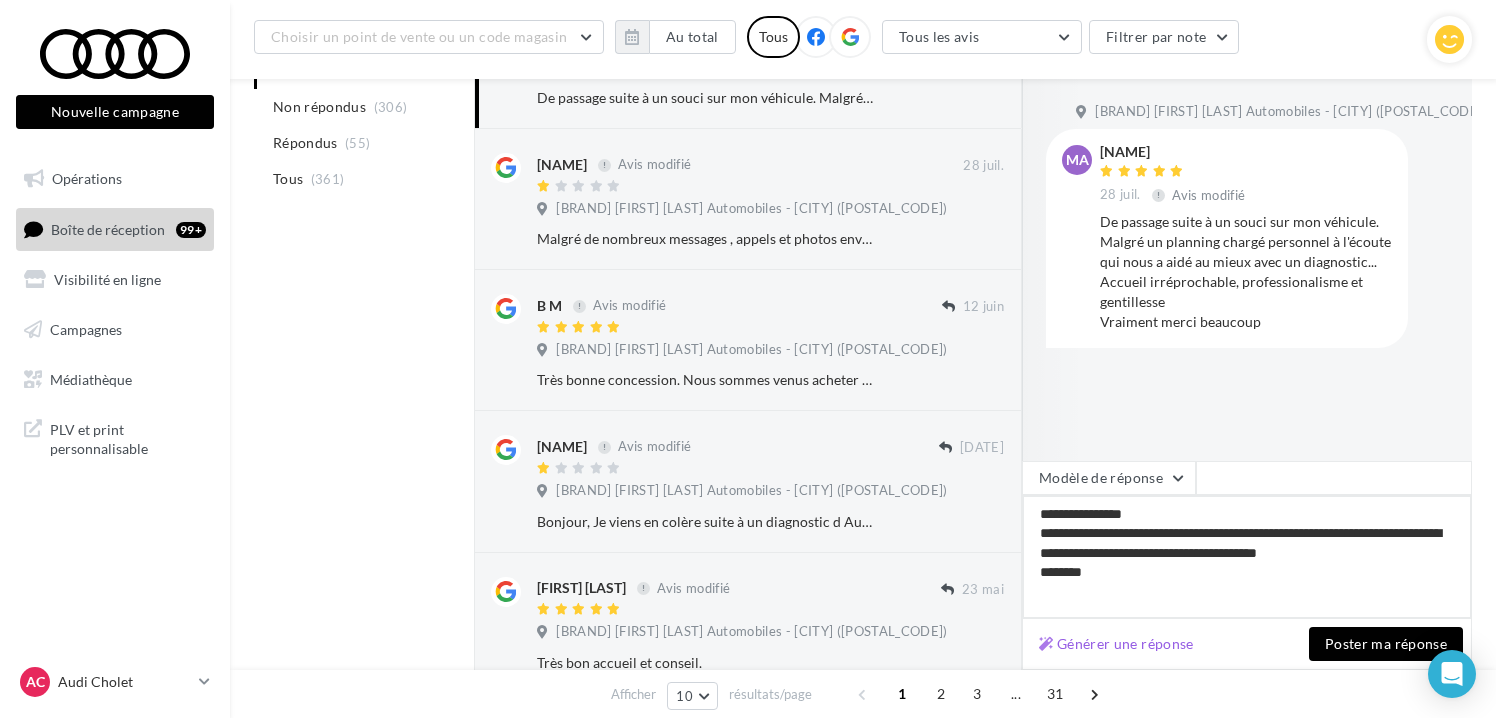 type on "**********" 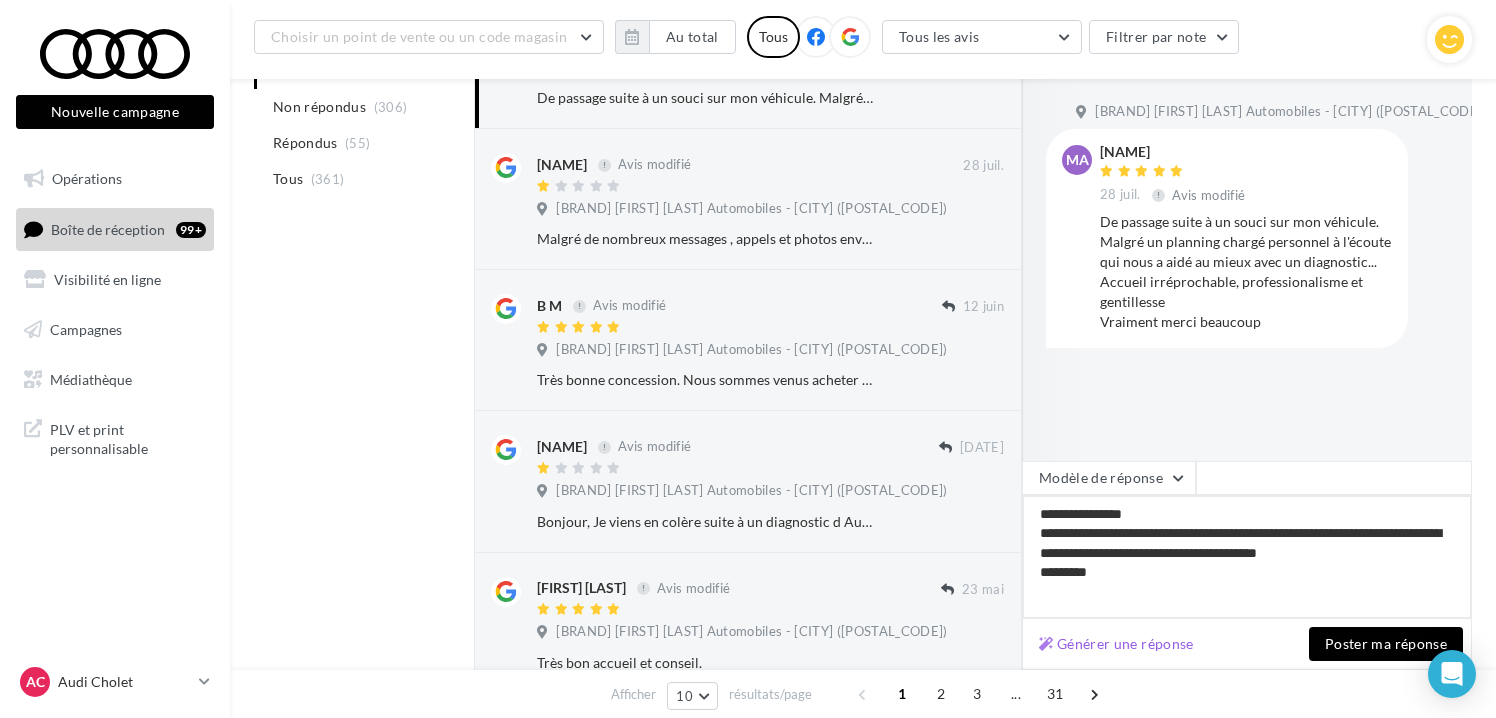 type on "**********" 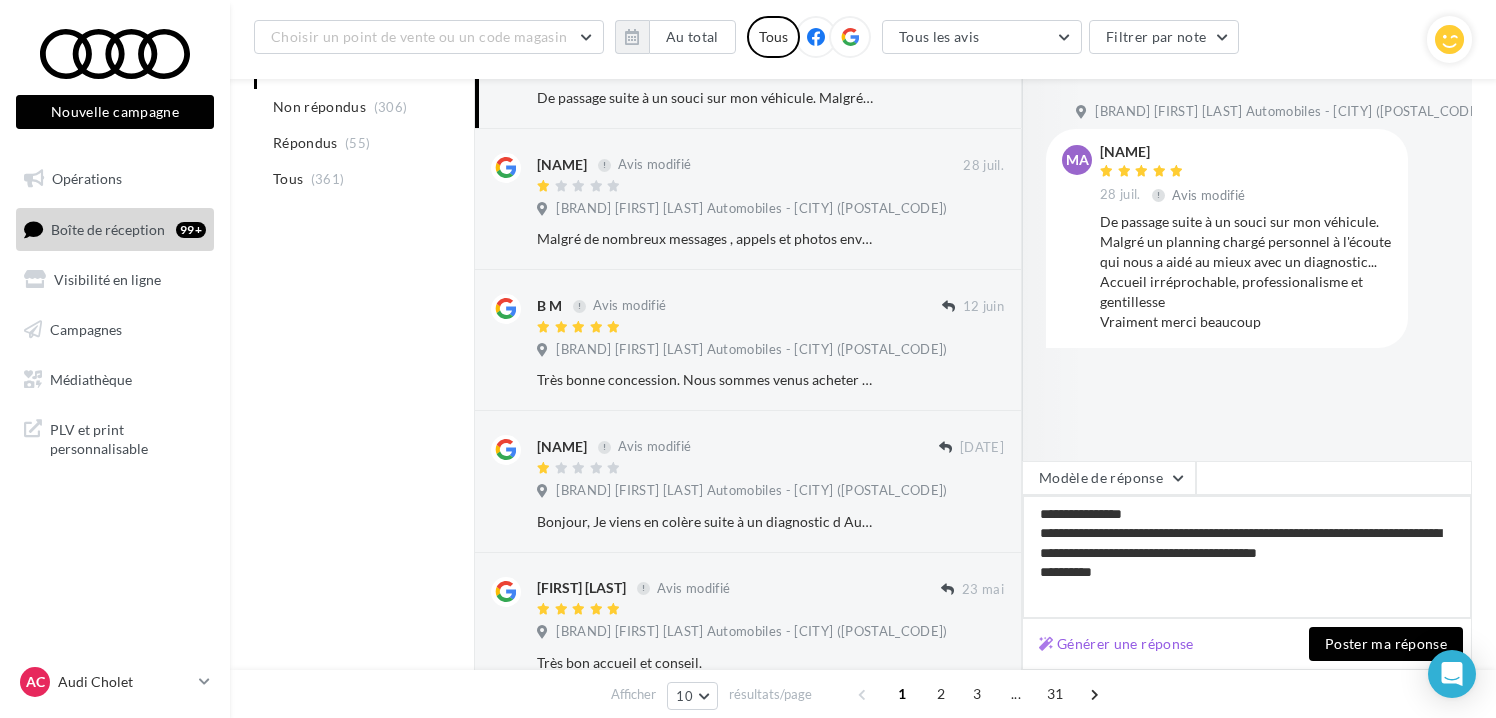 type on "**********" 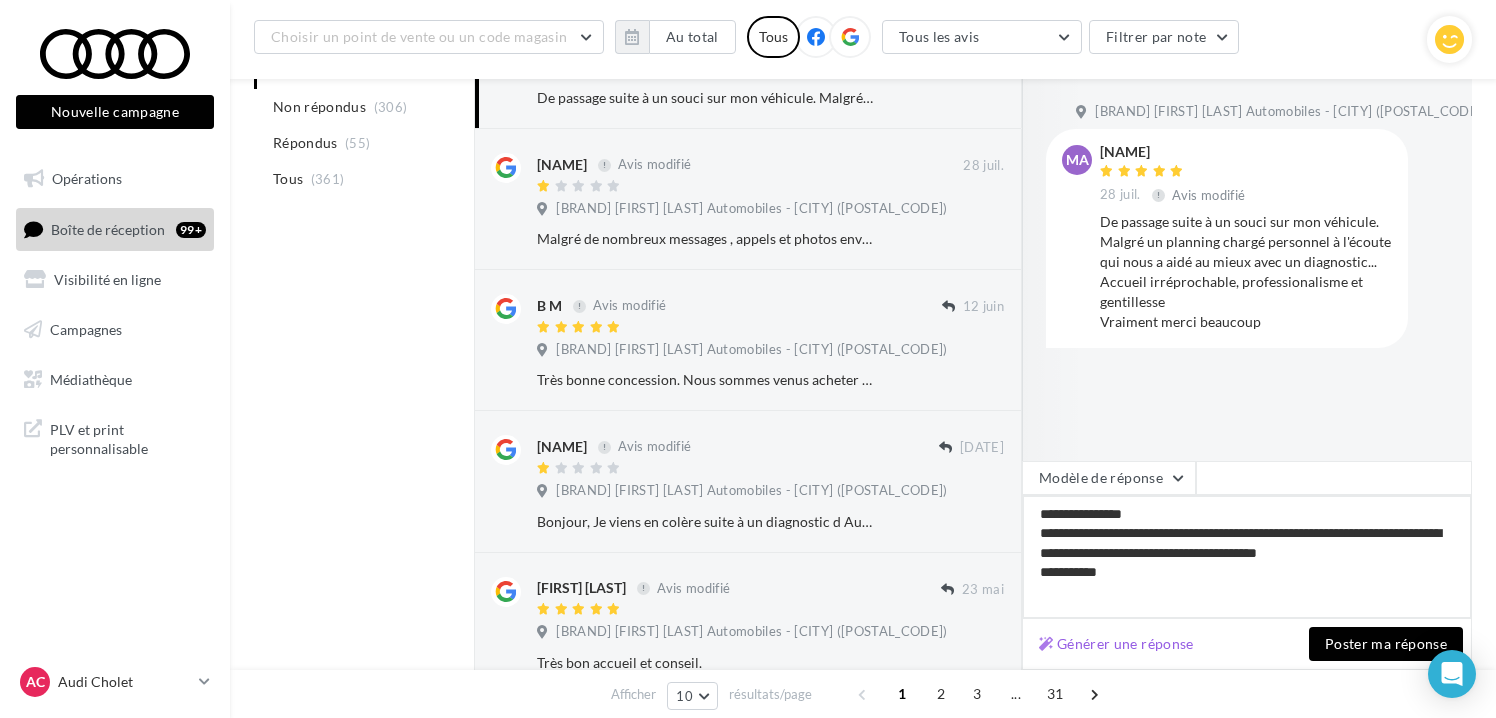 type on "**********" 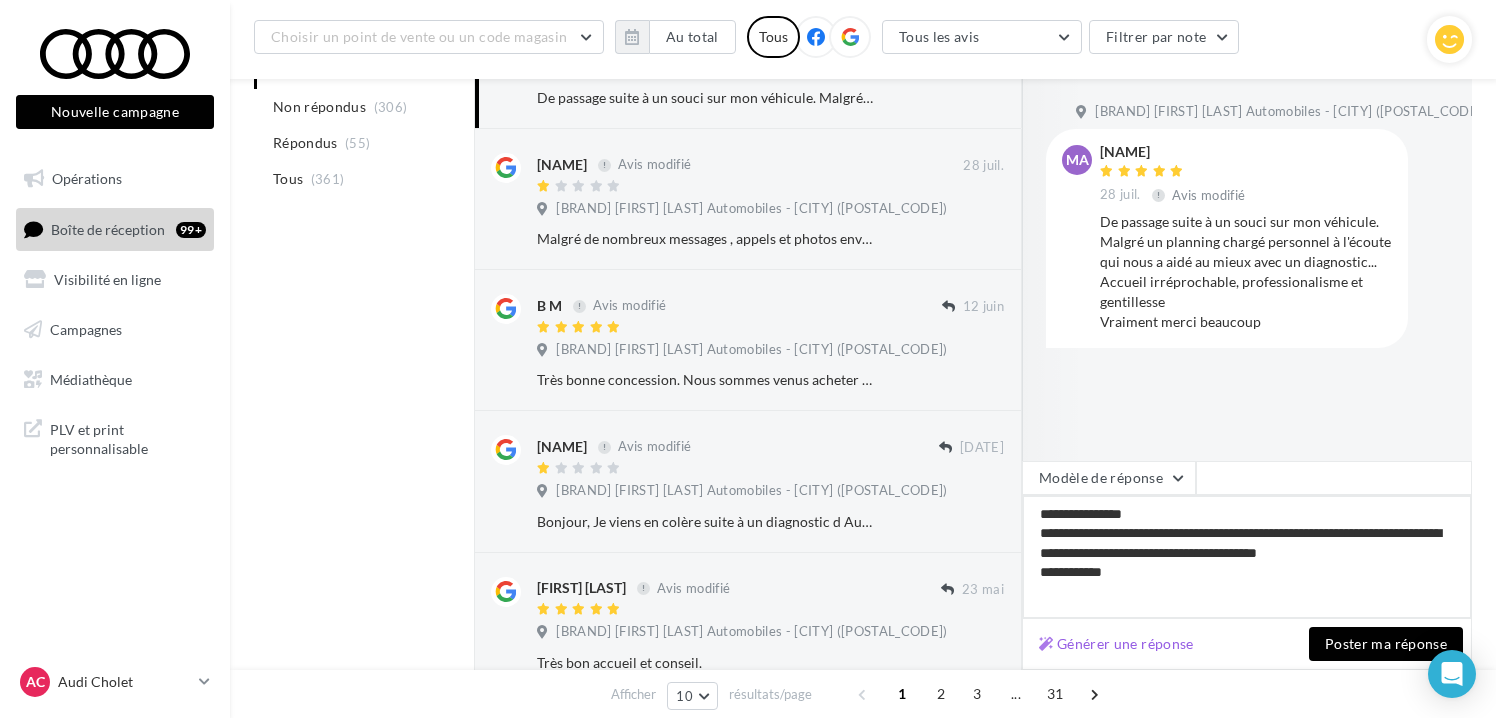 type on "**********" 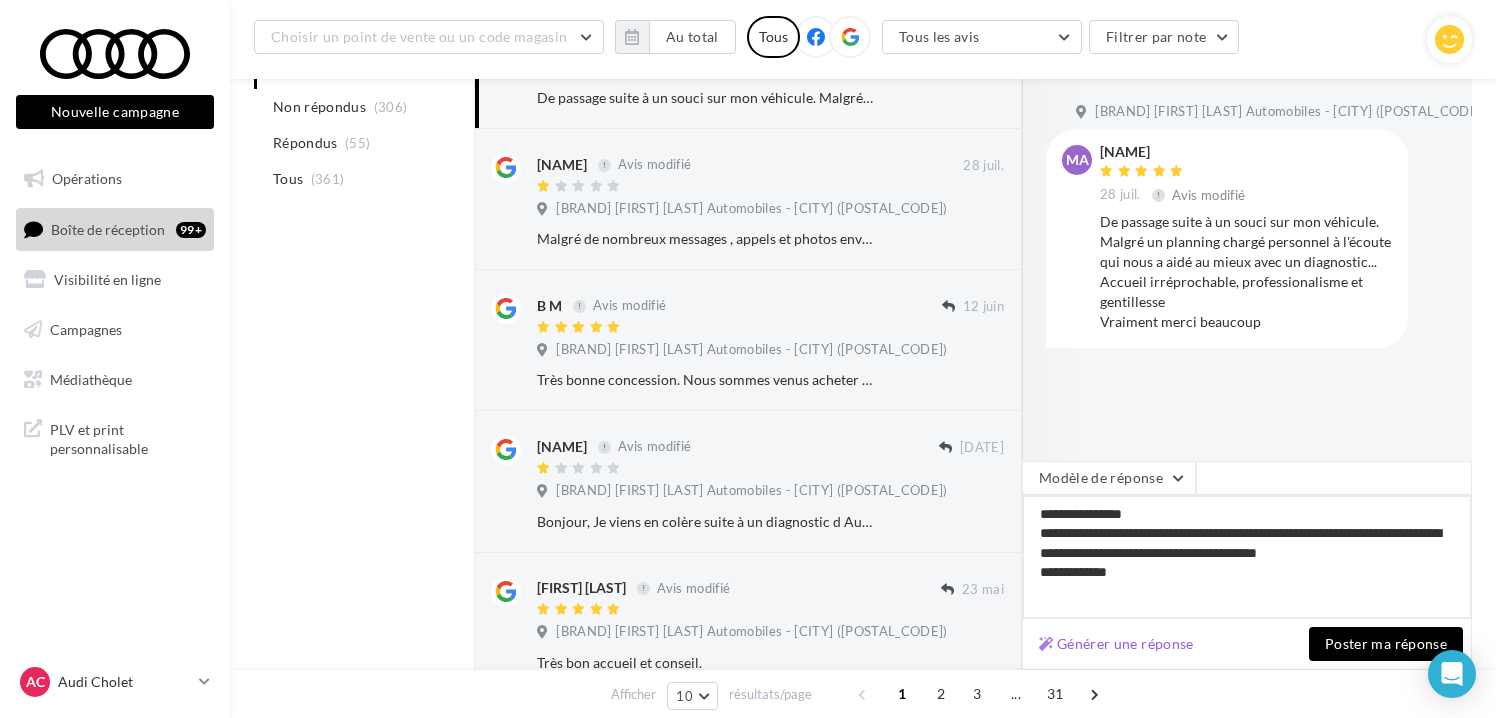 type on "**********" 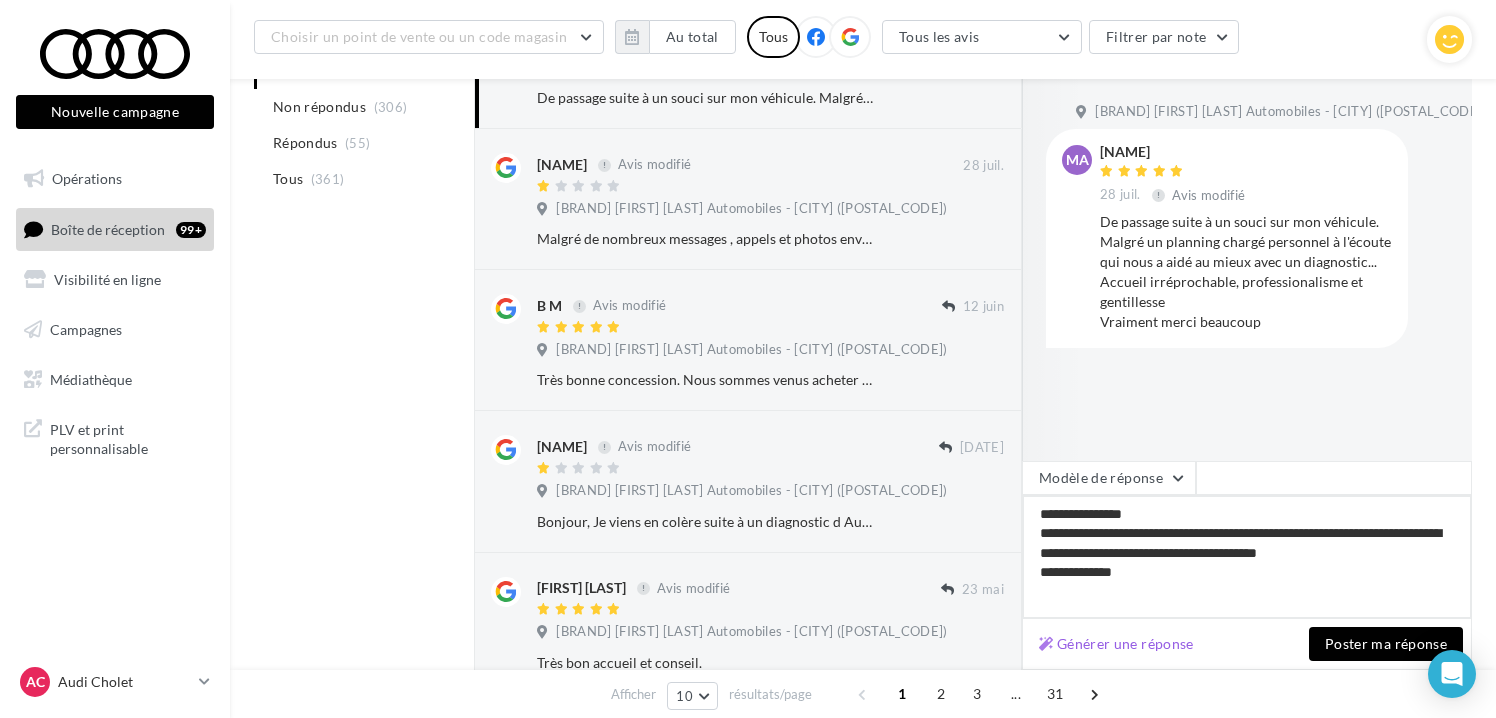 type on "**********" 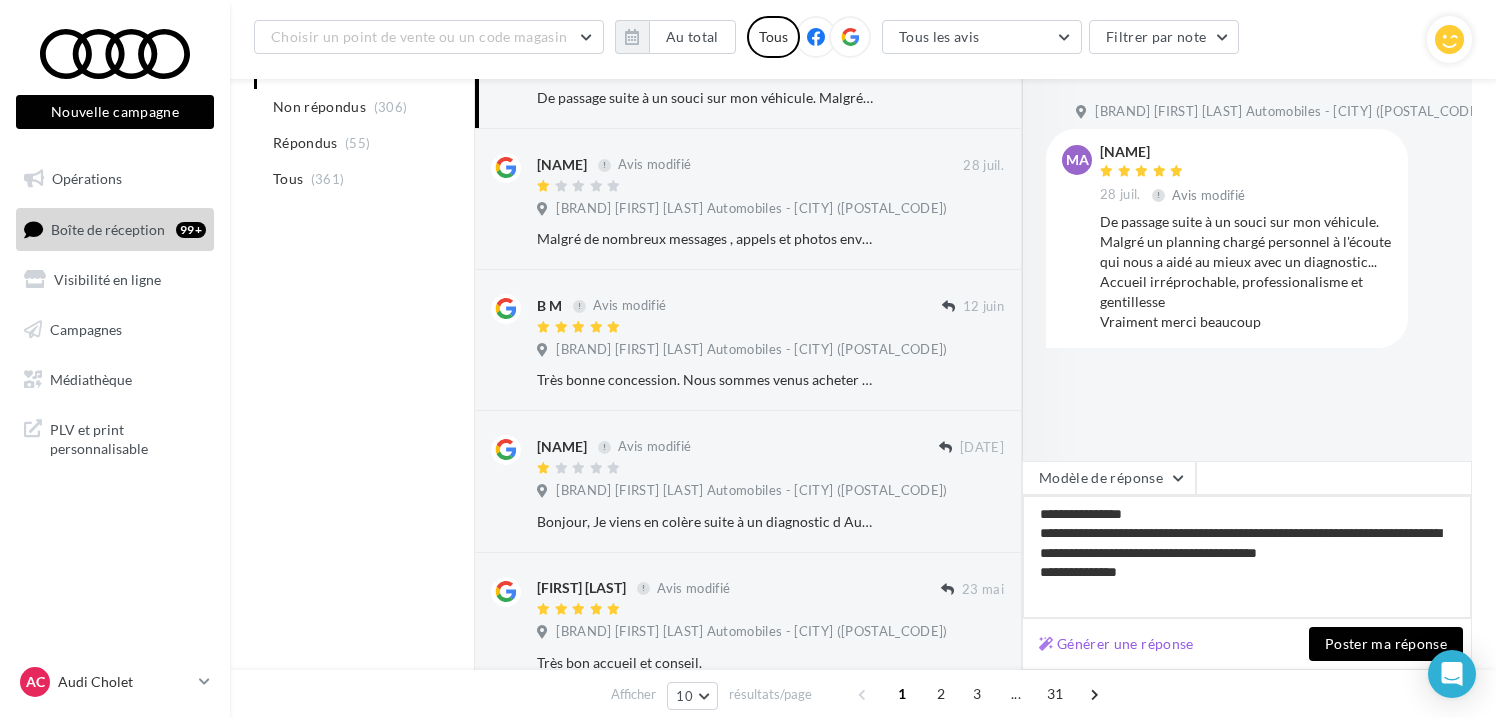 type on "**********" 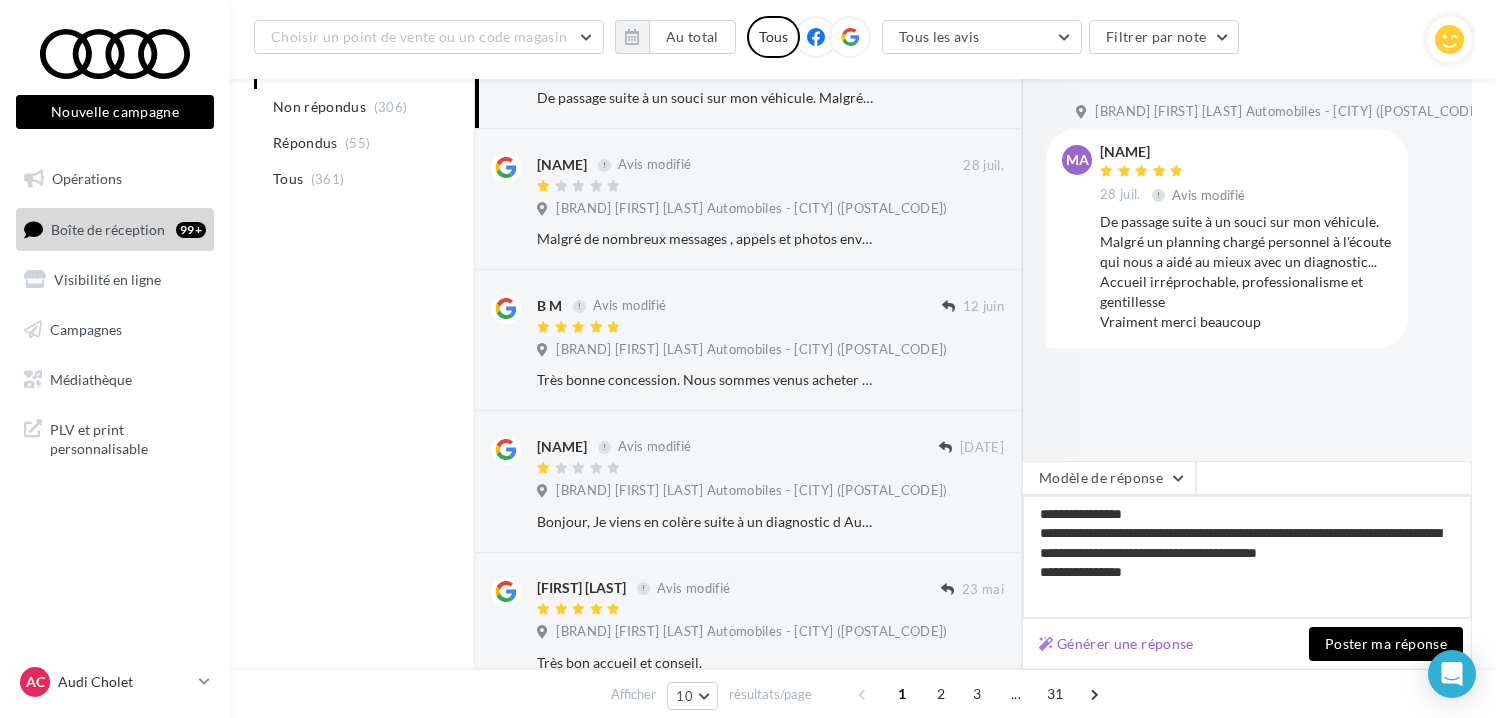 type on "**********" 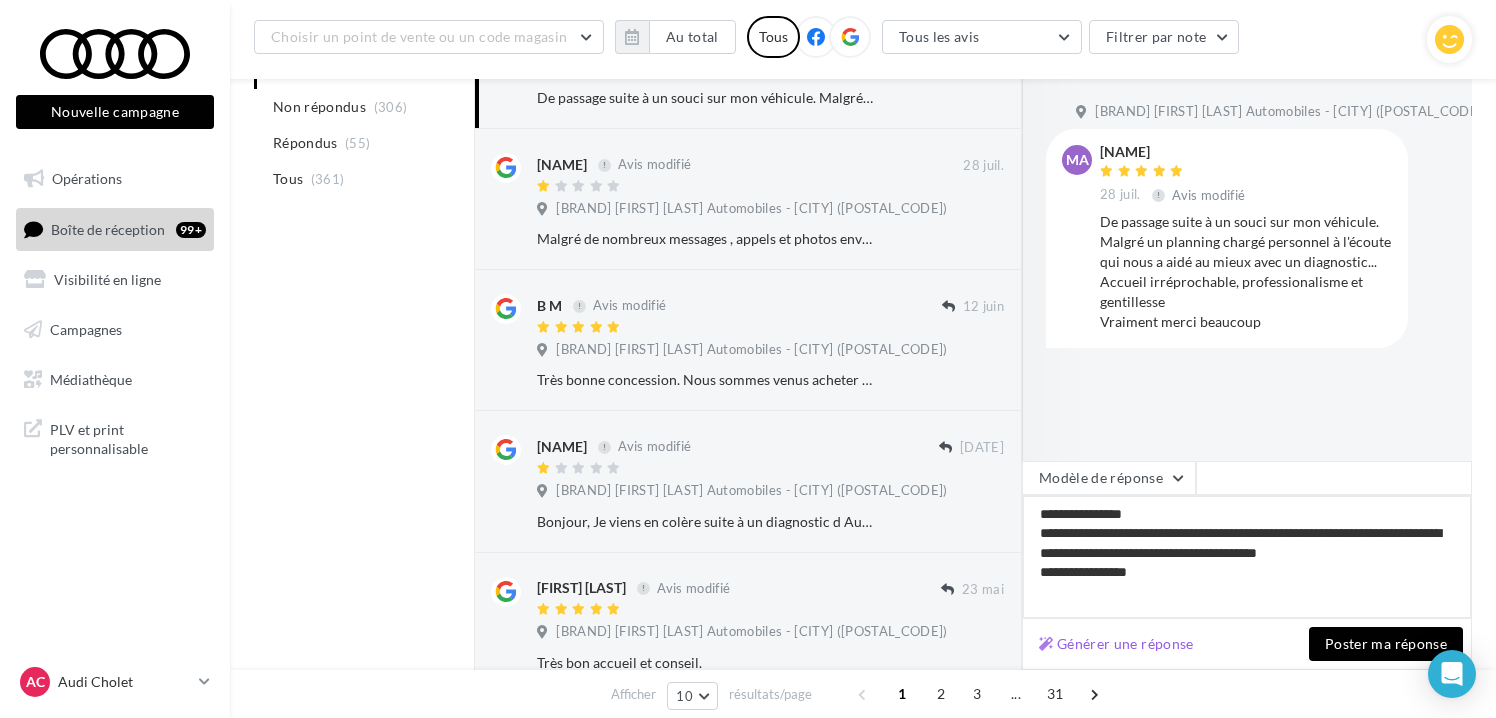 type on "**********" 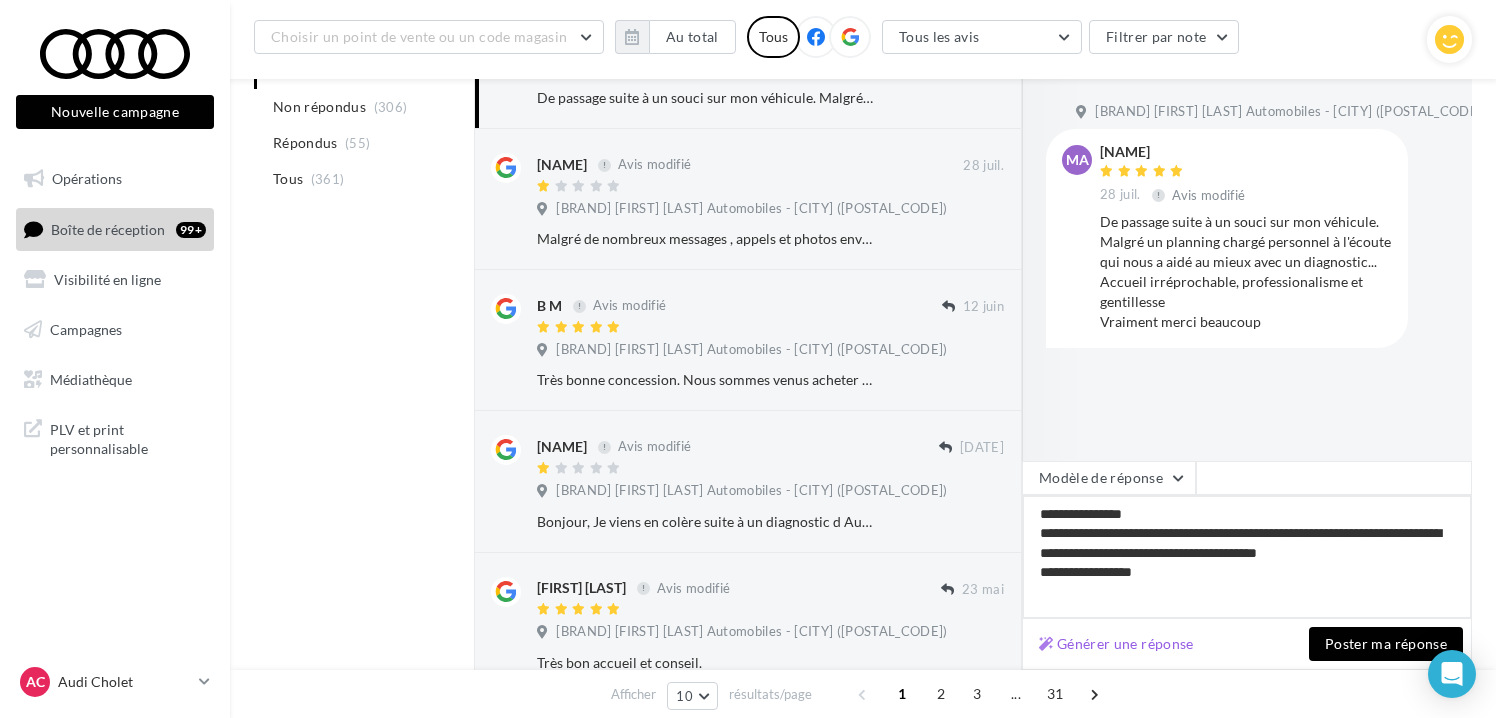 type on "**********" 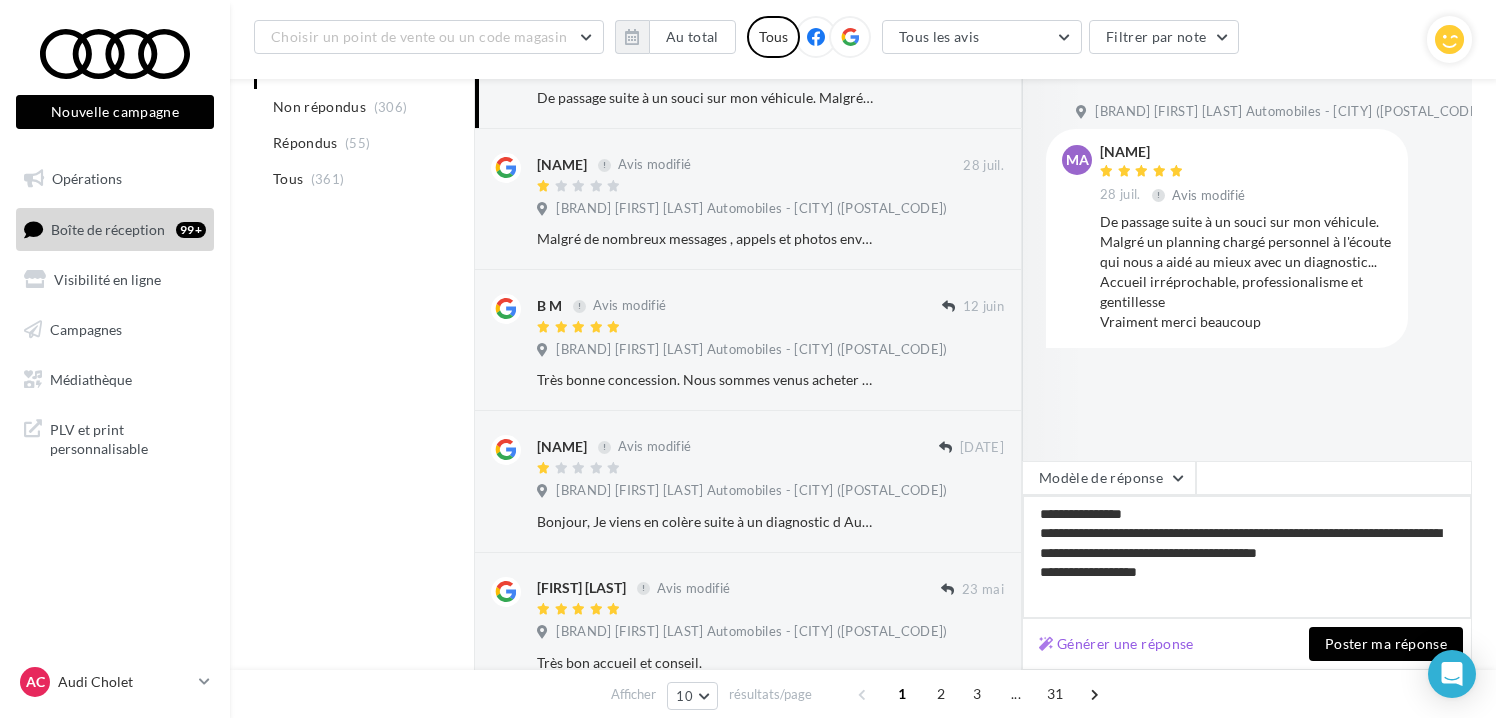 type on "**********" 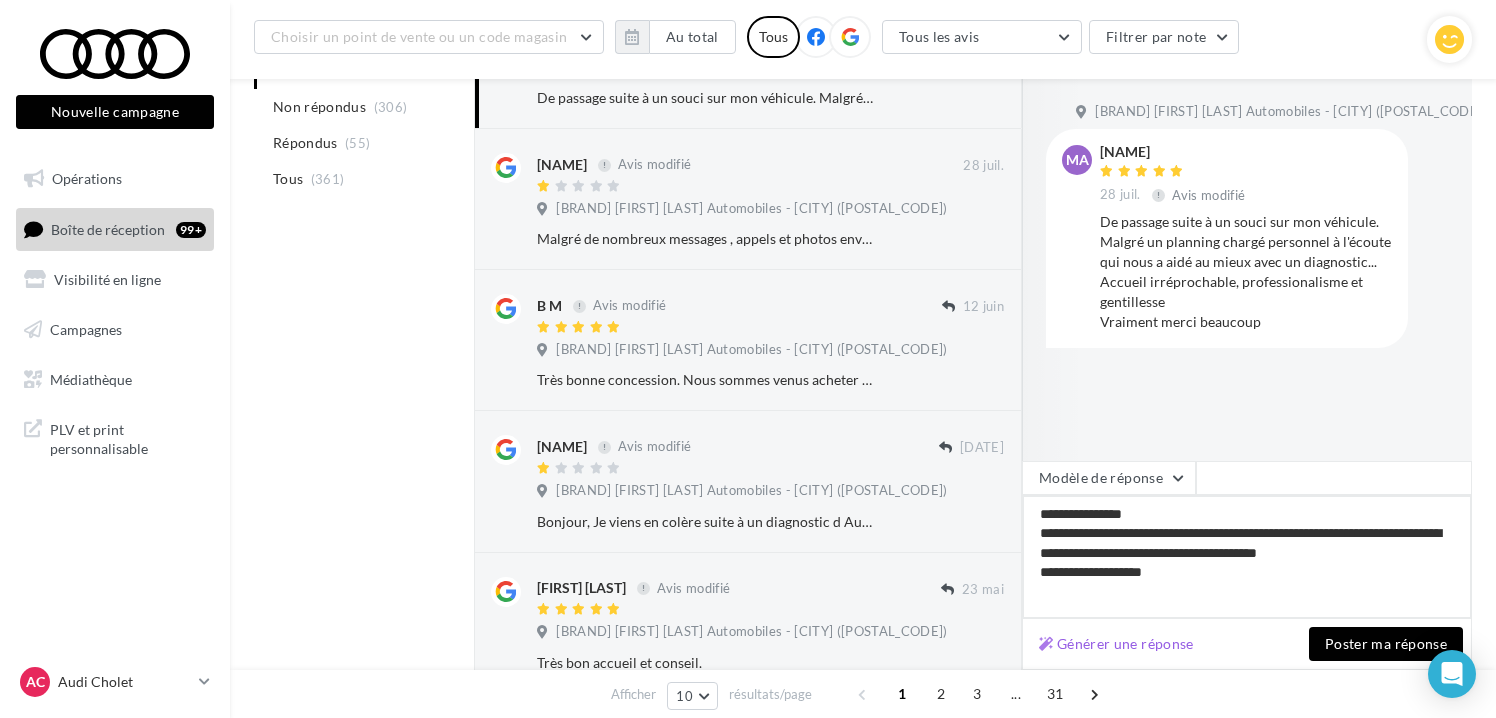type on "**********" 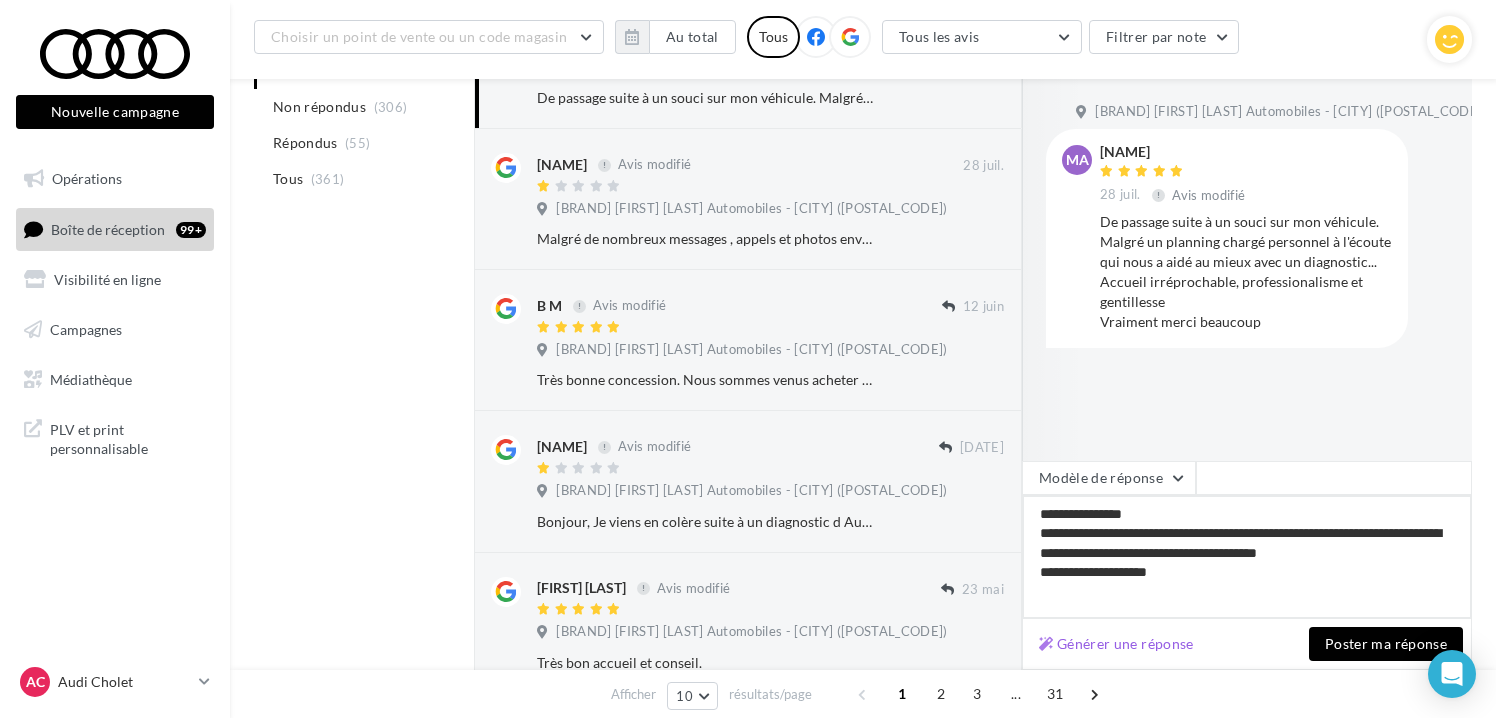 type on "**********" 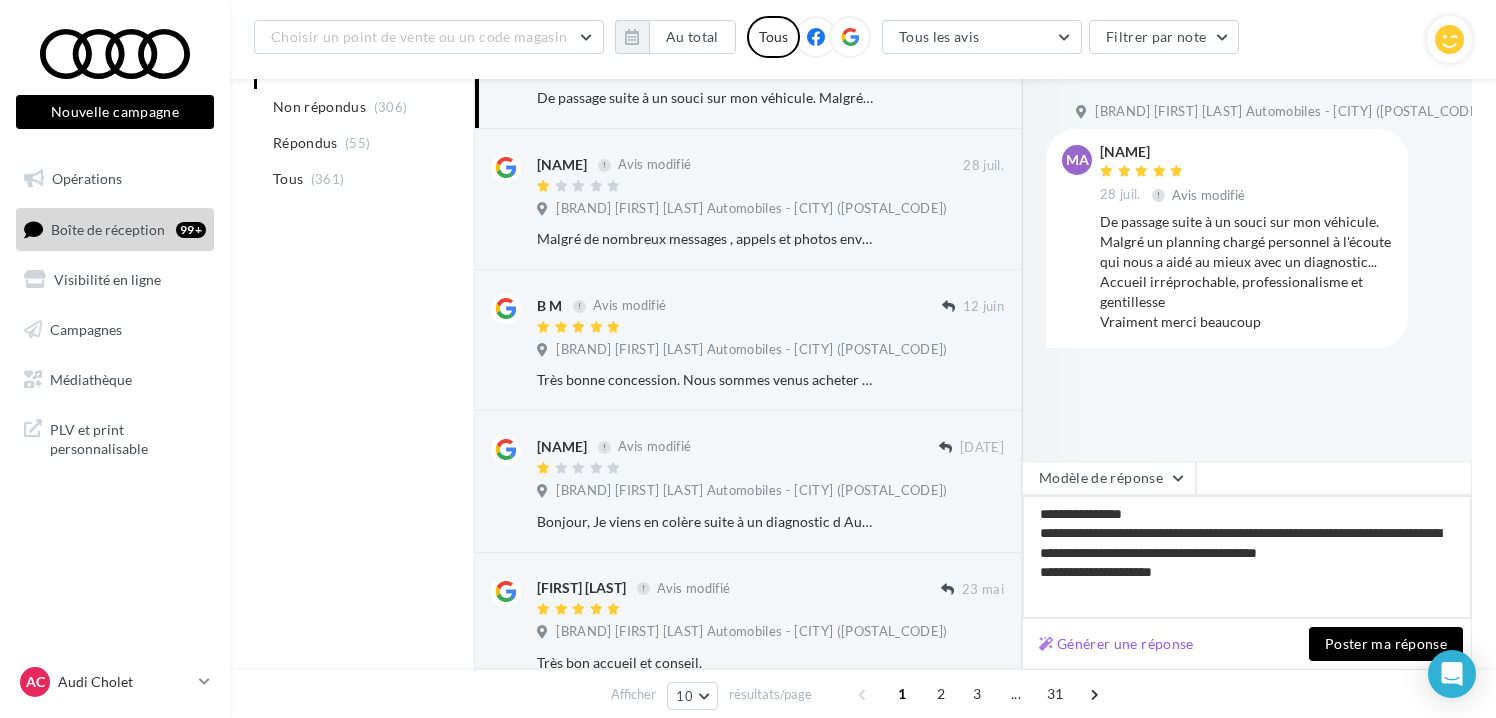type on "**********" 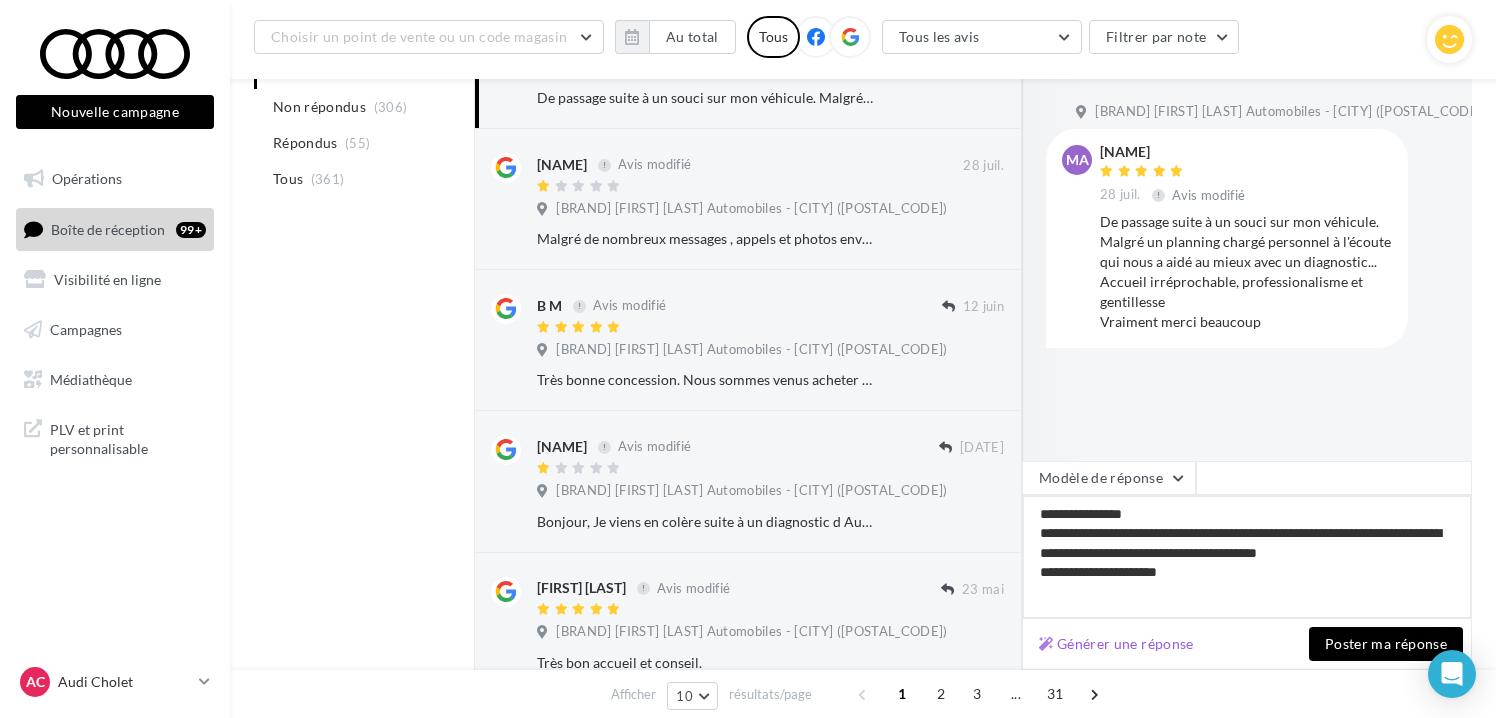 type on "**********" 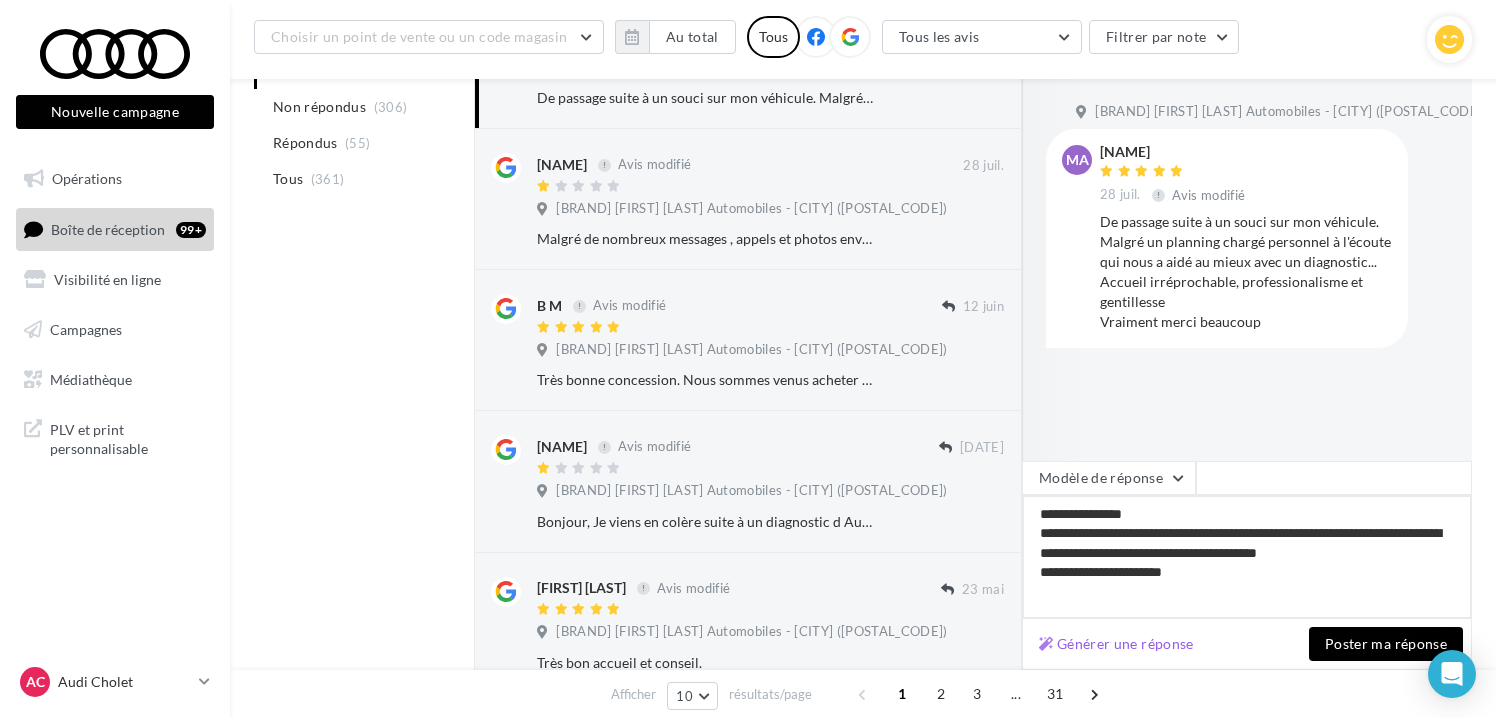type on "**********" 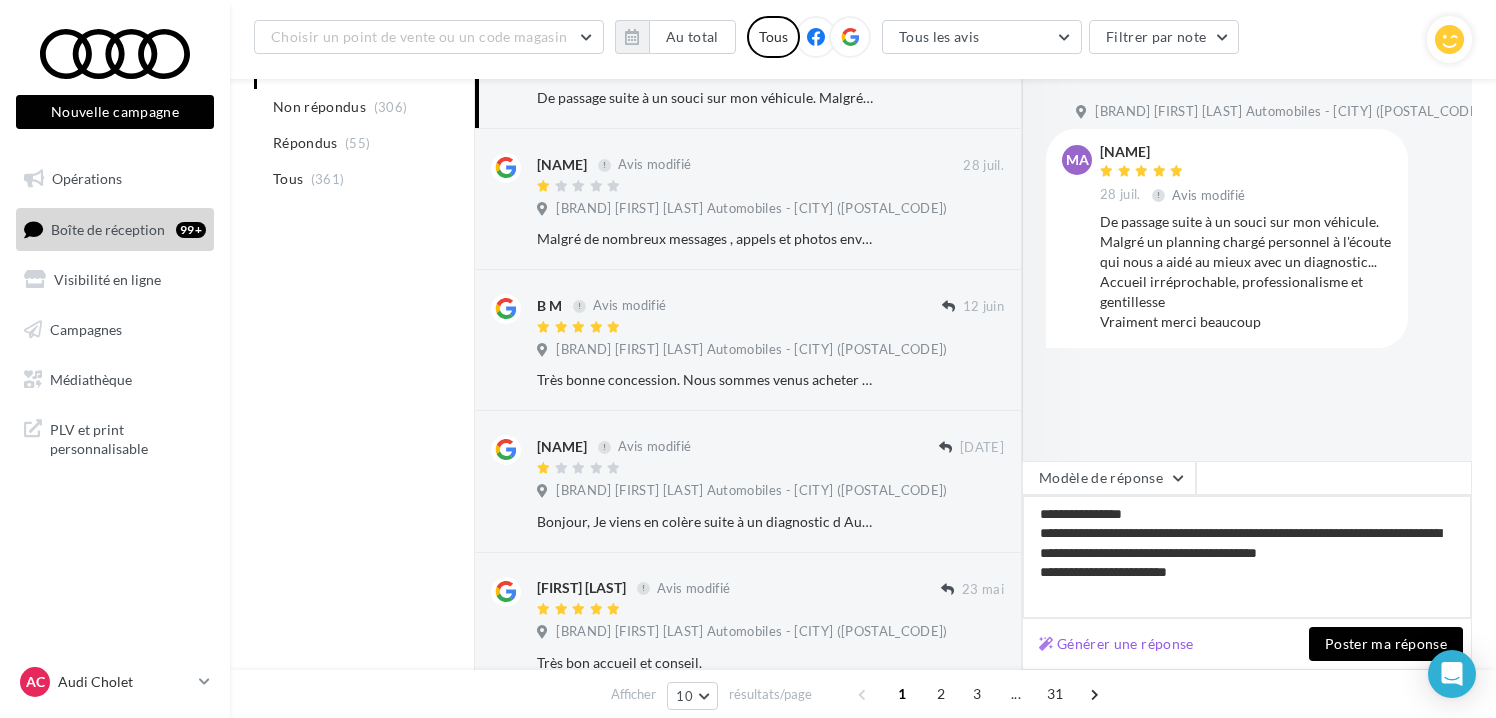 type on "**********" 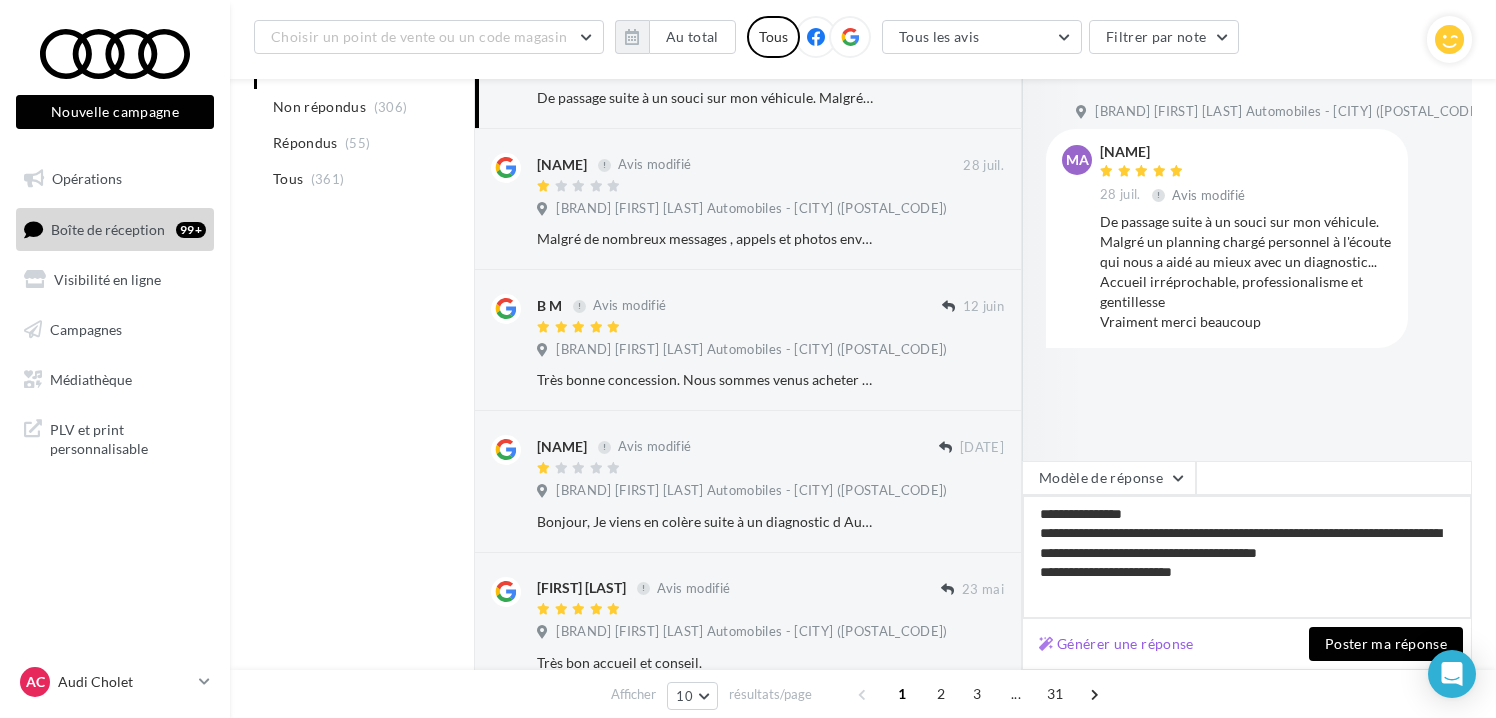 type on "**********" 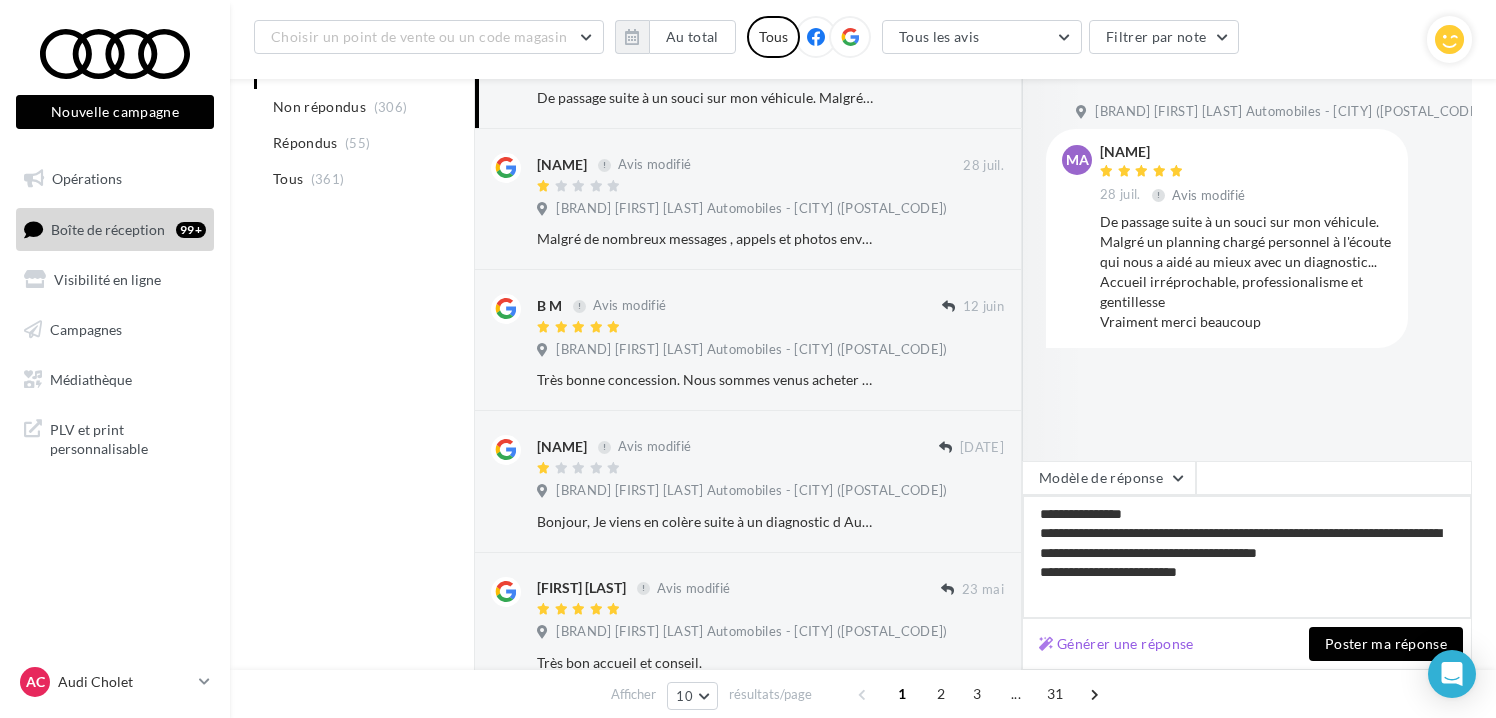 type on "**********" 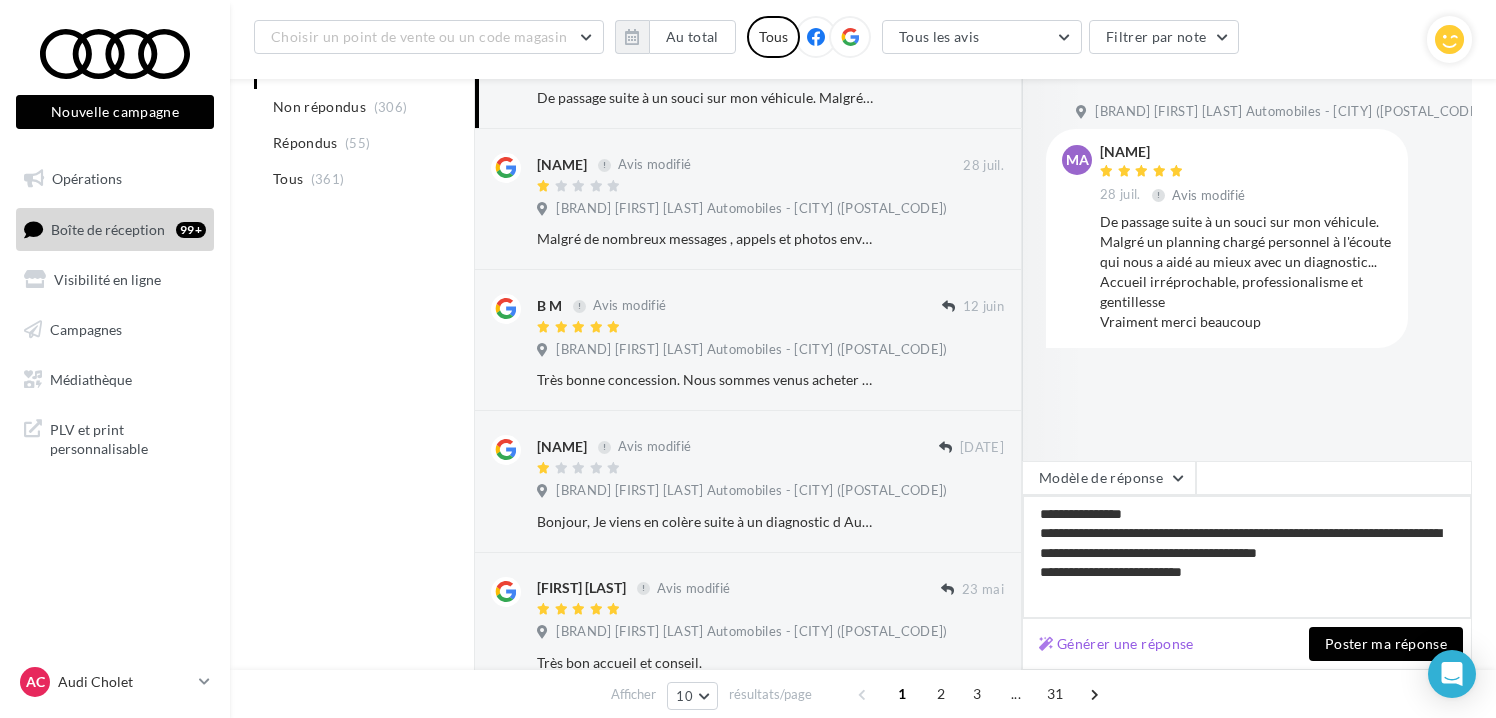 type on "**********" 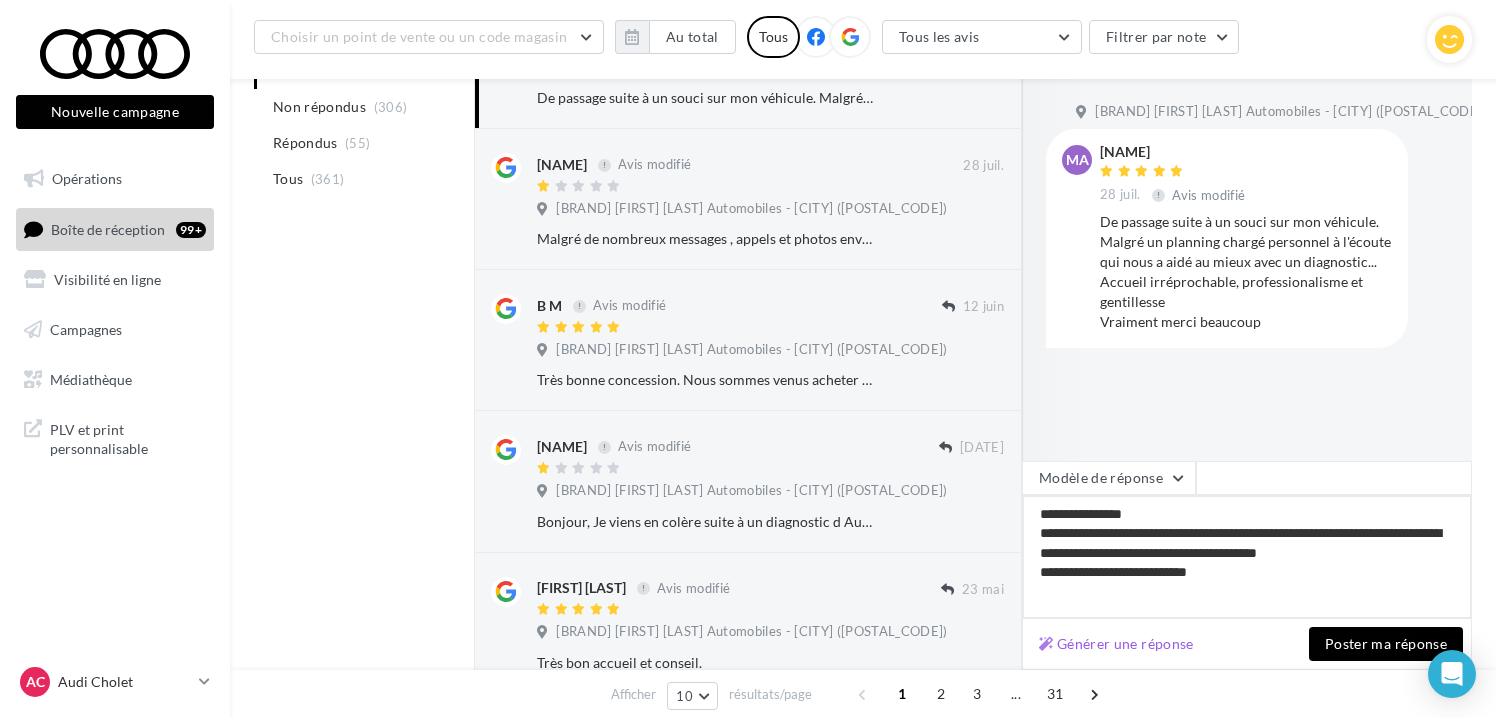 type on "**********" 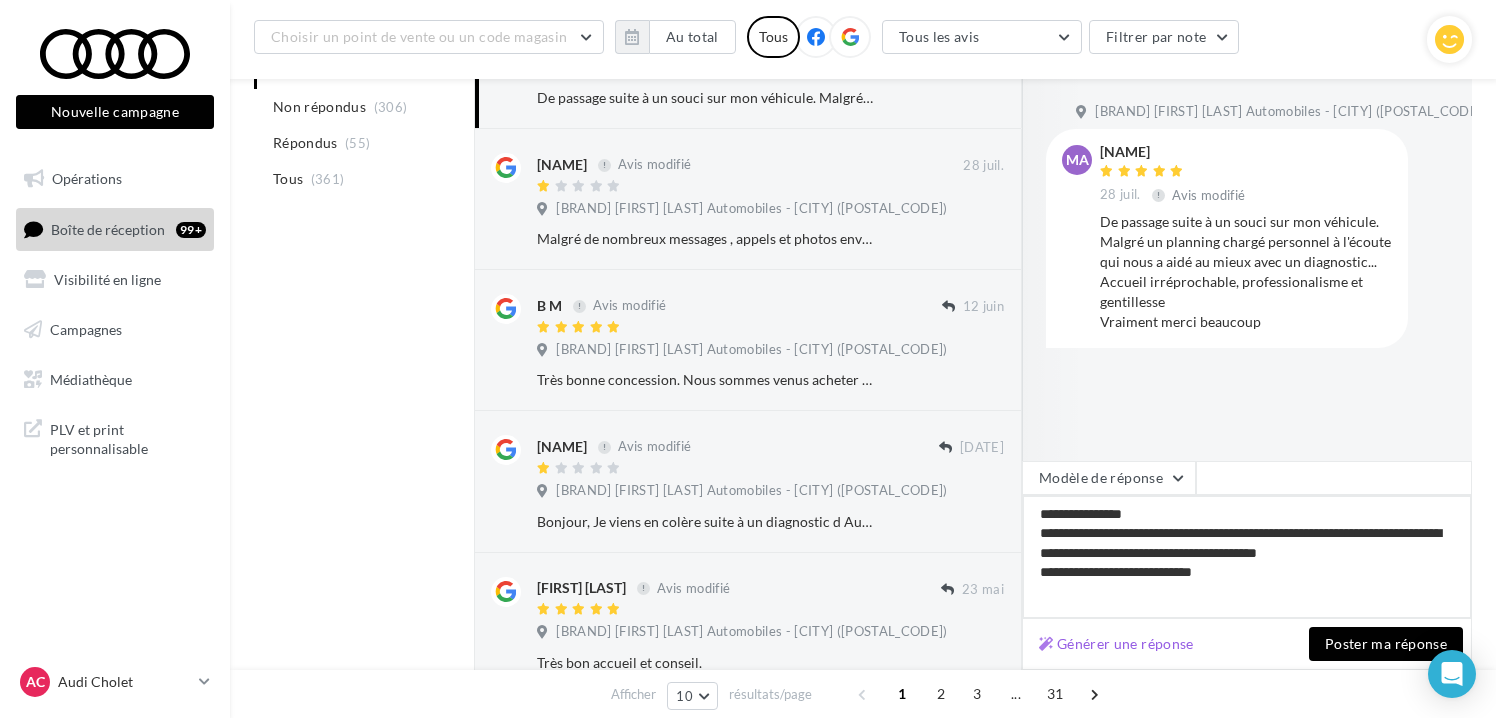 type on "**********" 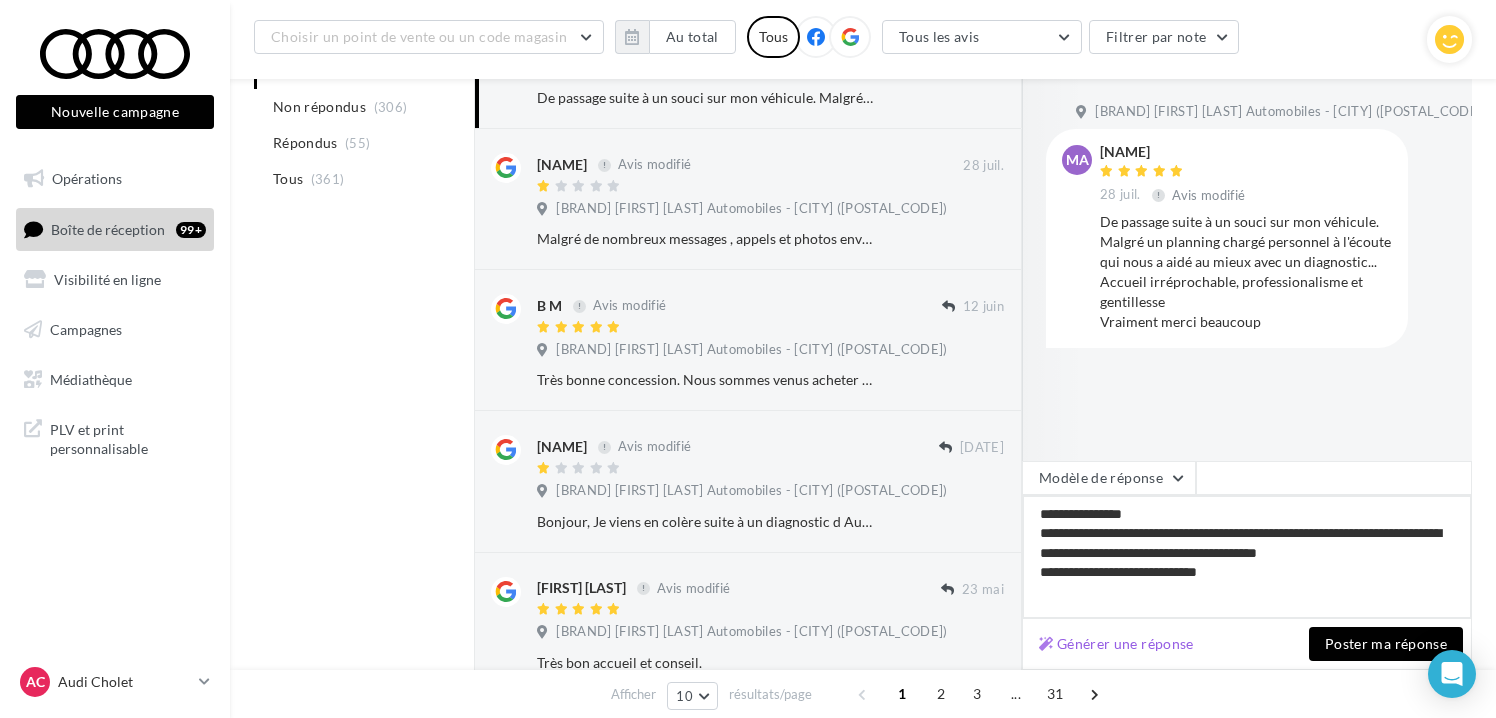 type on "**********" 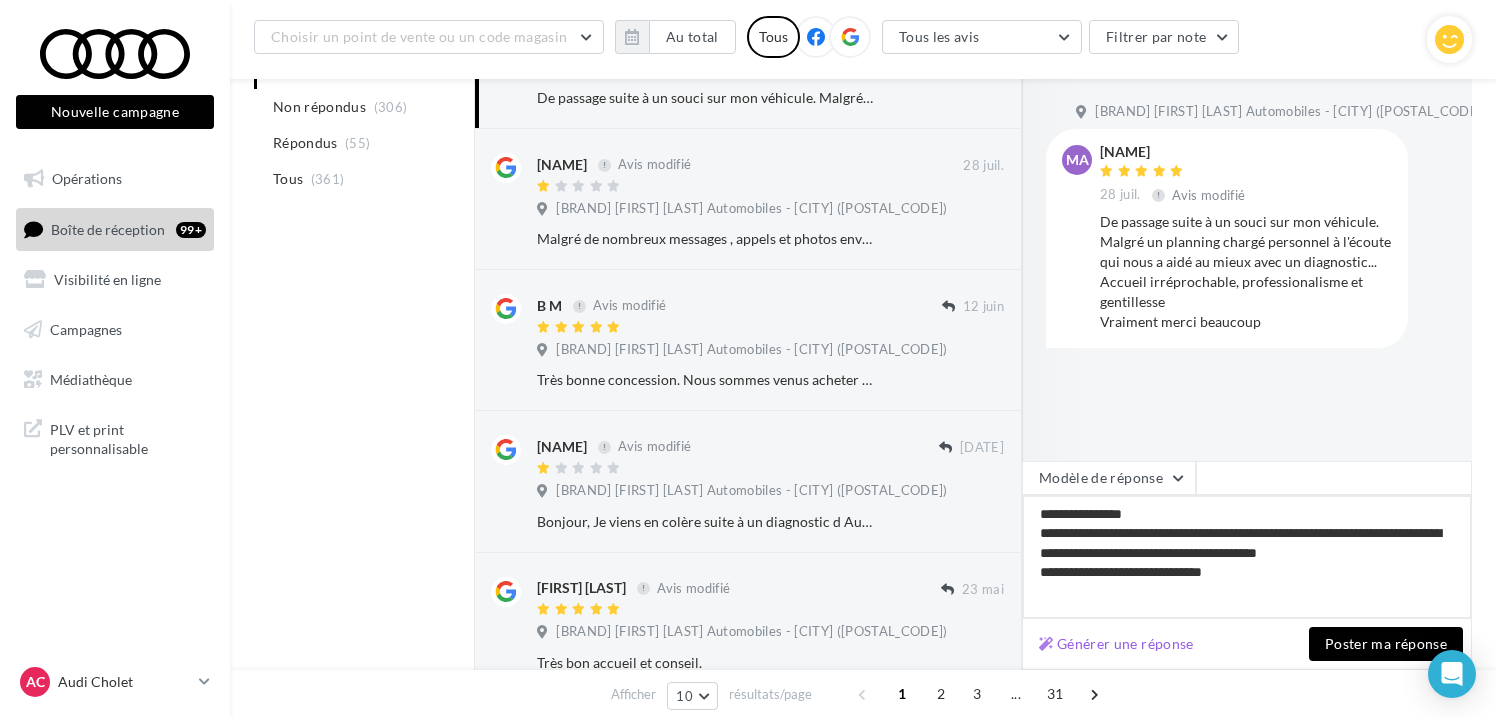 type on "**********" 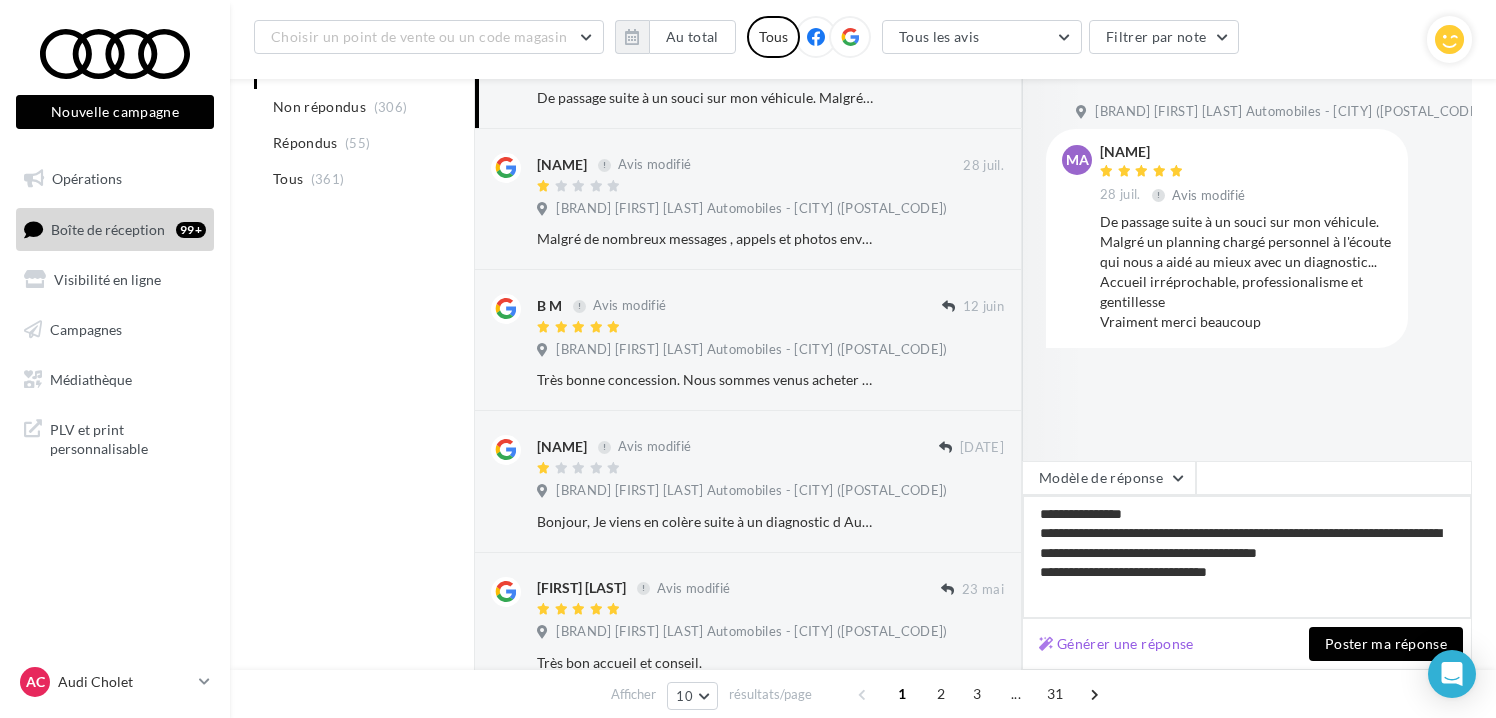 type on "**********" 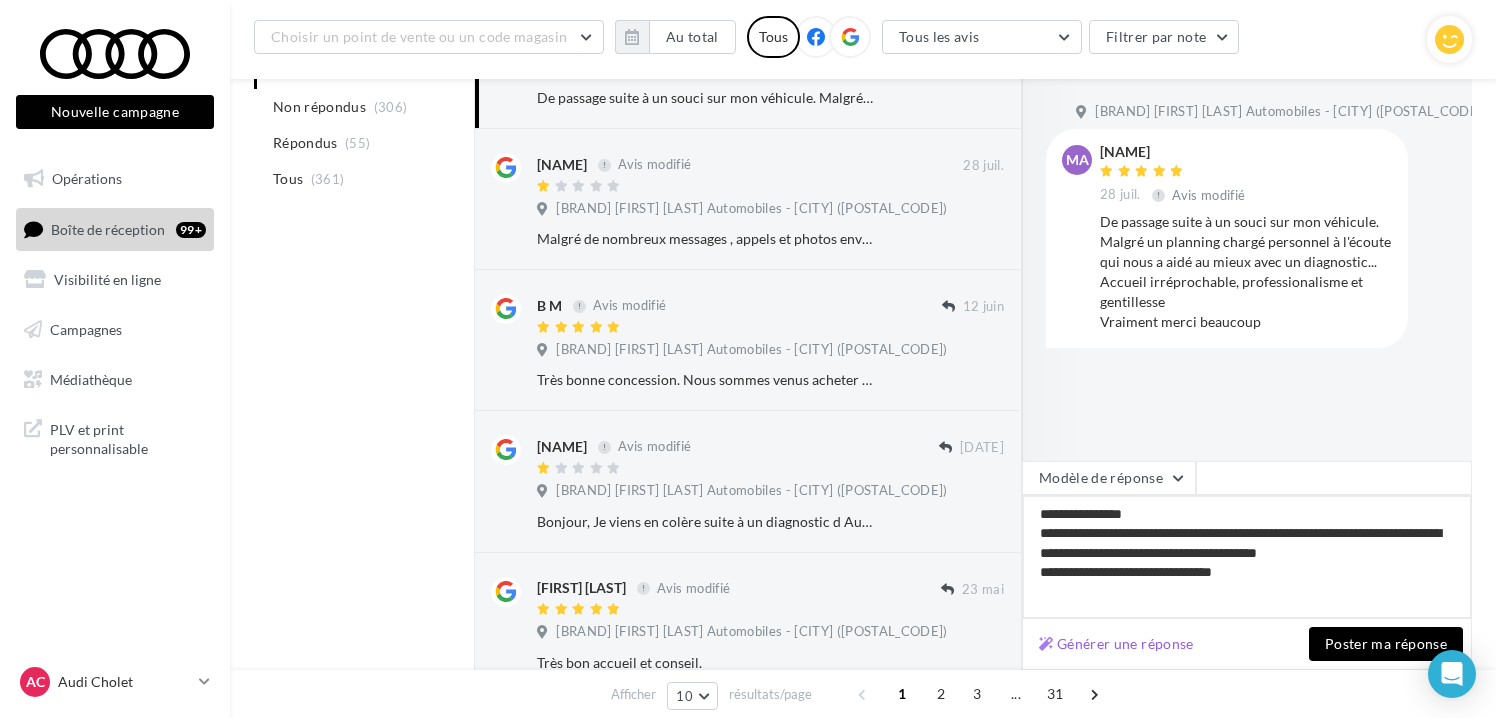 type on "**********" 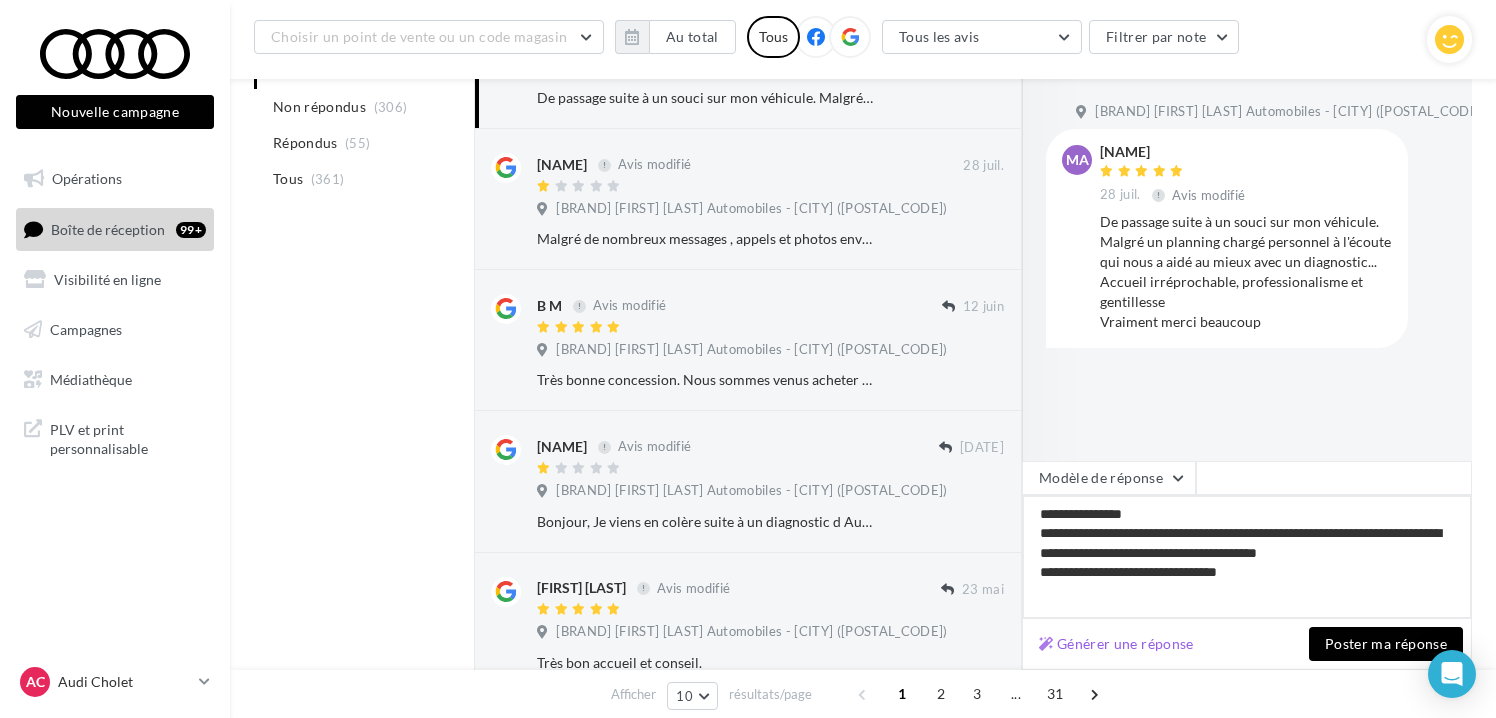 type on "**********" 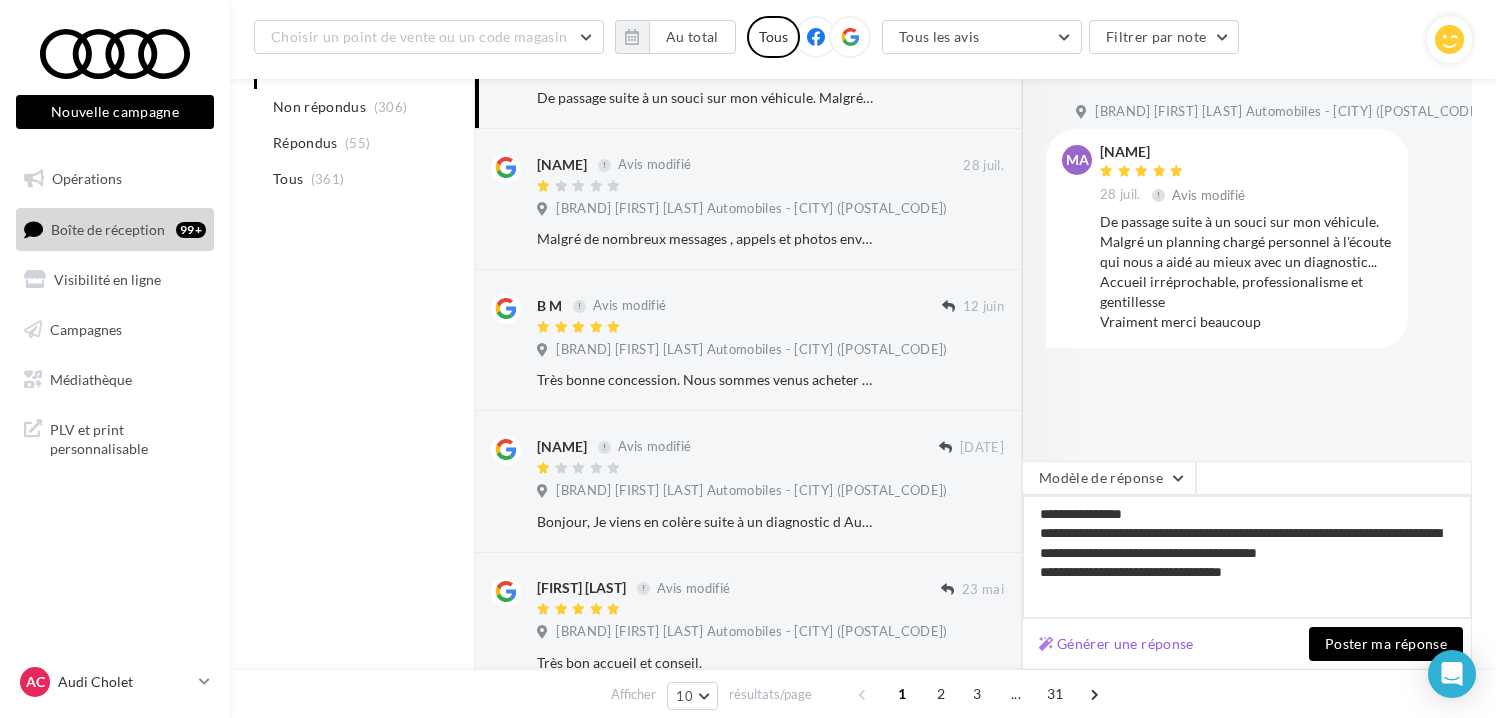 type on "**********" 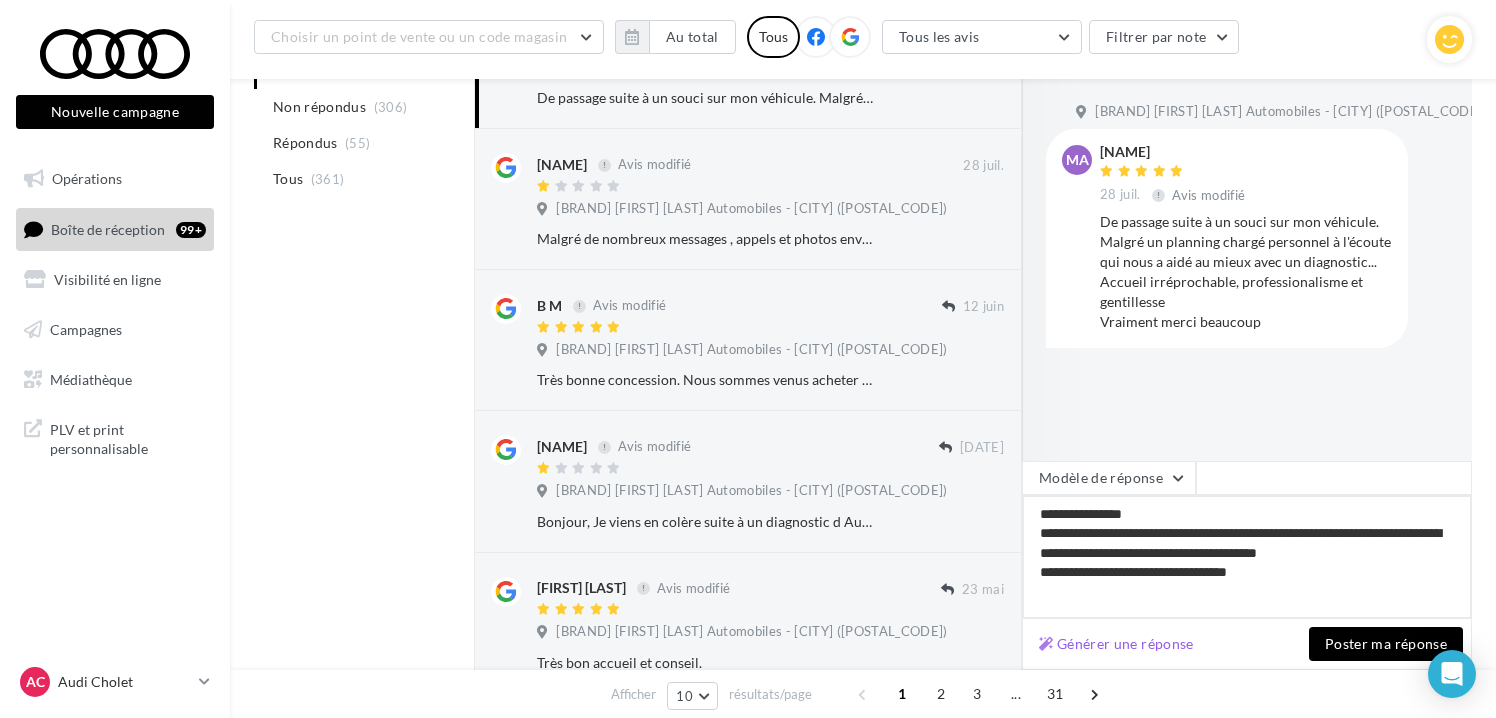 type on "**********" 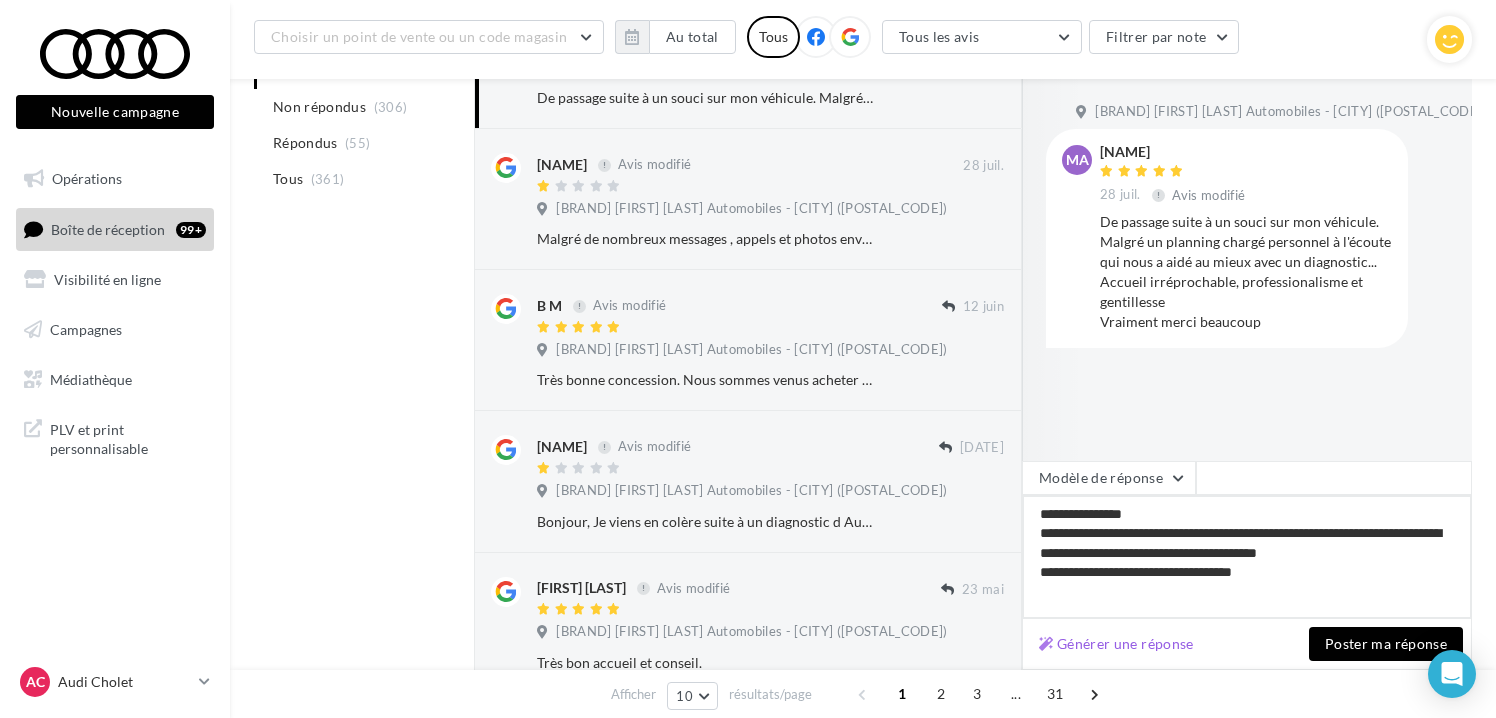 type on "**********" 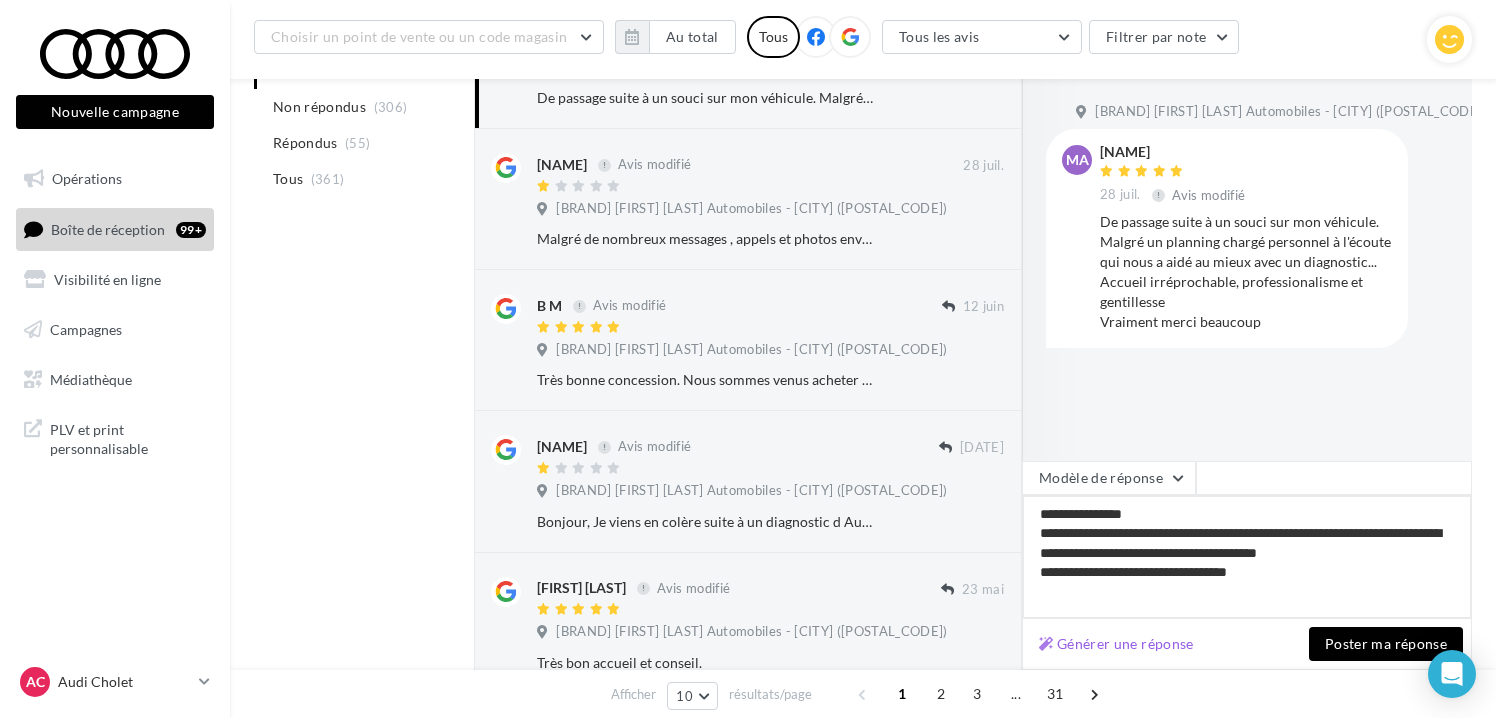 type on "**********" 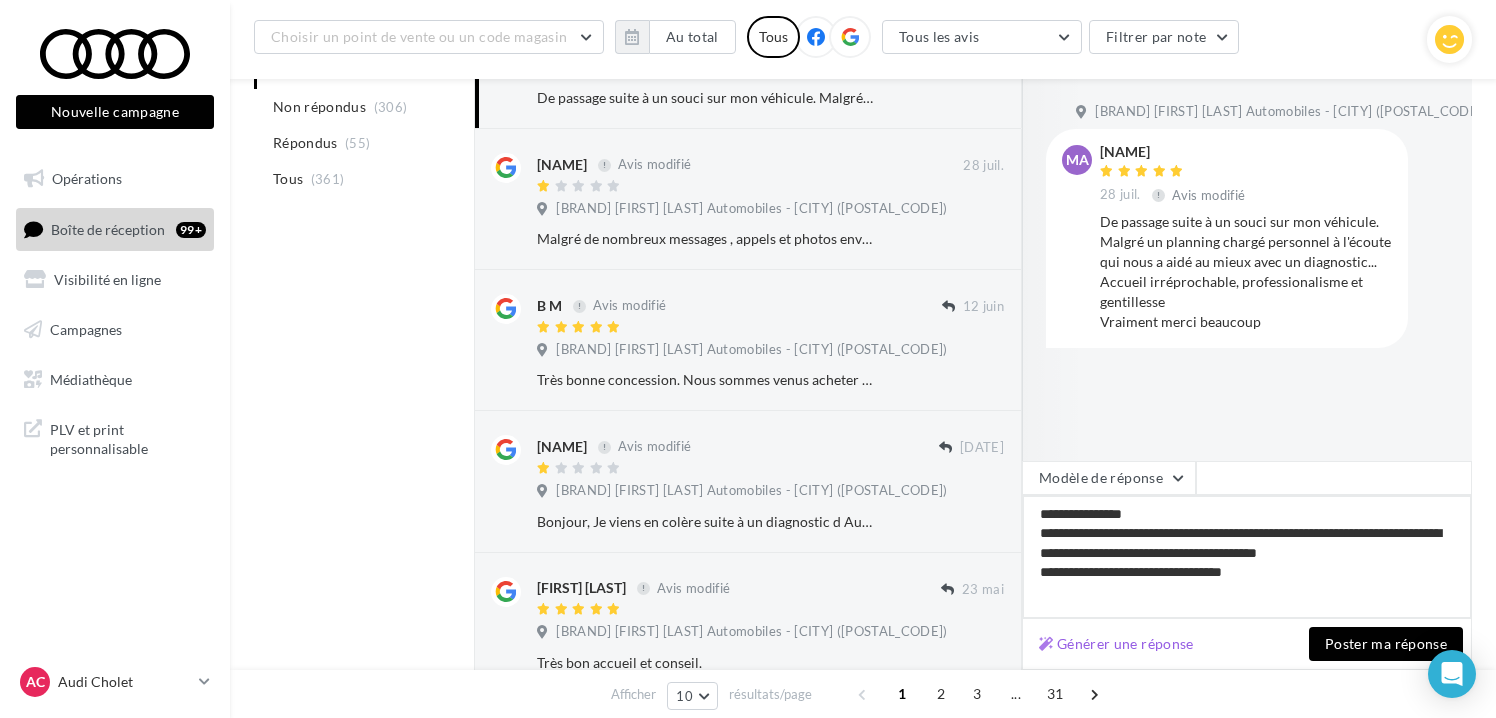 type on "**********" 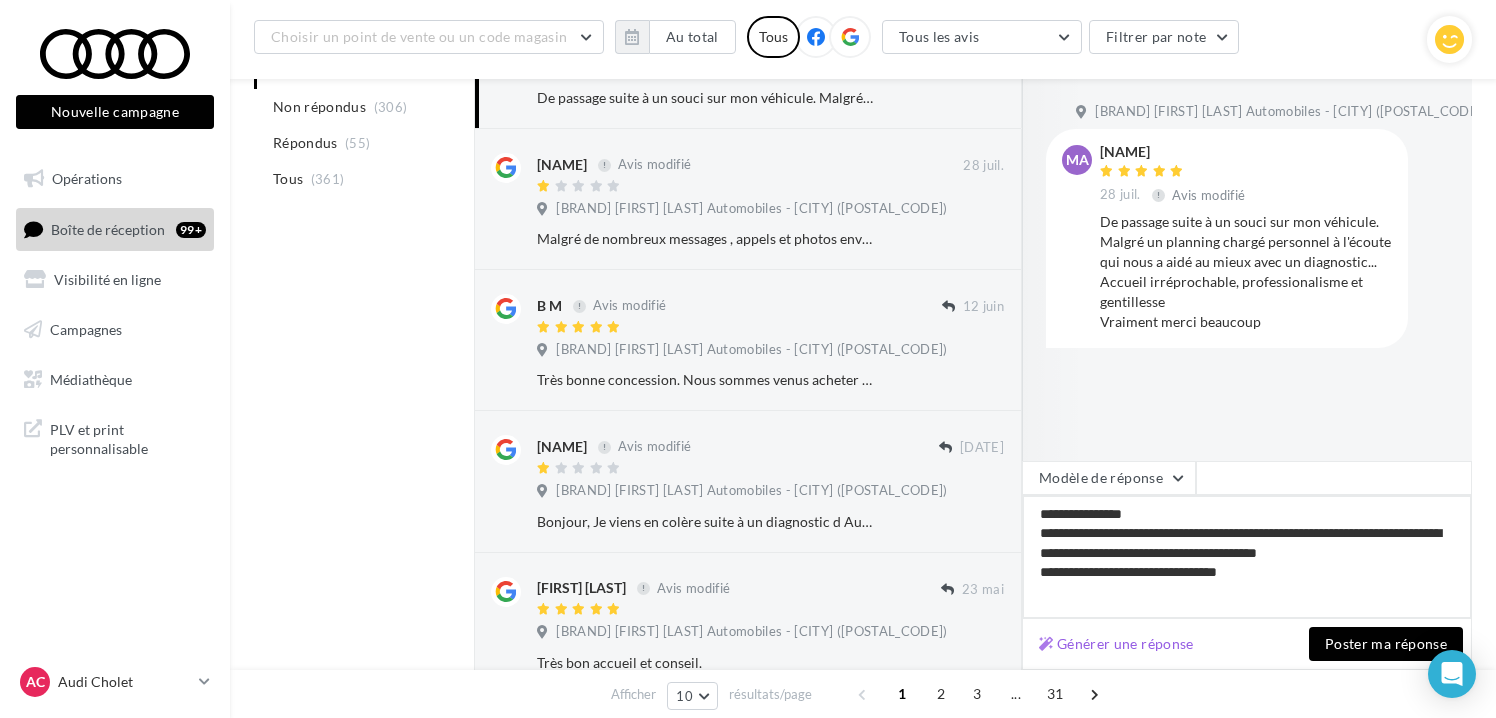 type on "**********" 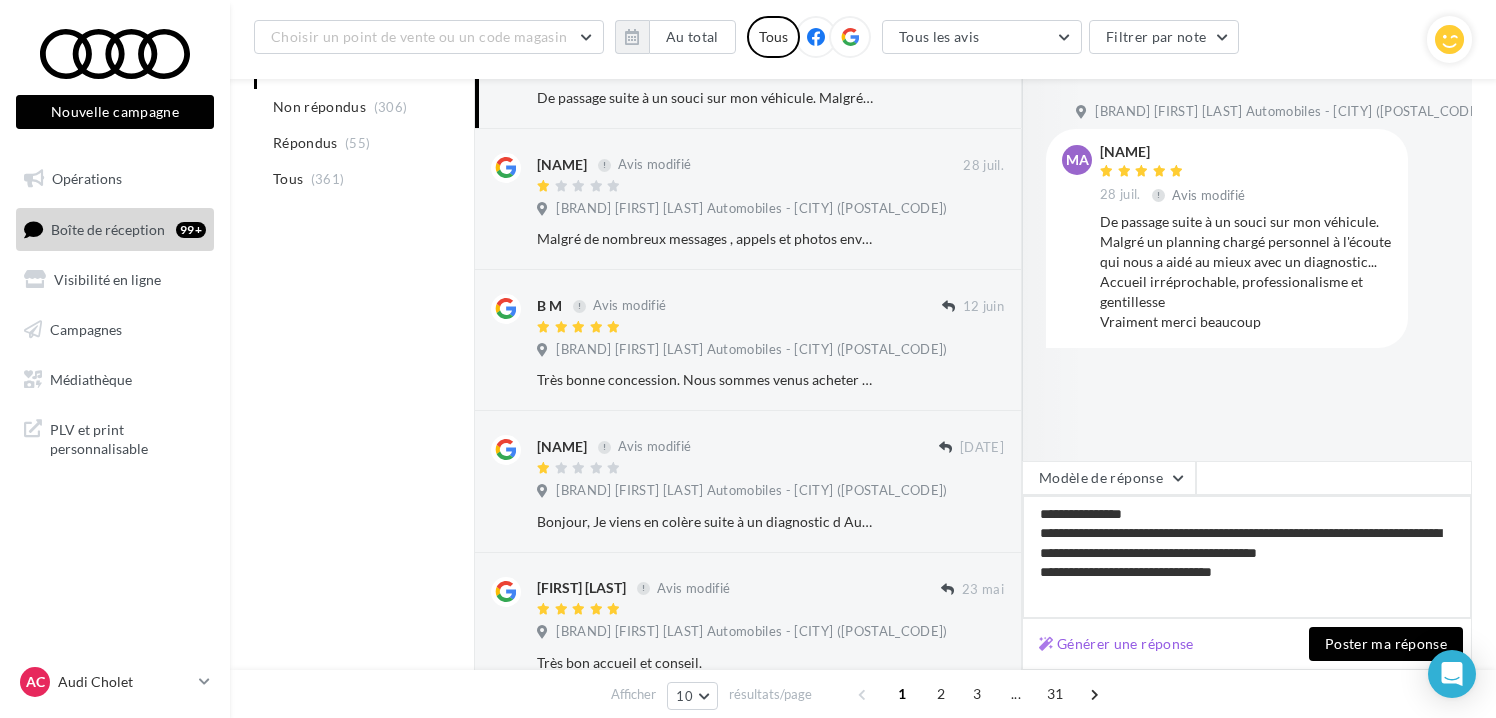 type on "**********" 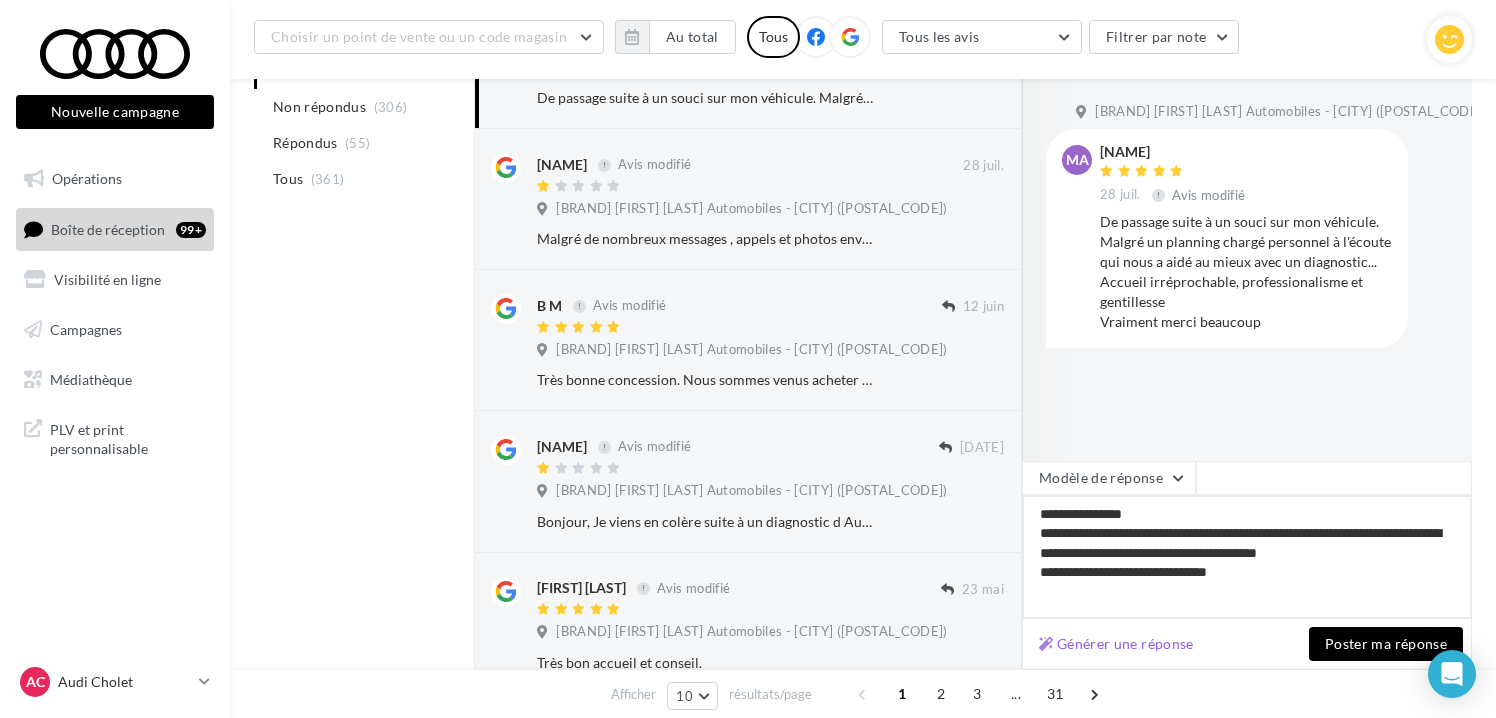 type on "**********" 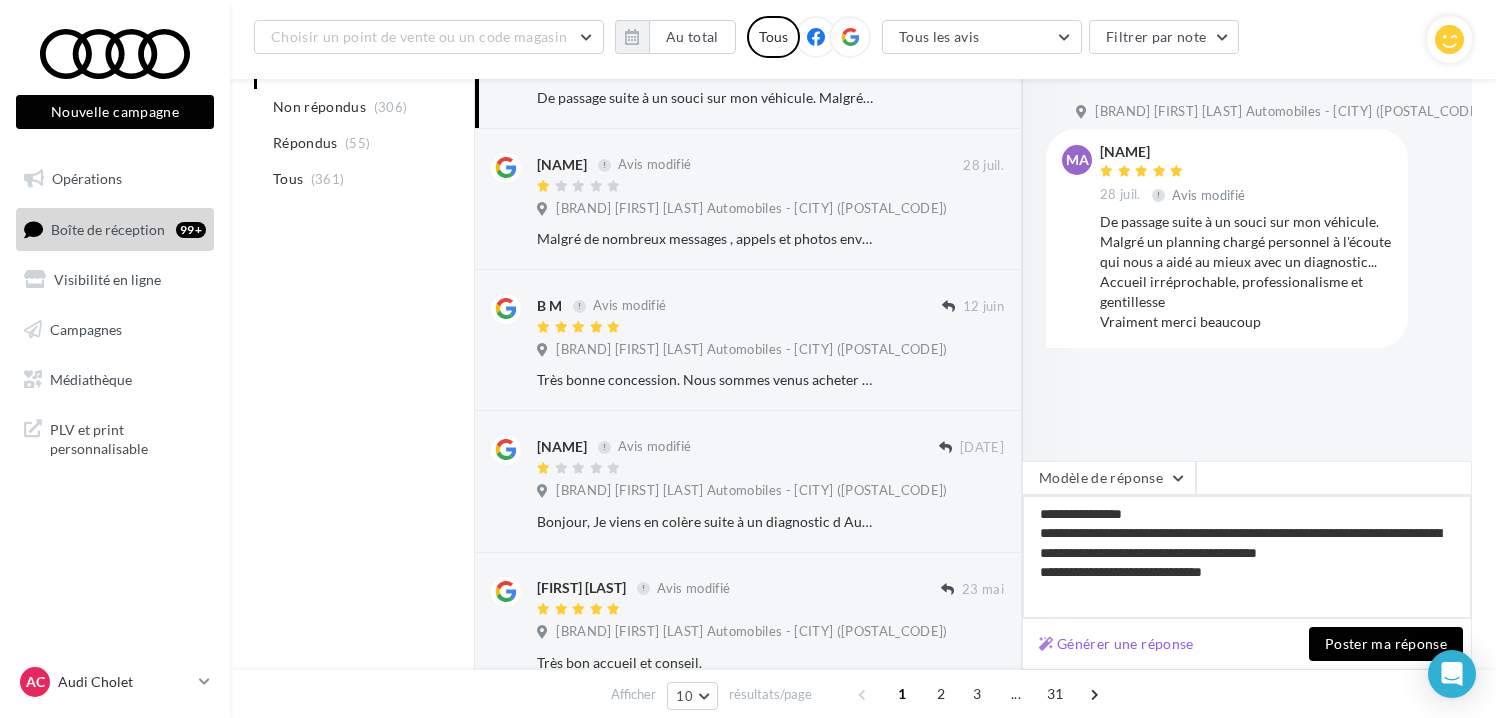 type on "**********" 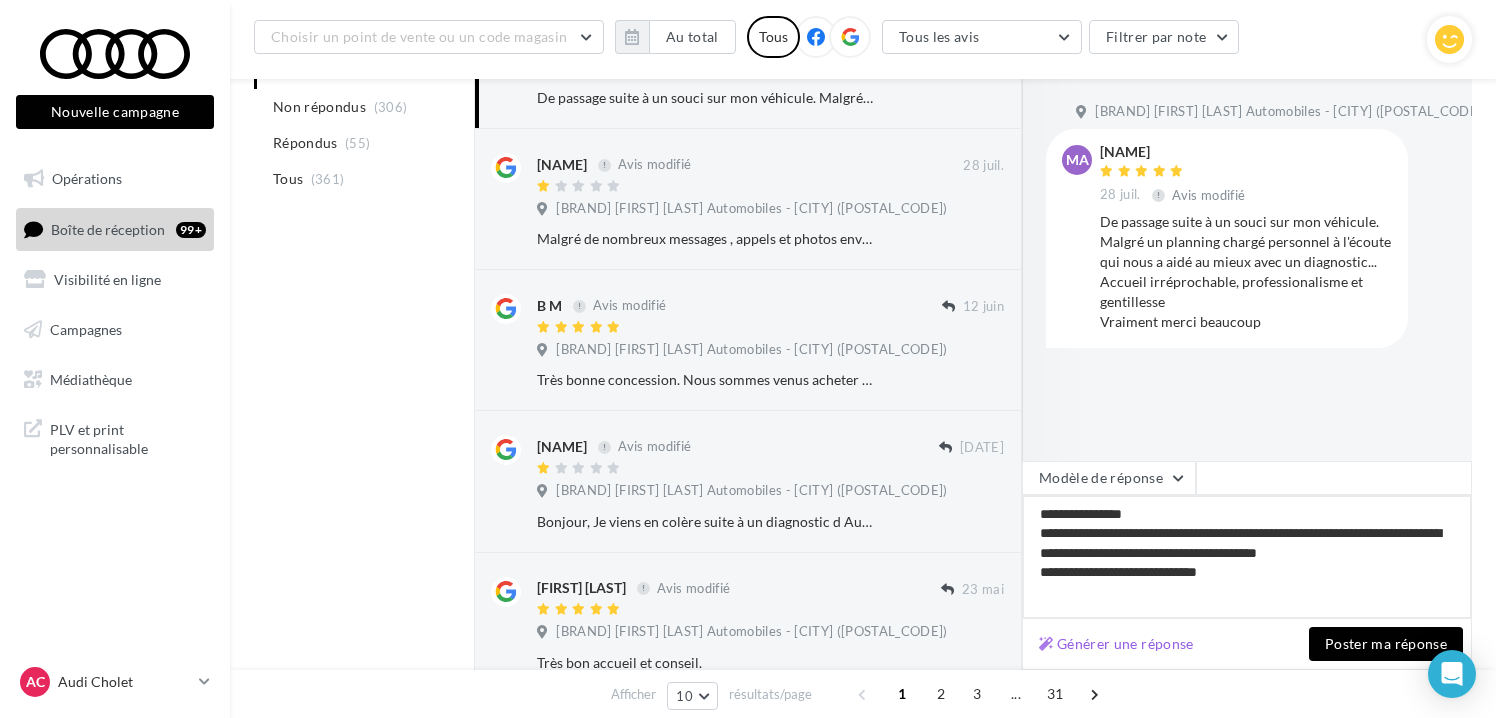 type on "**********" 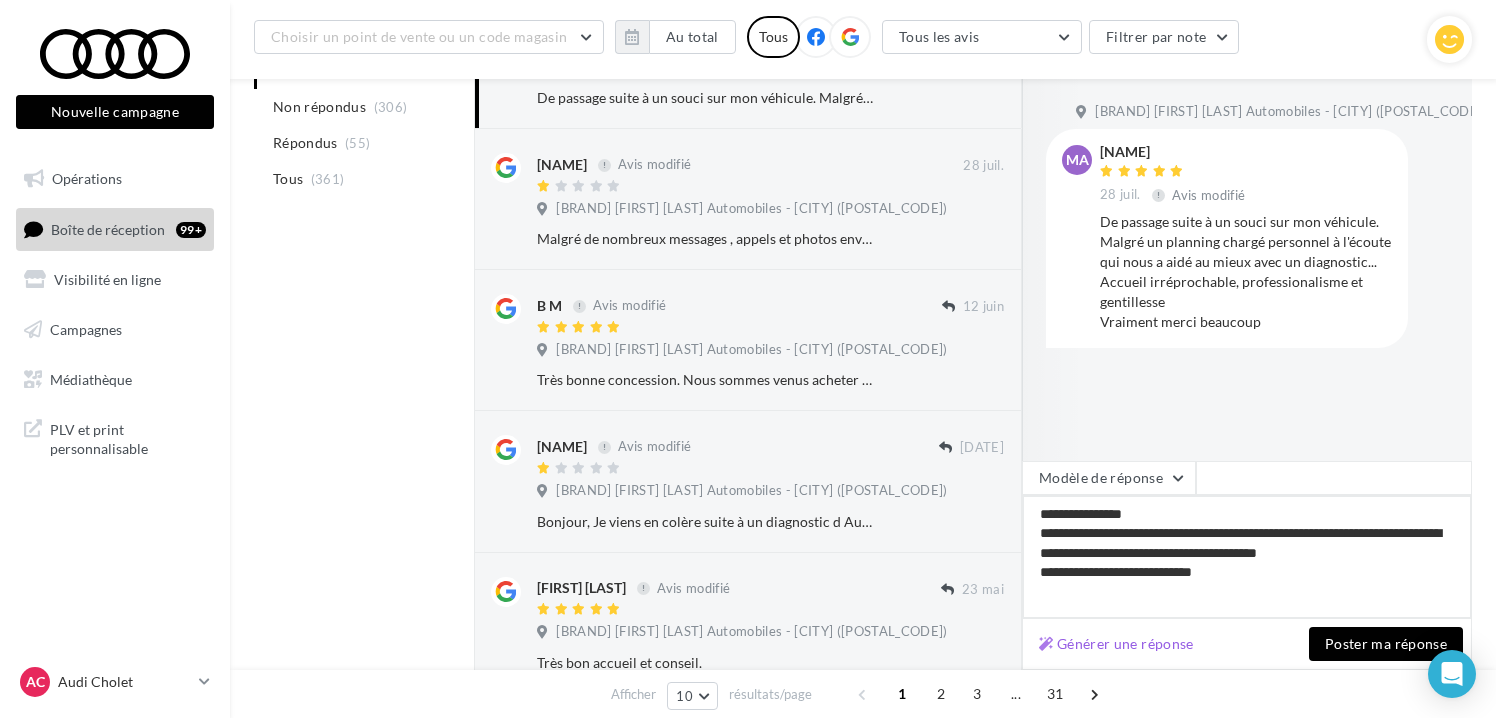 type on "**********" 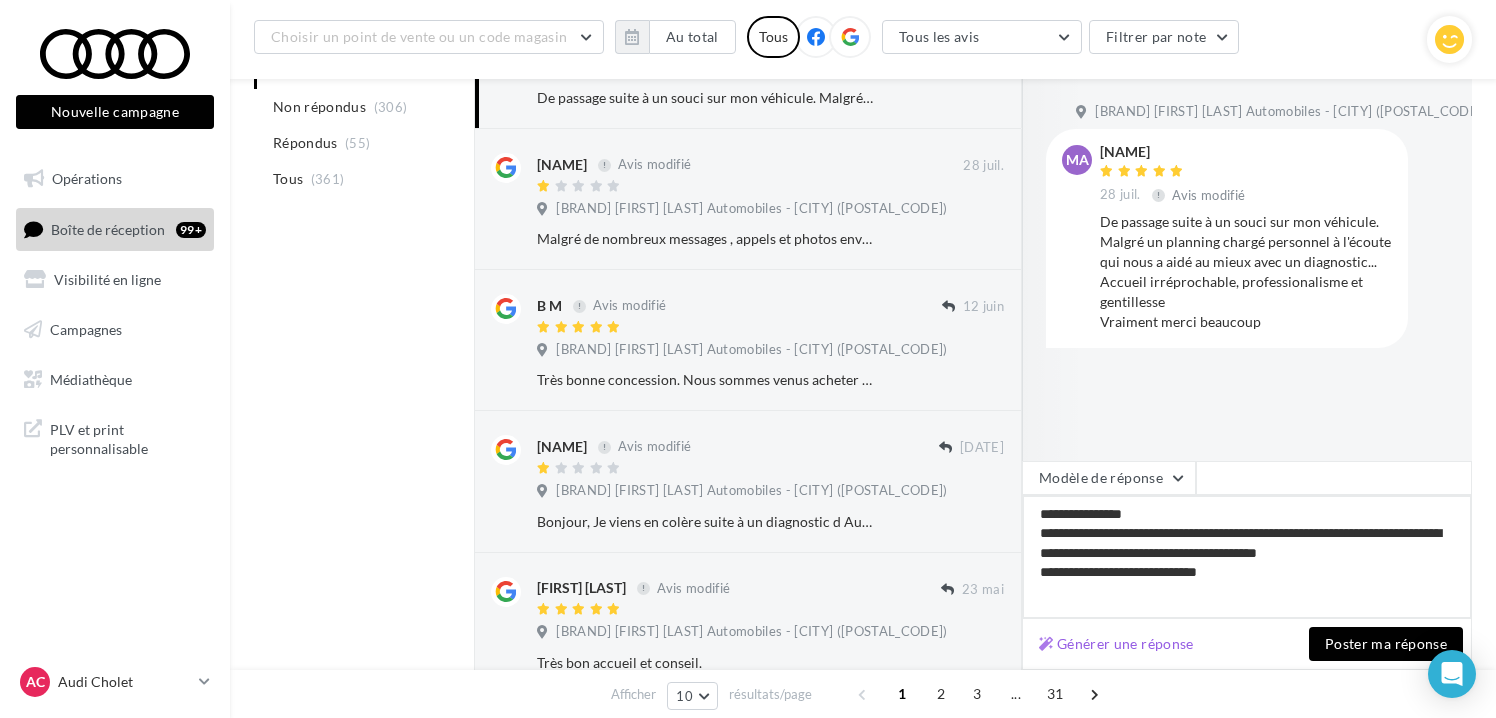 type on "**********" 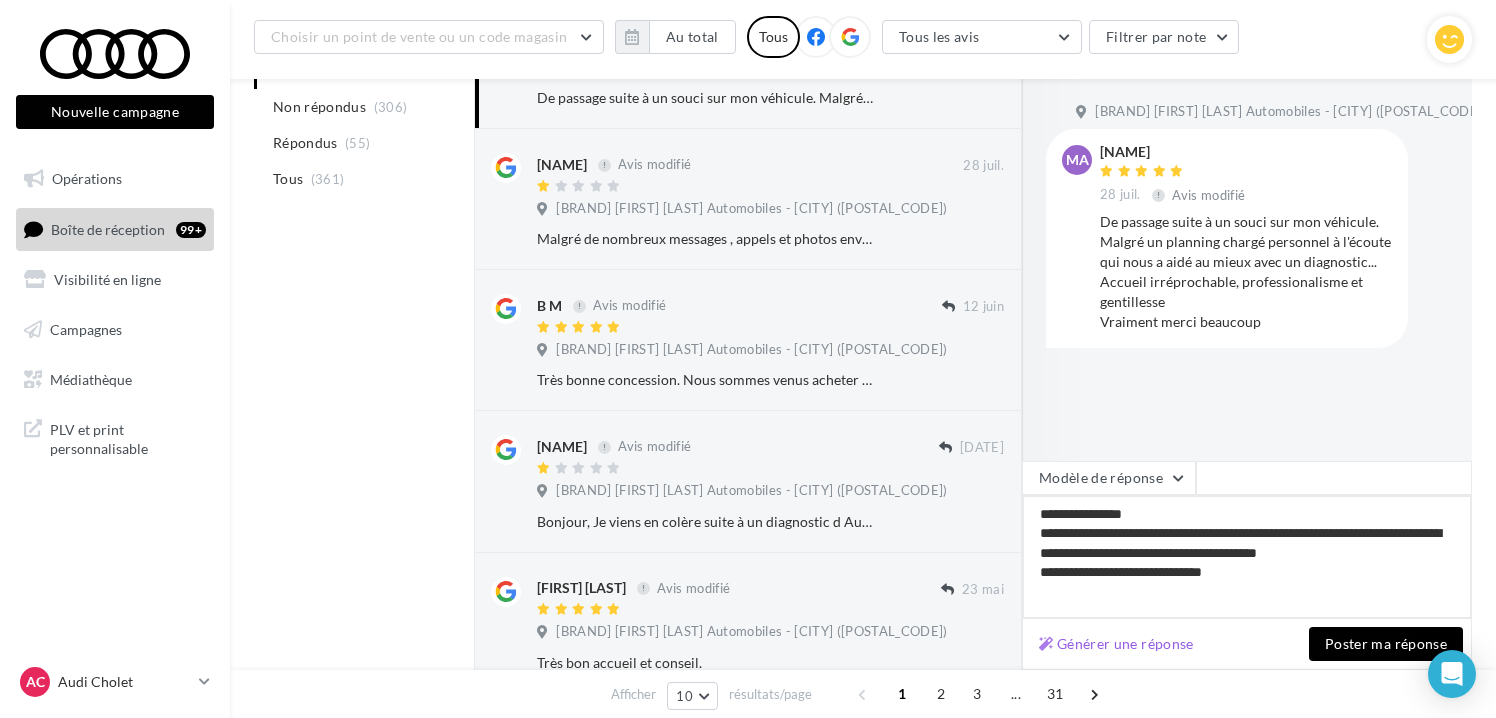 type on "**********" 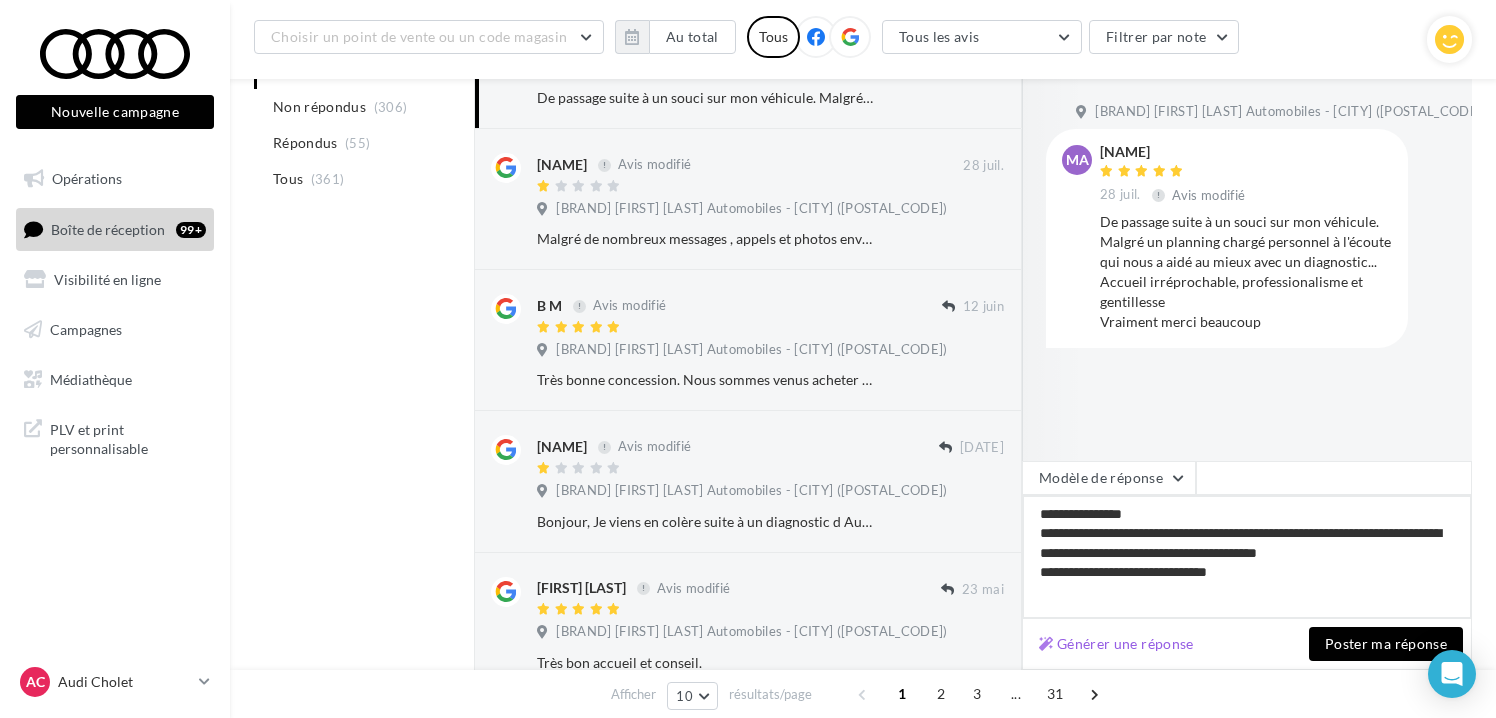 type on "**********" 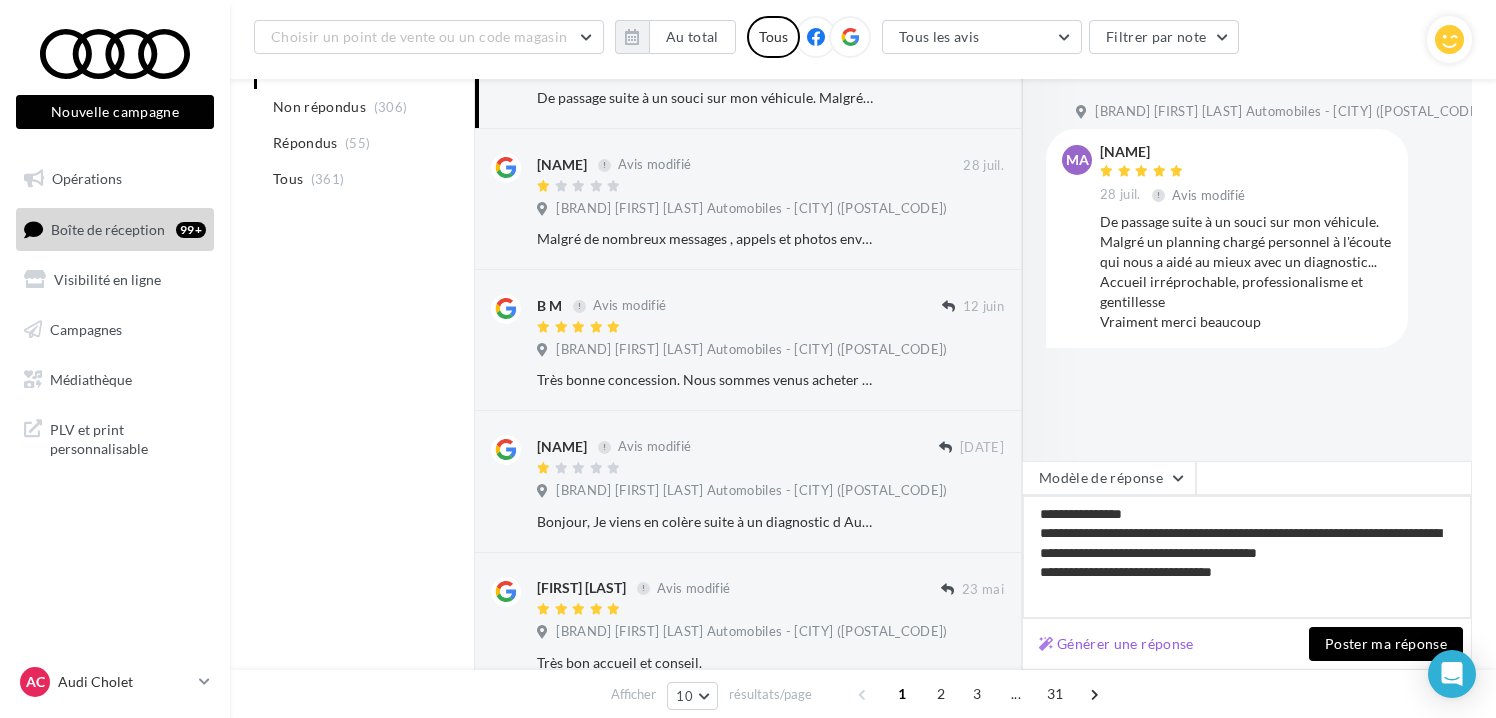 type on "**********" 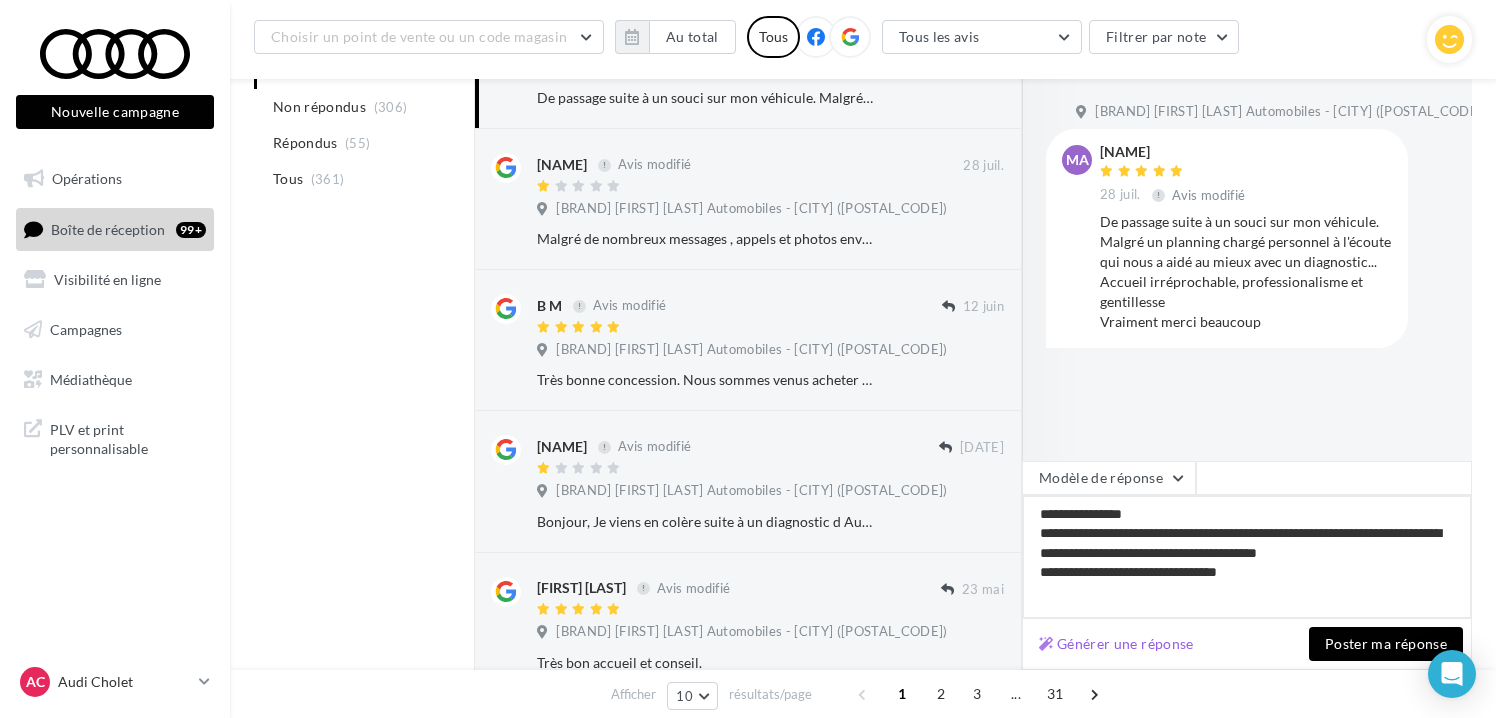 type on "**********" 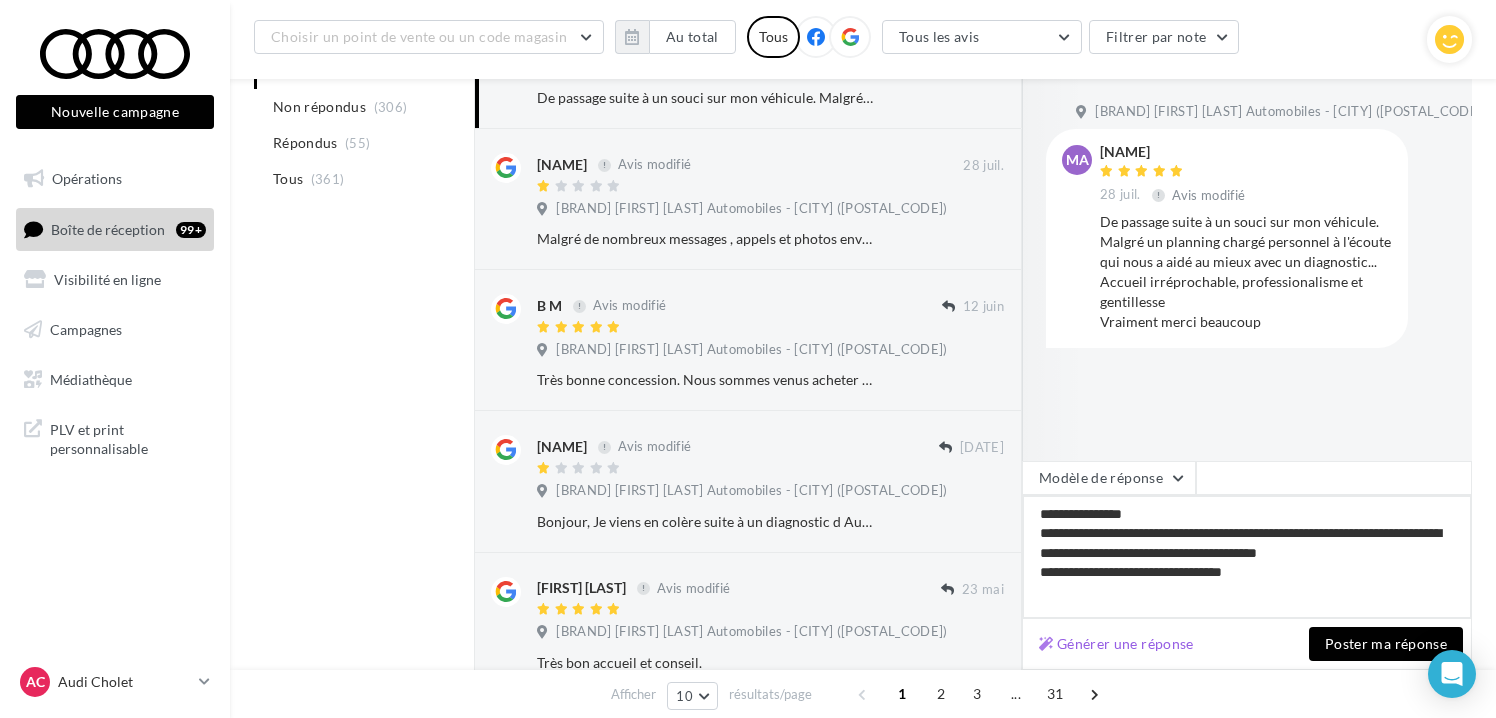 type on "**********" 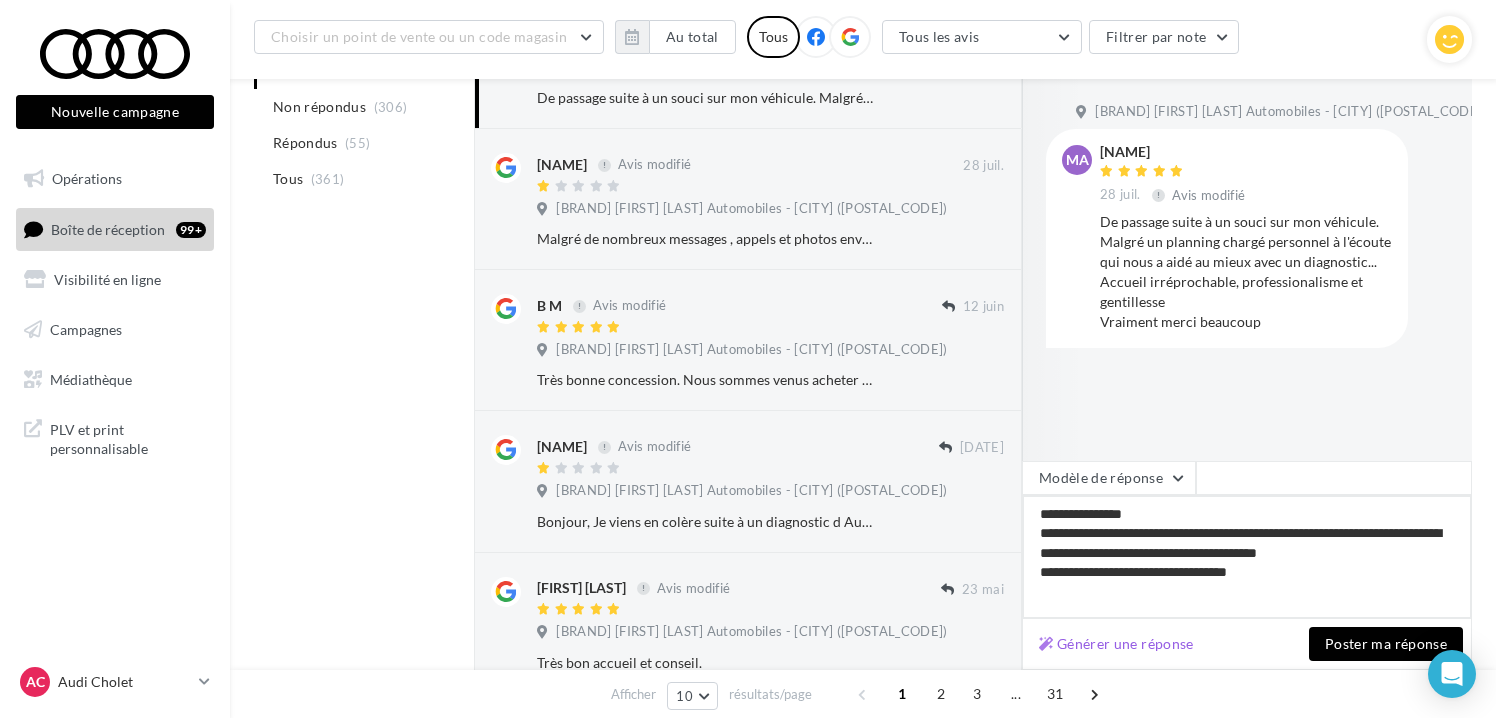 type on "**********" 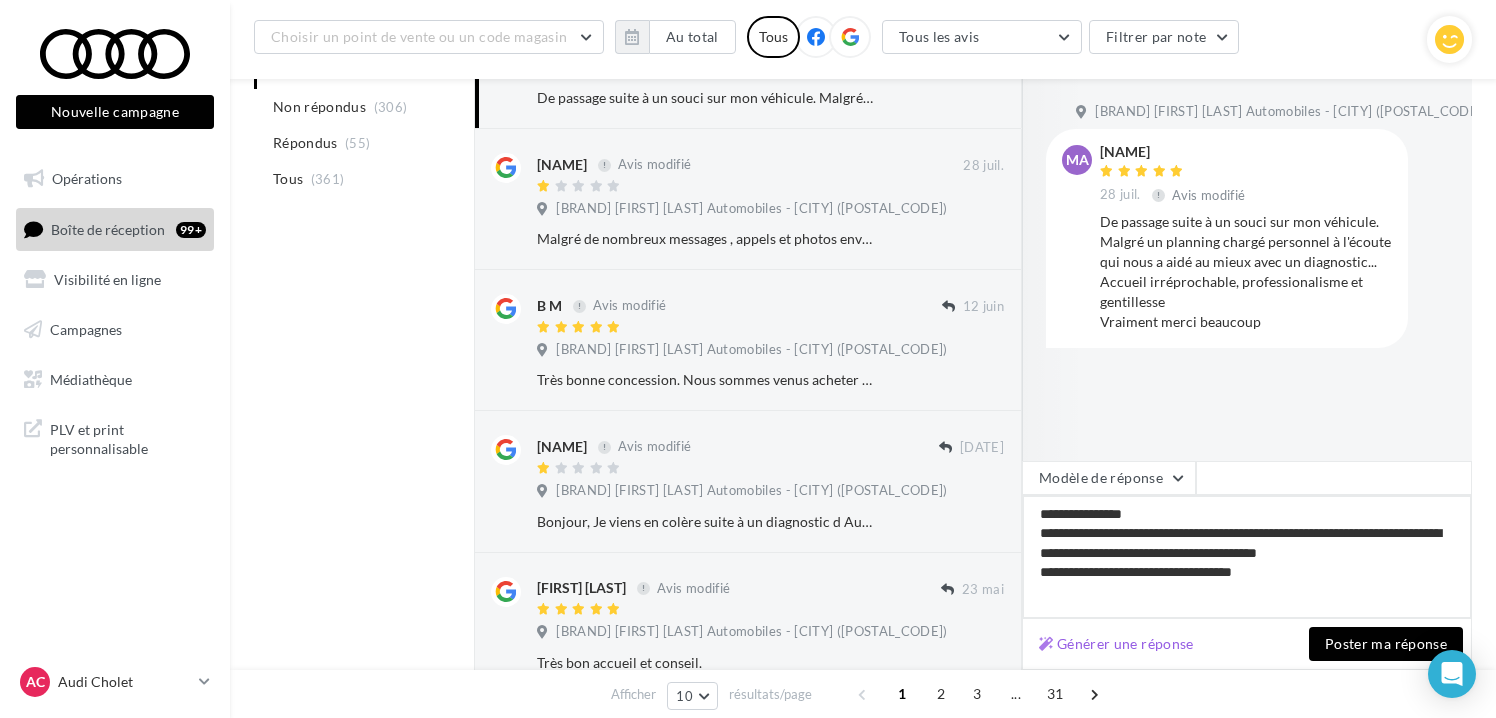 type on "**********" 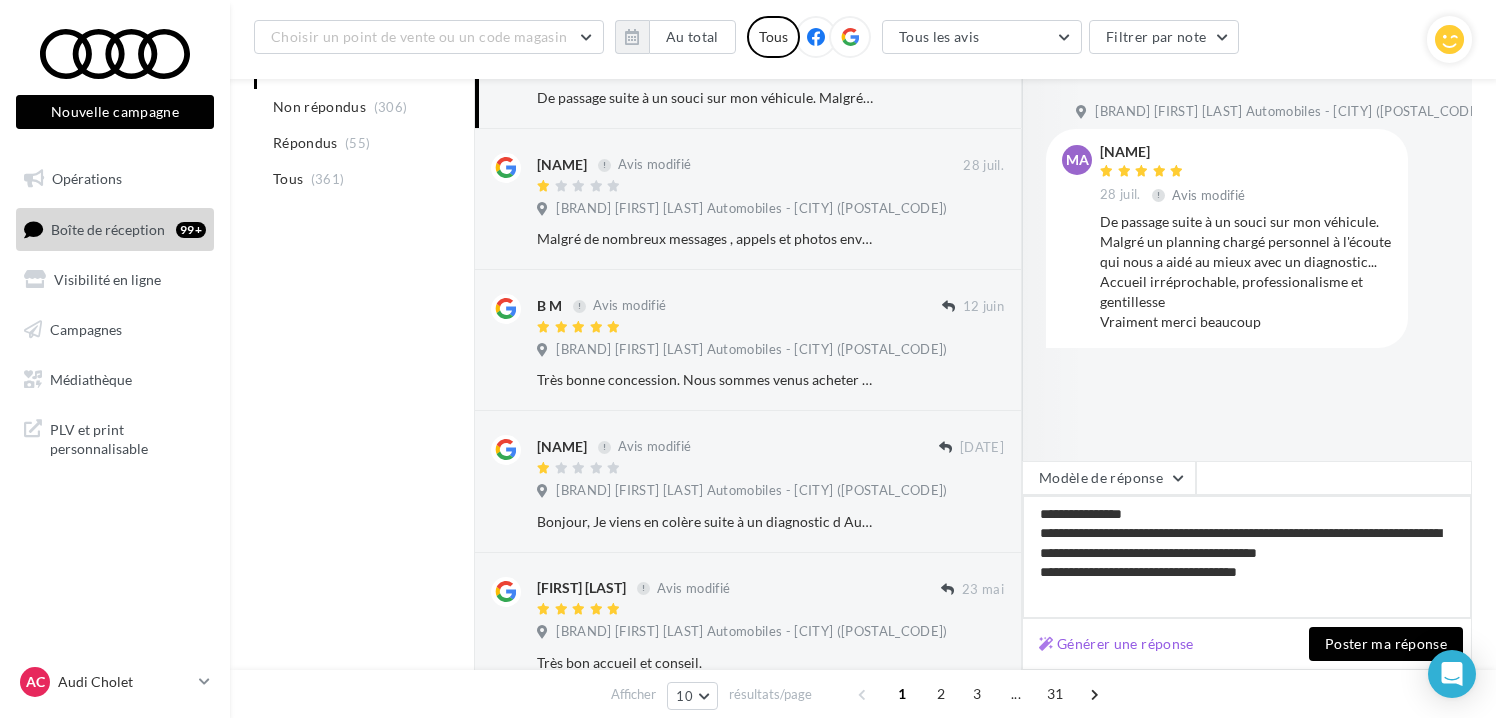 type on "**********" 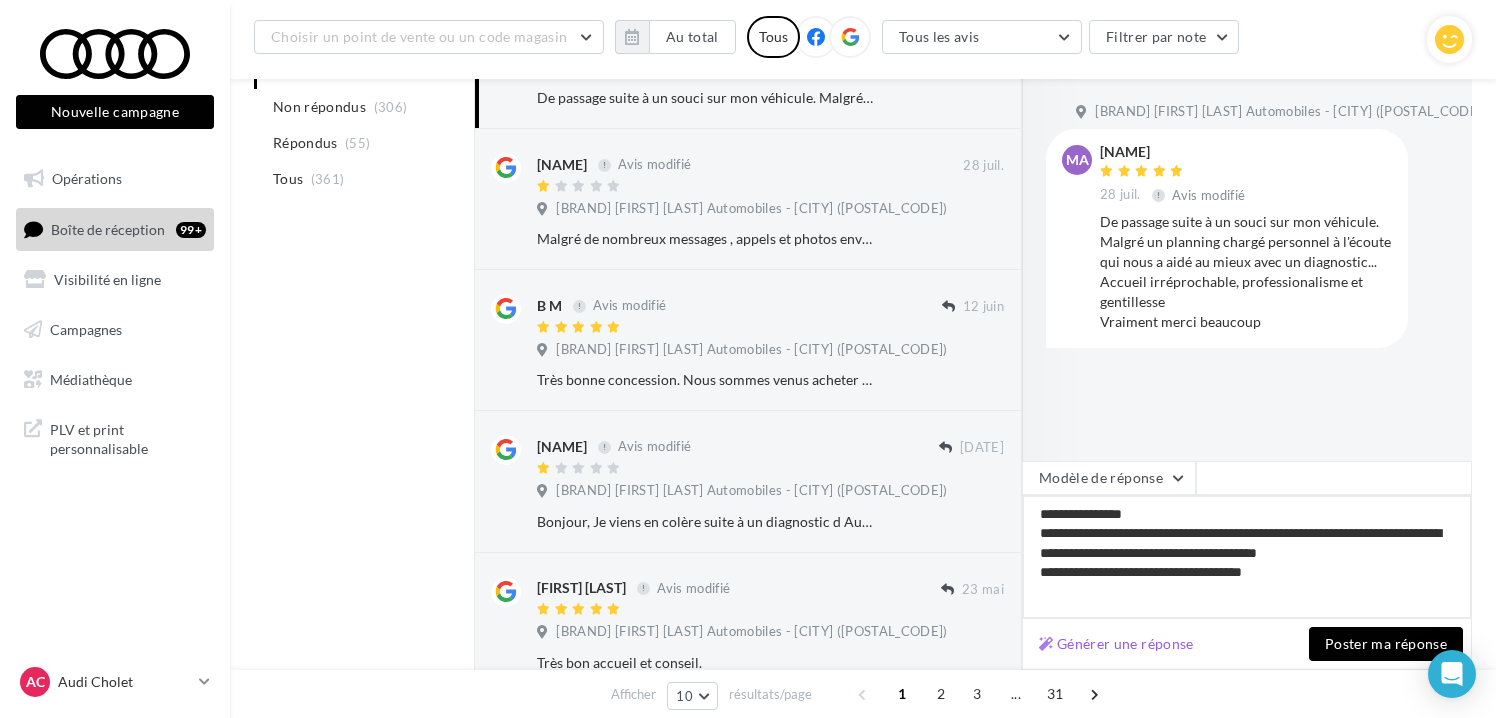 type on "**********" 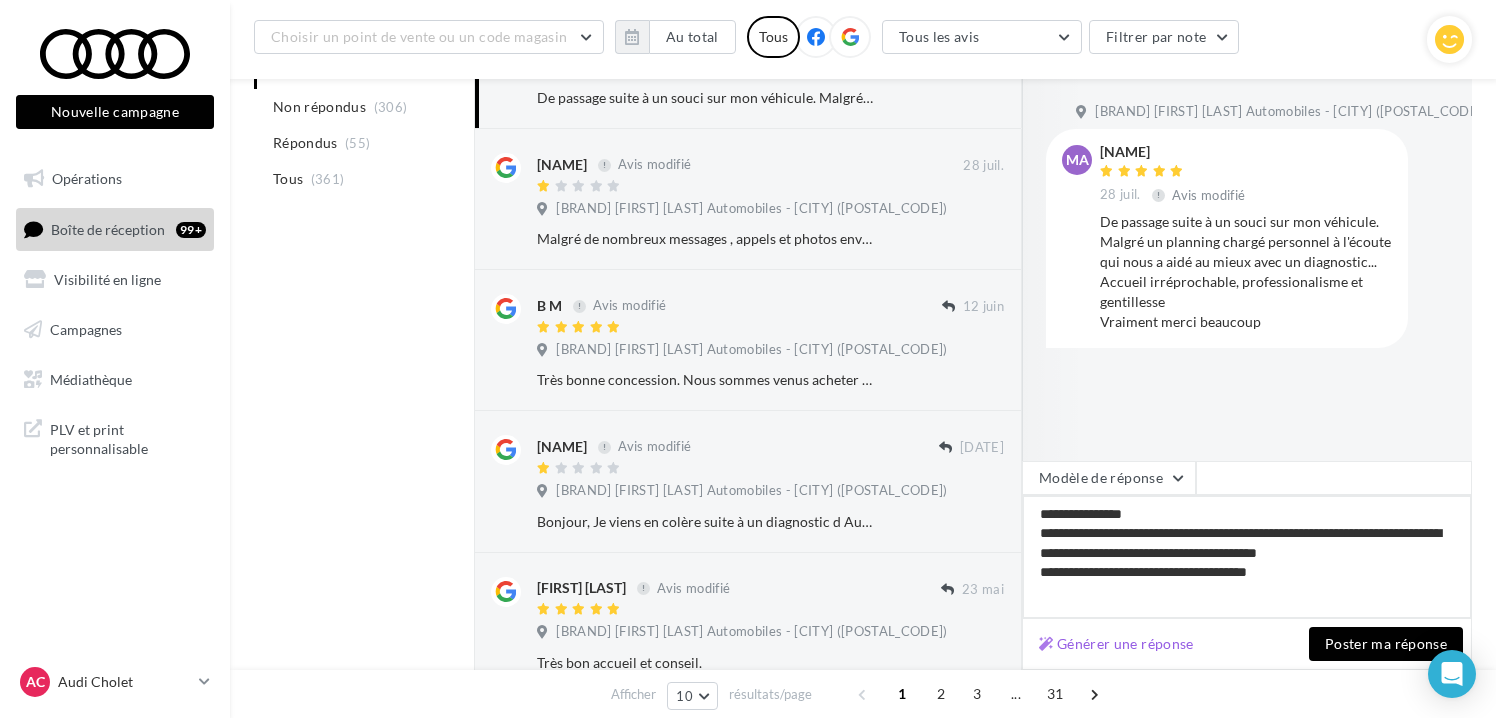 type on "**********" 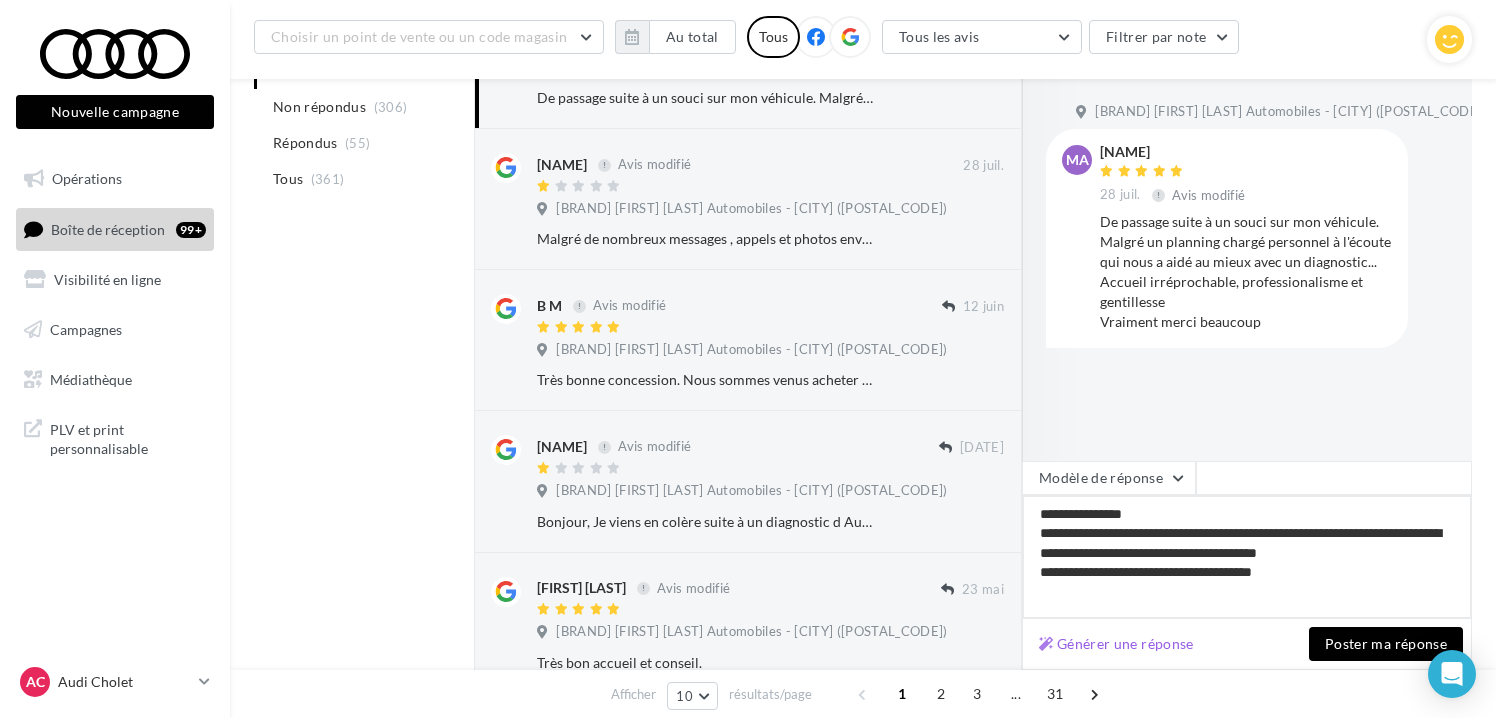 type on "**********" 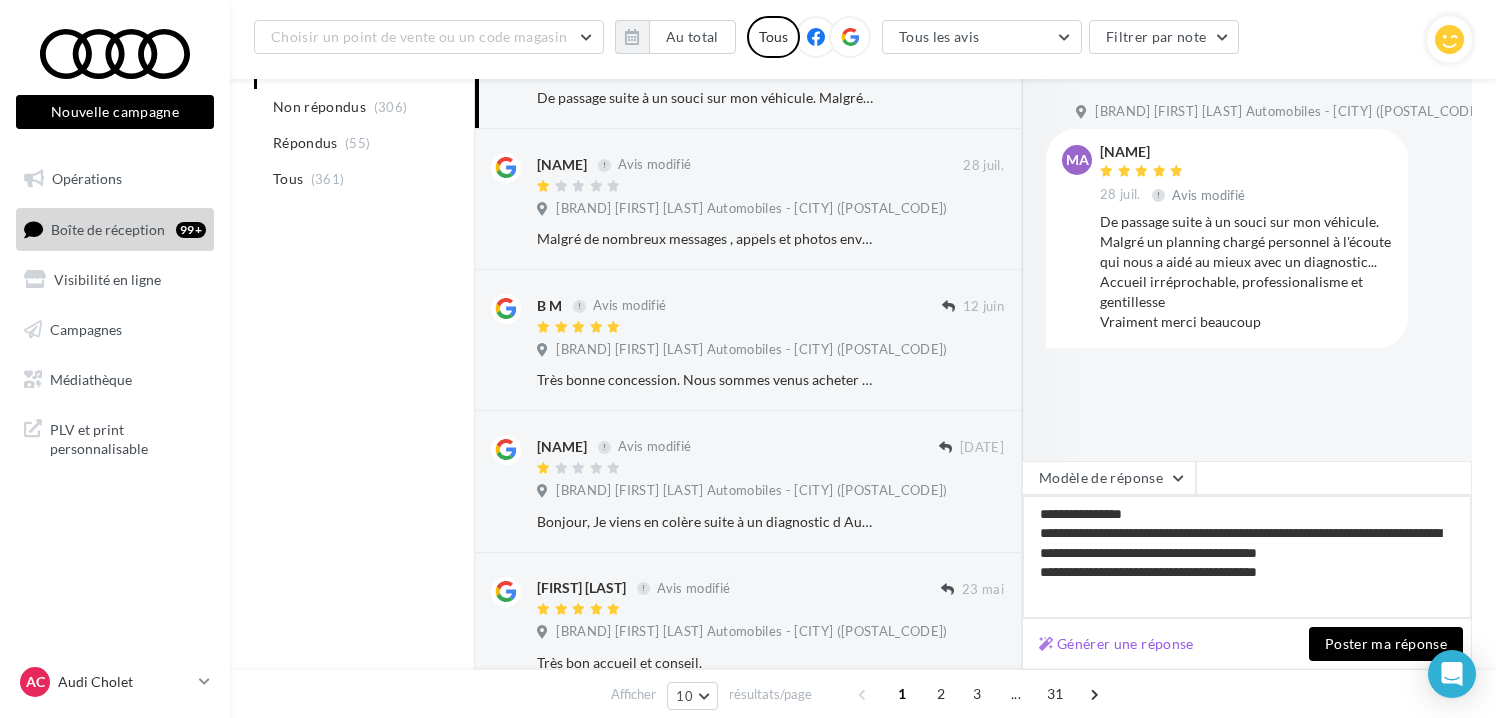 type on "**********" 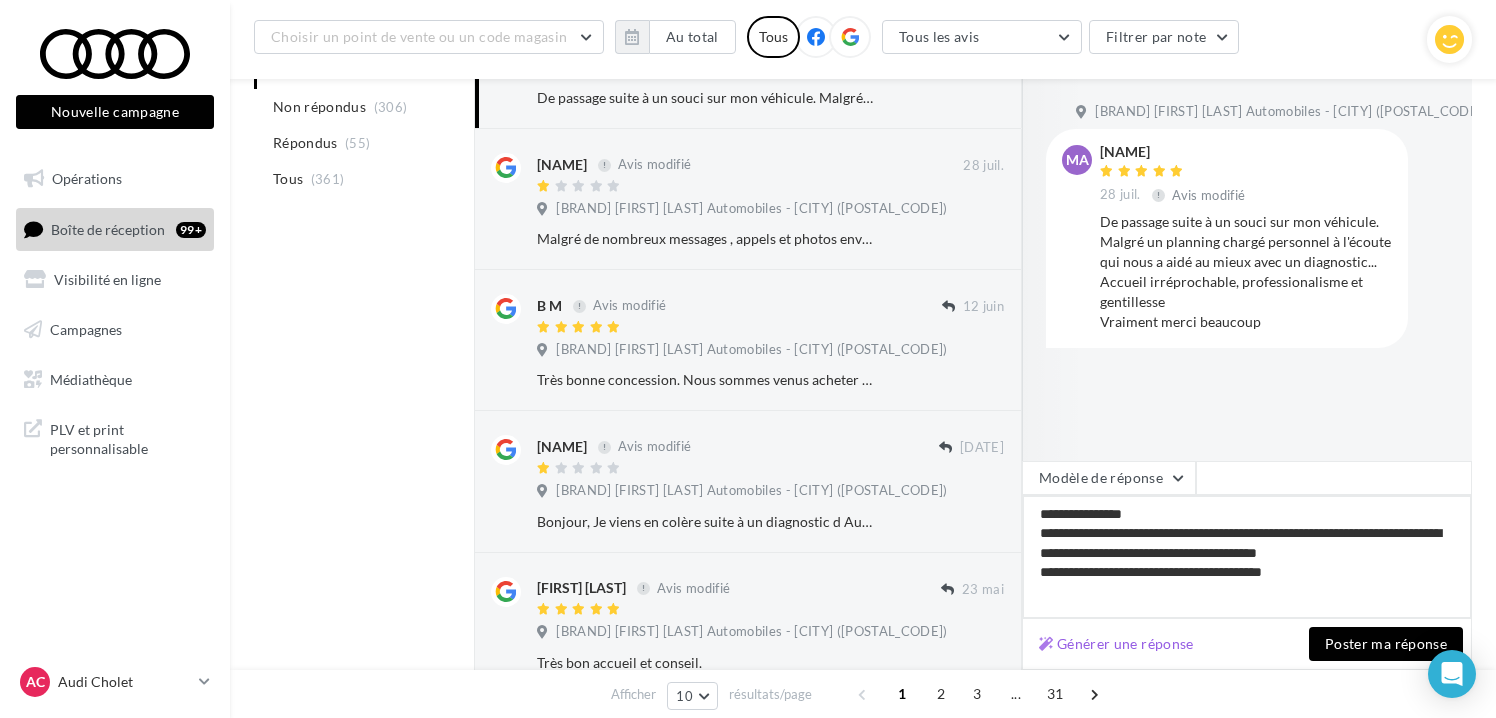 type on "**********" 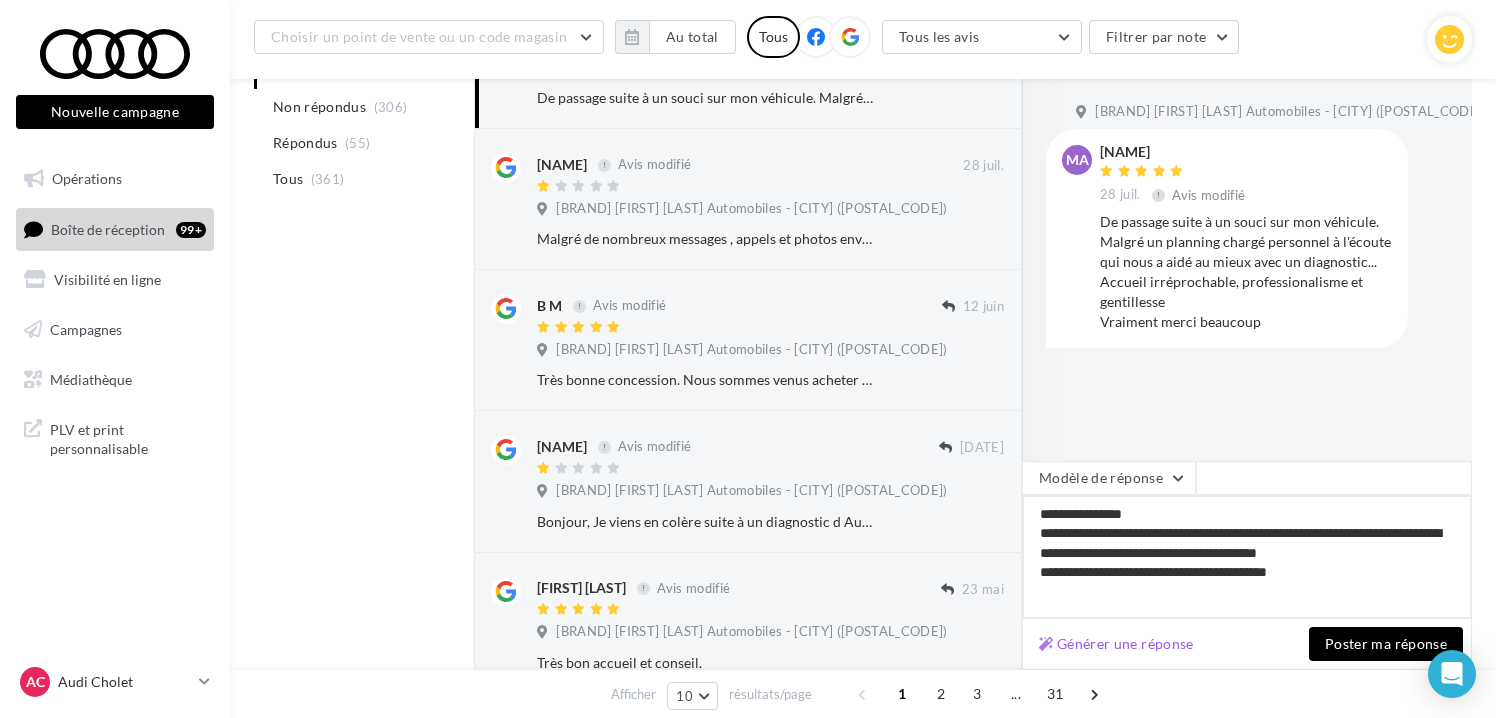 type on "**********" 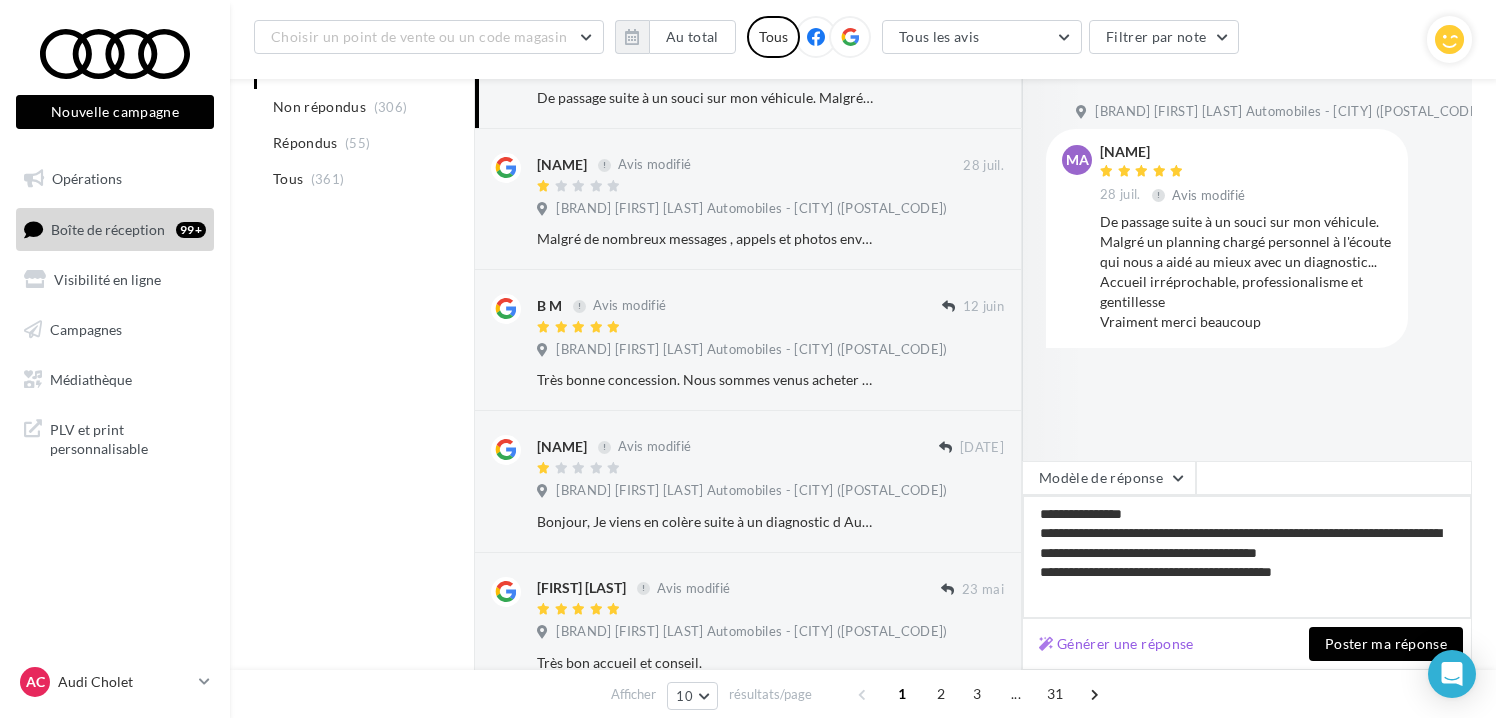 type on "**********" 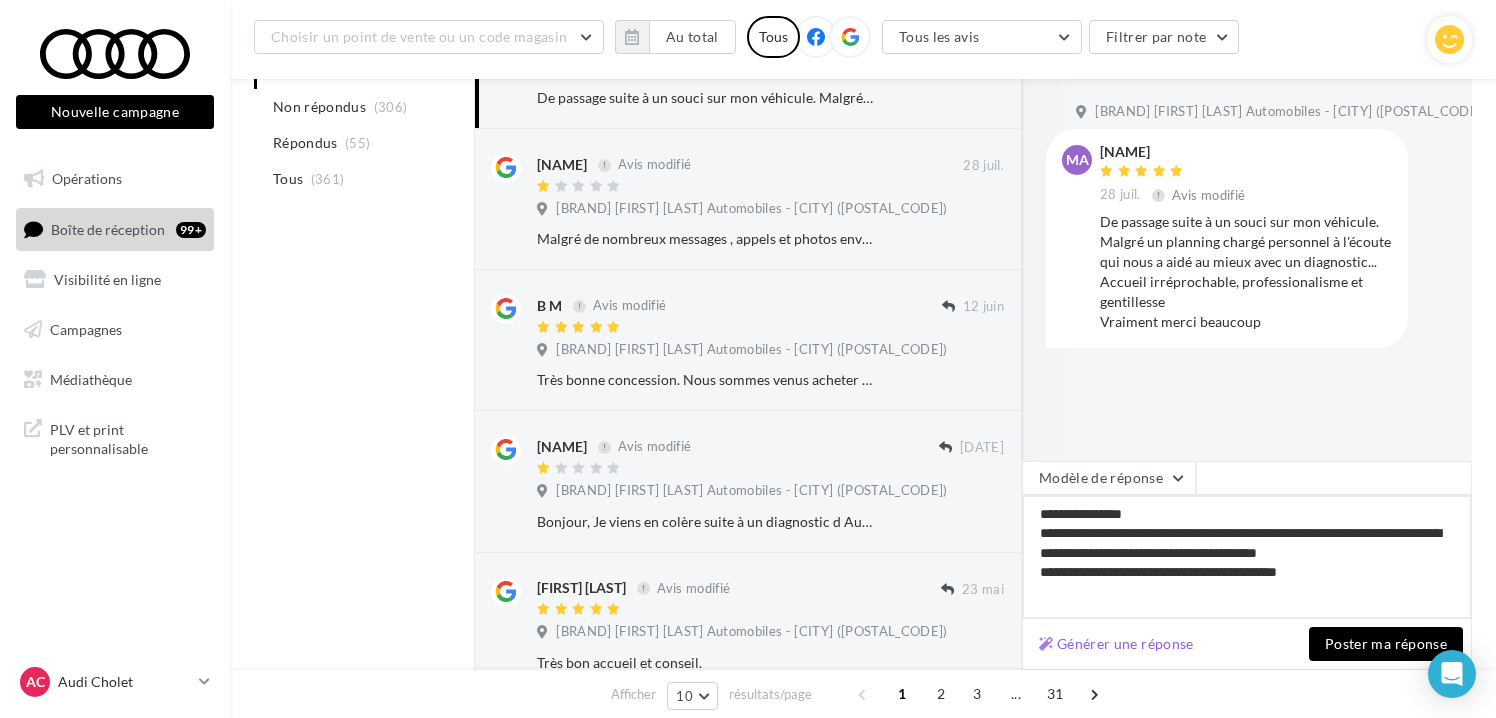 type on "**********" 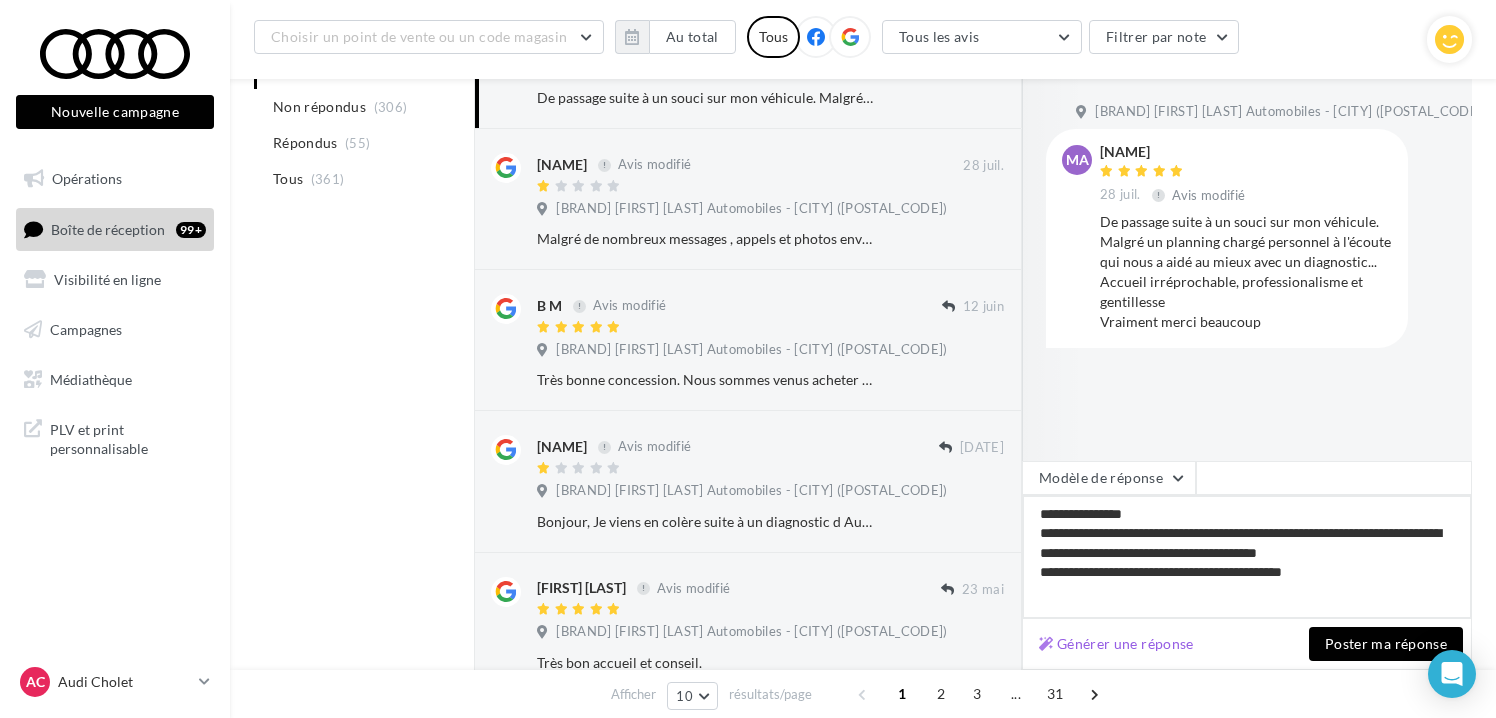type on "**********" 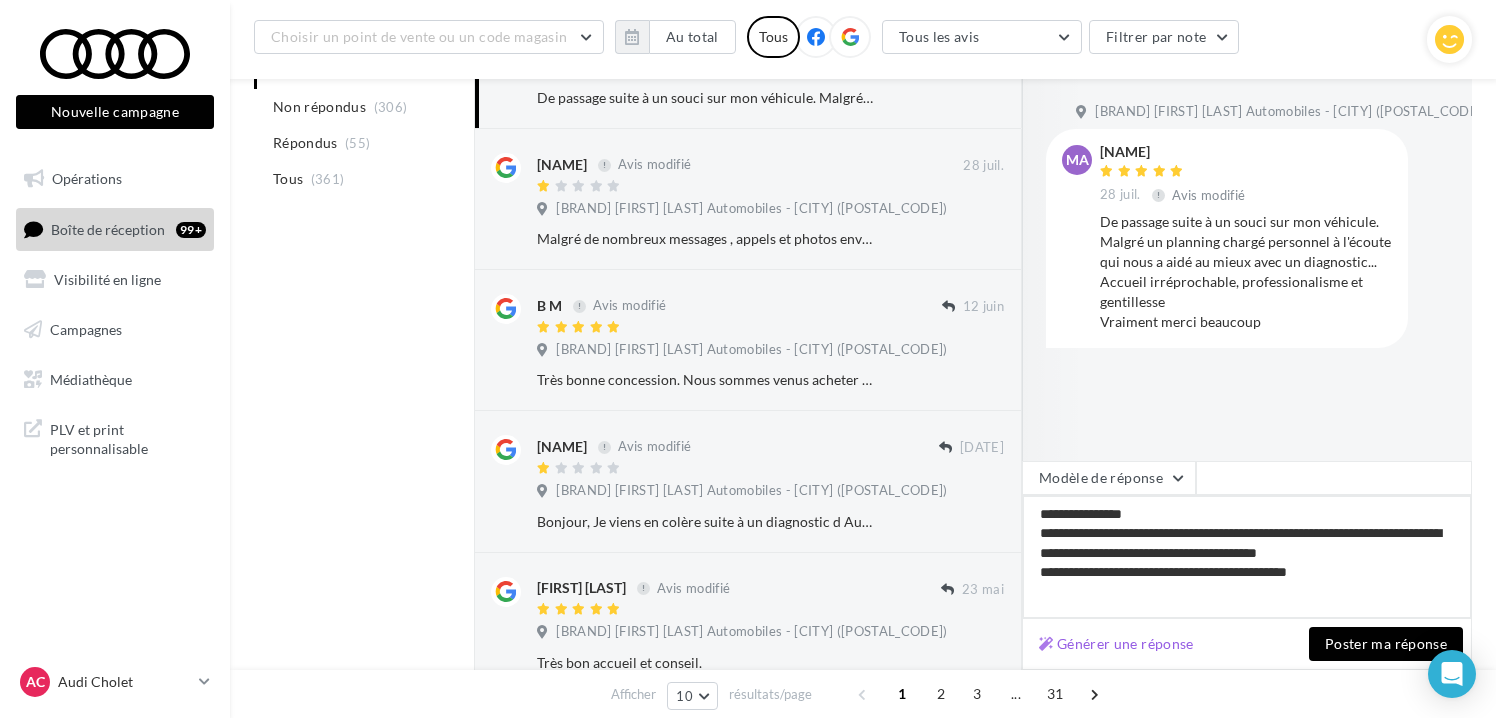 type on "**********" 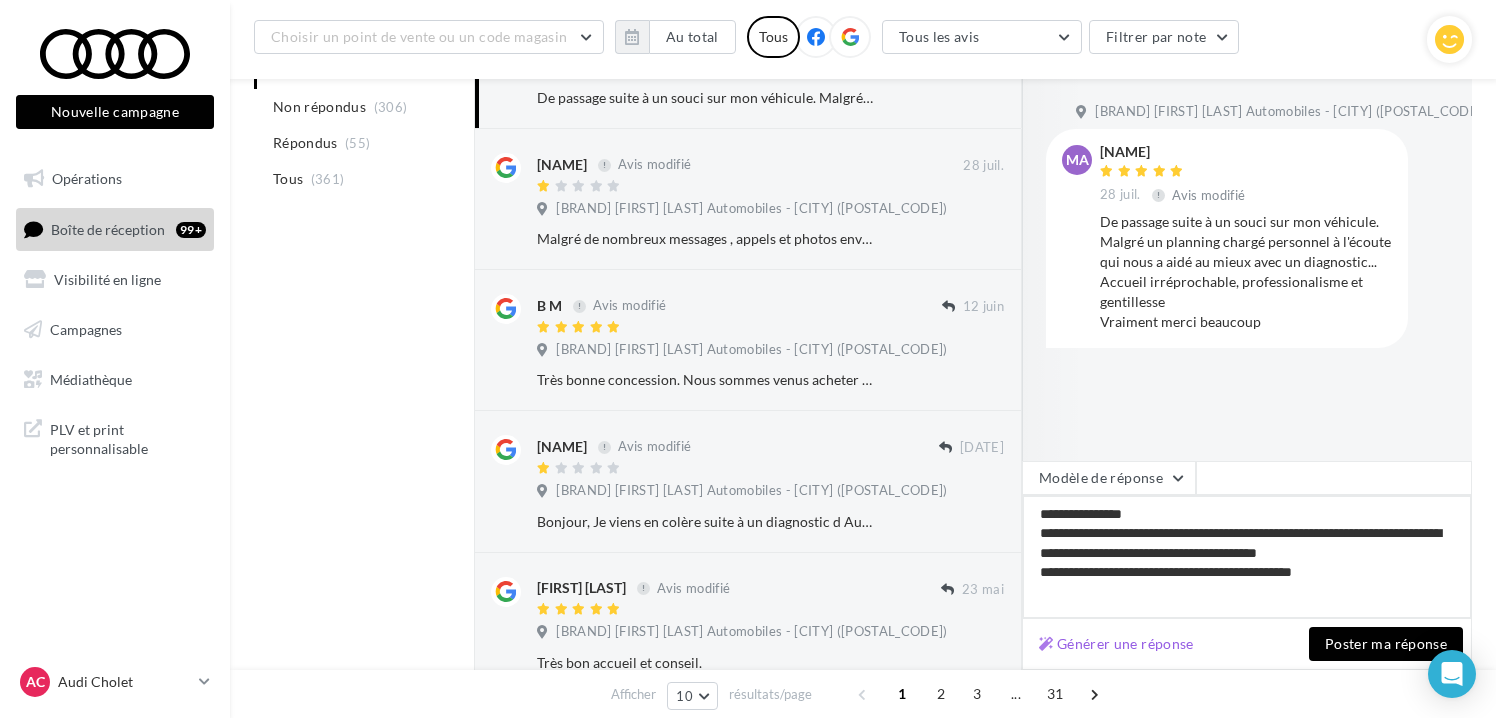 type on "**********" 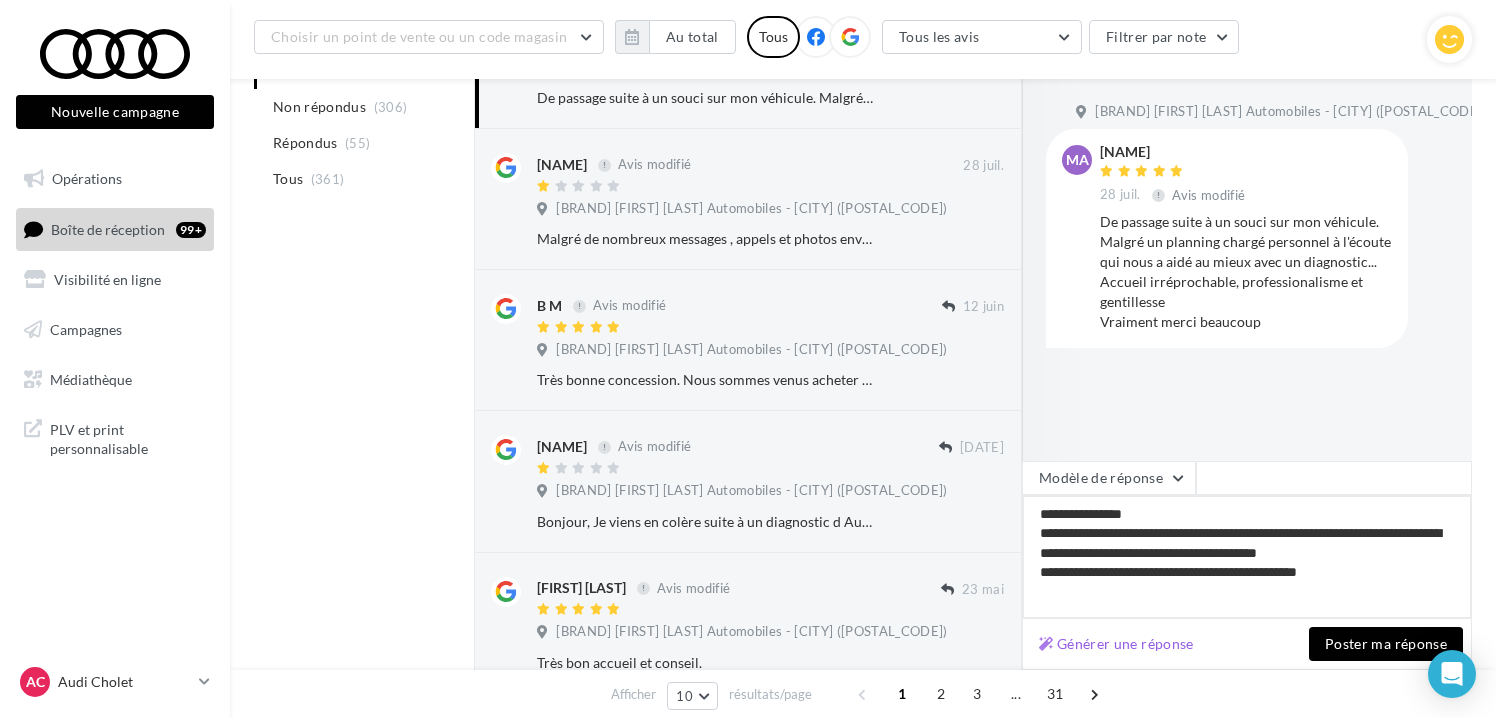 type on "**********" 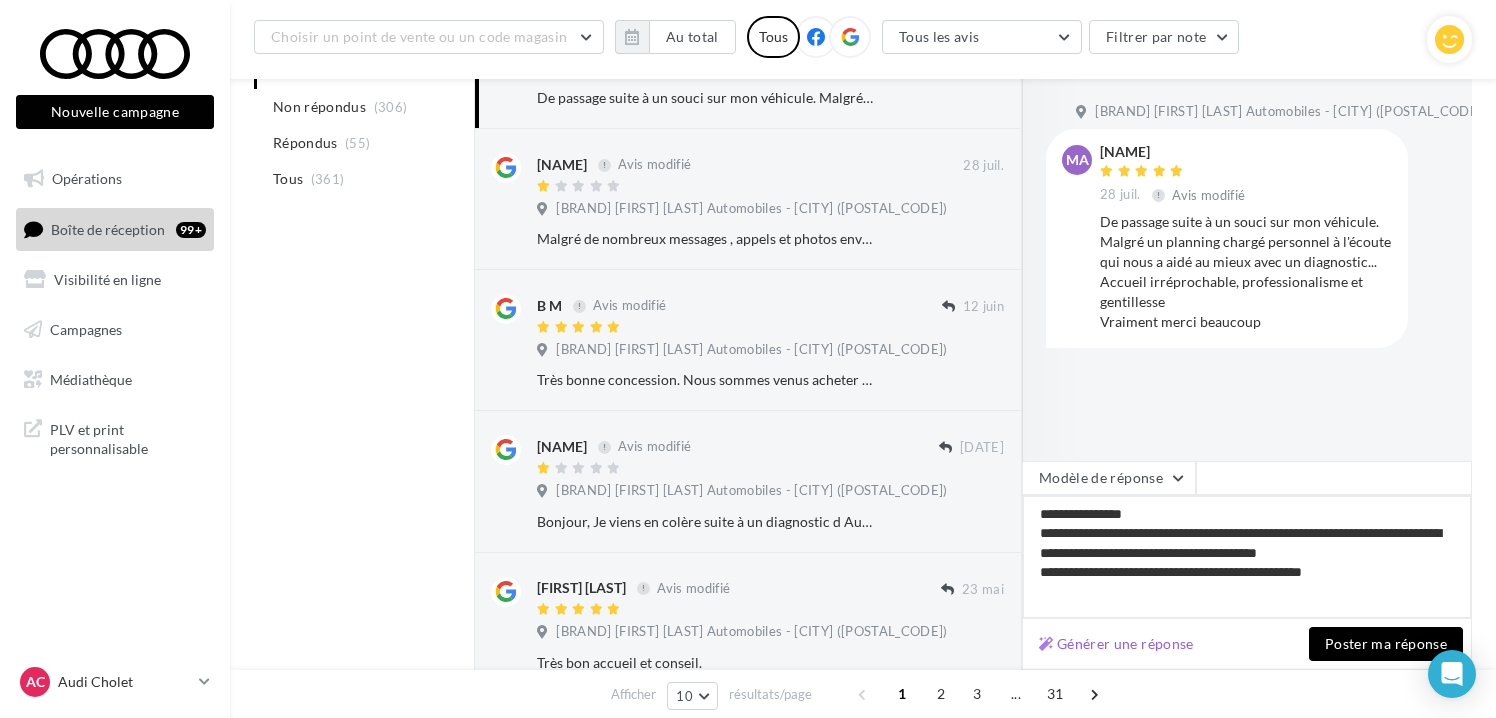 type on "**********" 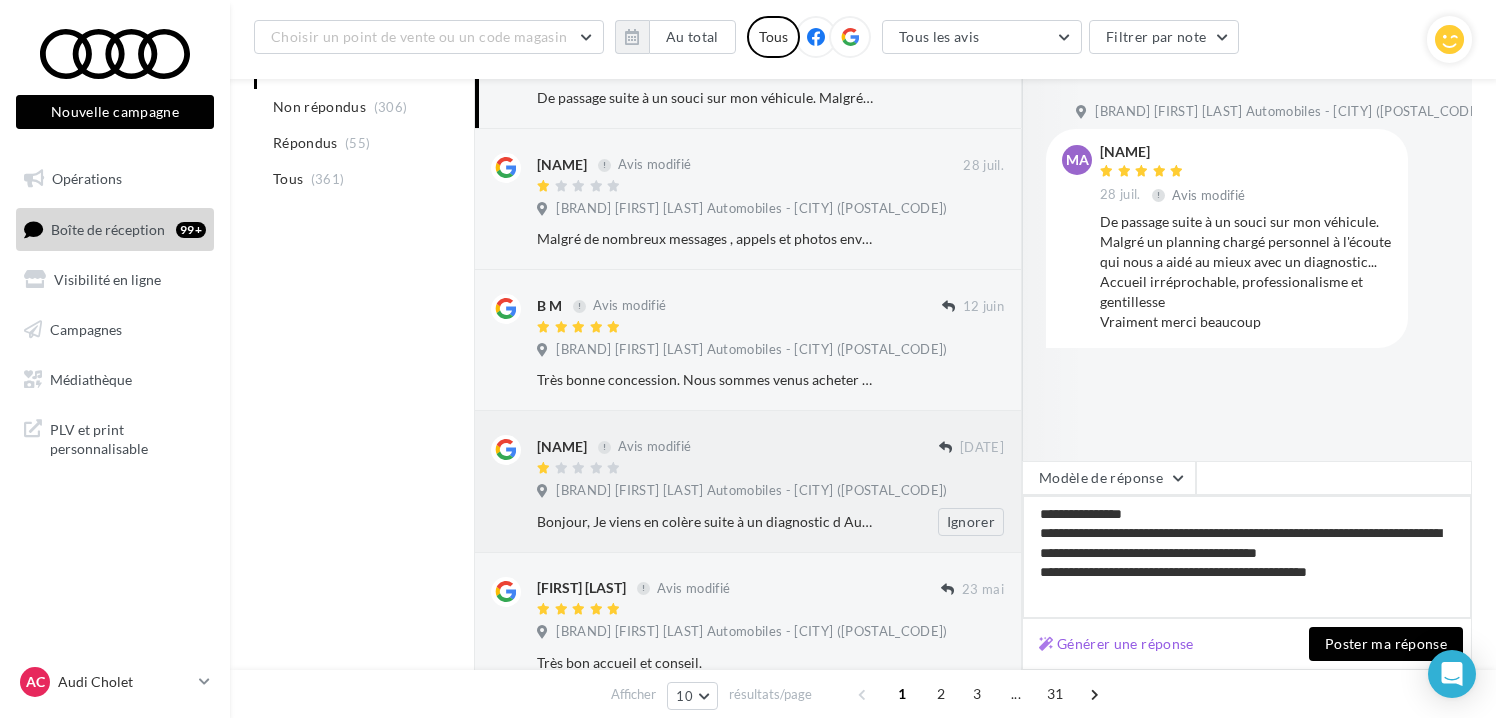 drag, startPoint x: 1385, startPoint y: 576, endPoint x: 988, endPoint y: 505, distance: 403.2989 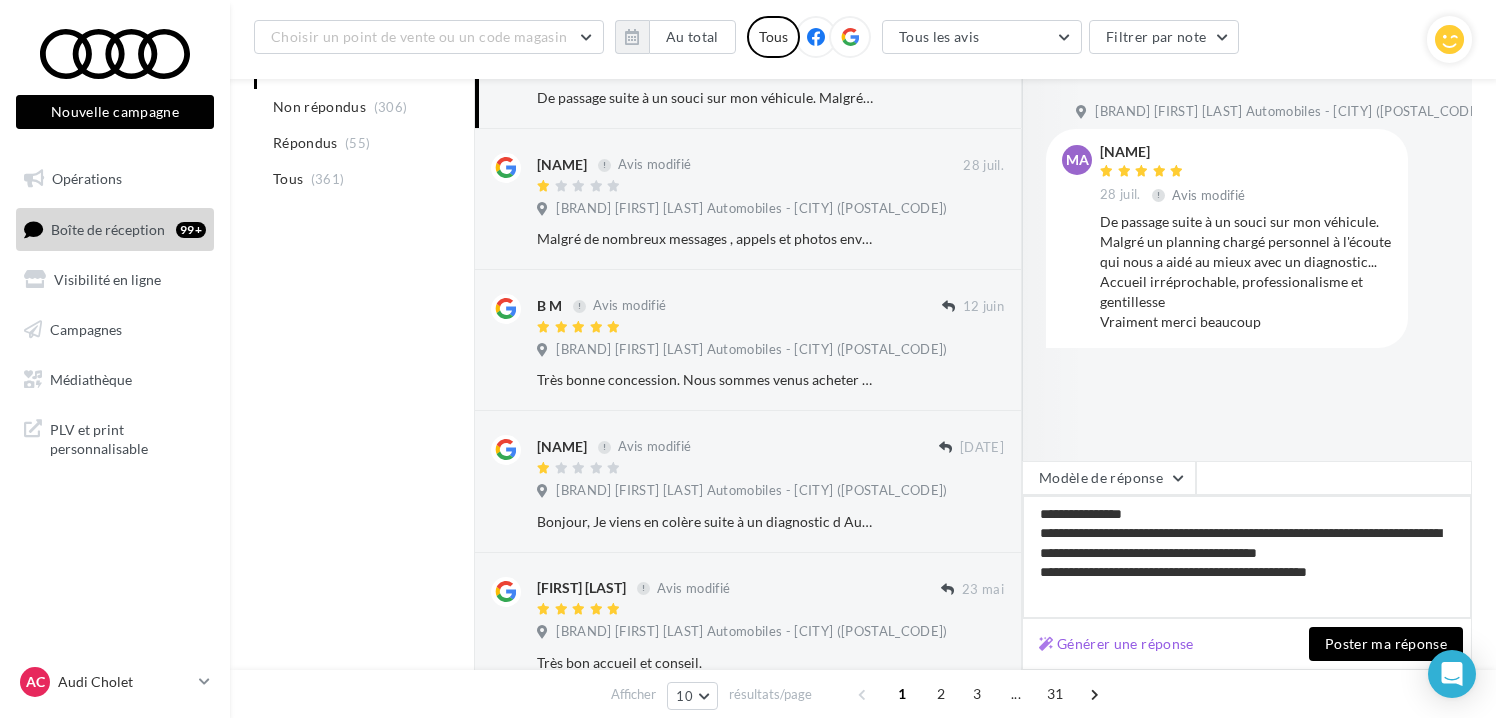 type on "**********" 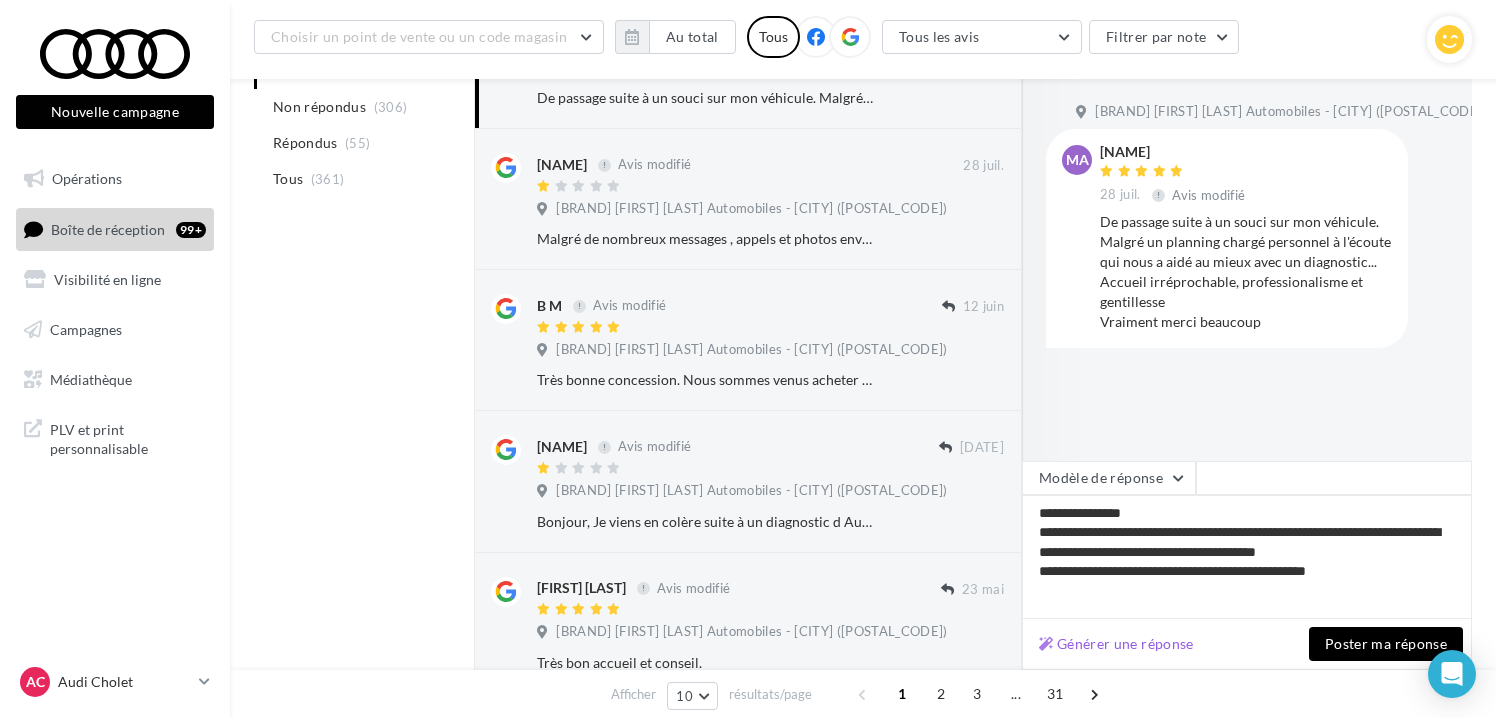 click on "Poster ma réponse" at bounding box center [1386, 644] 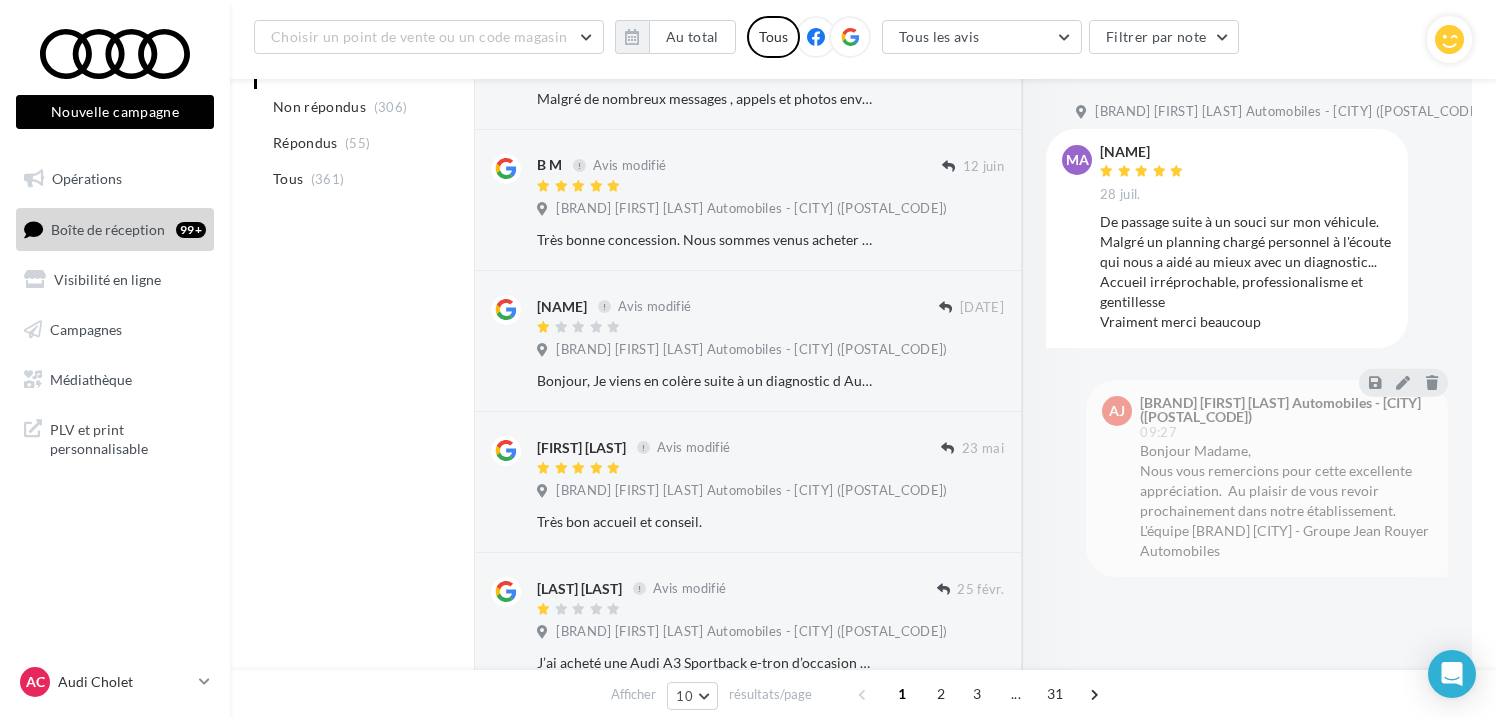 scroll, scrollTop: 345, scrollLeft: 0, axis: vertical 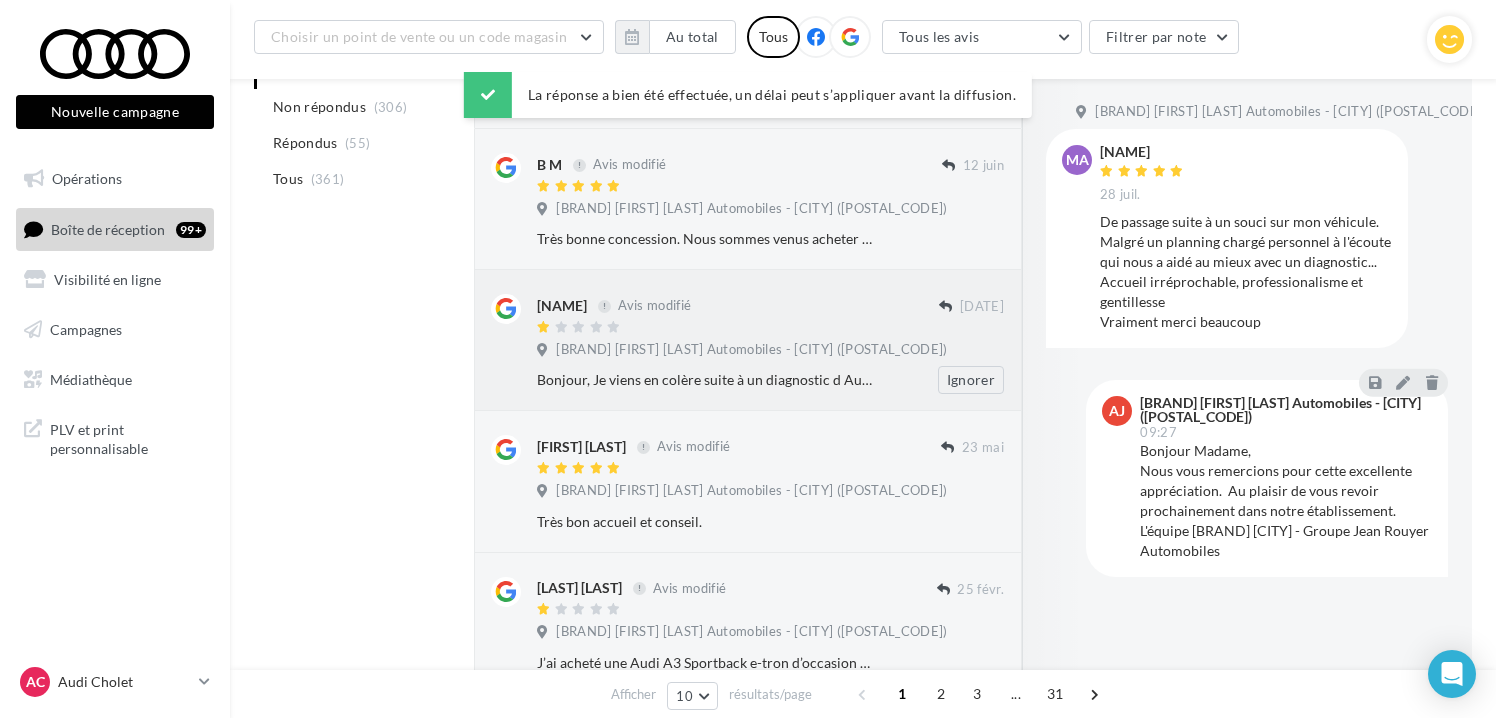 click on "[BRAND] [FIRST] [LAST] Automobiles - [CITY] ([POSTAL_CODE])" at bounding box center [751, 350] 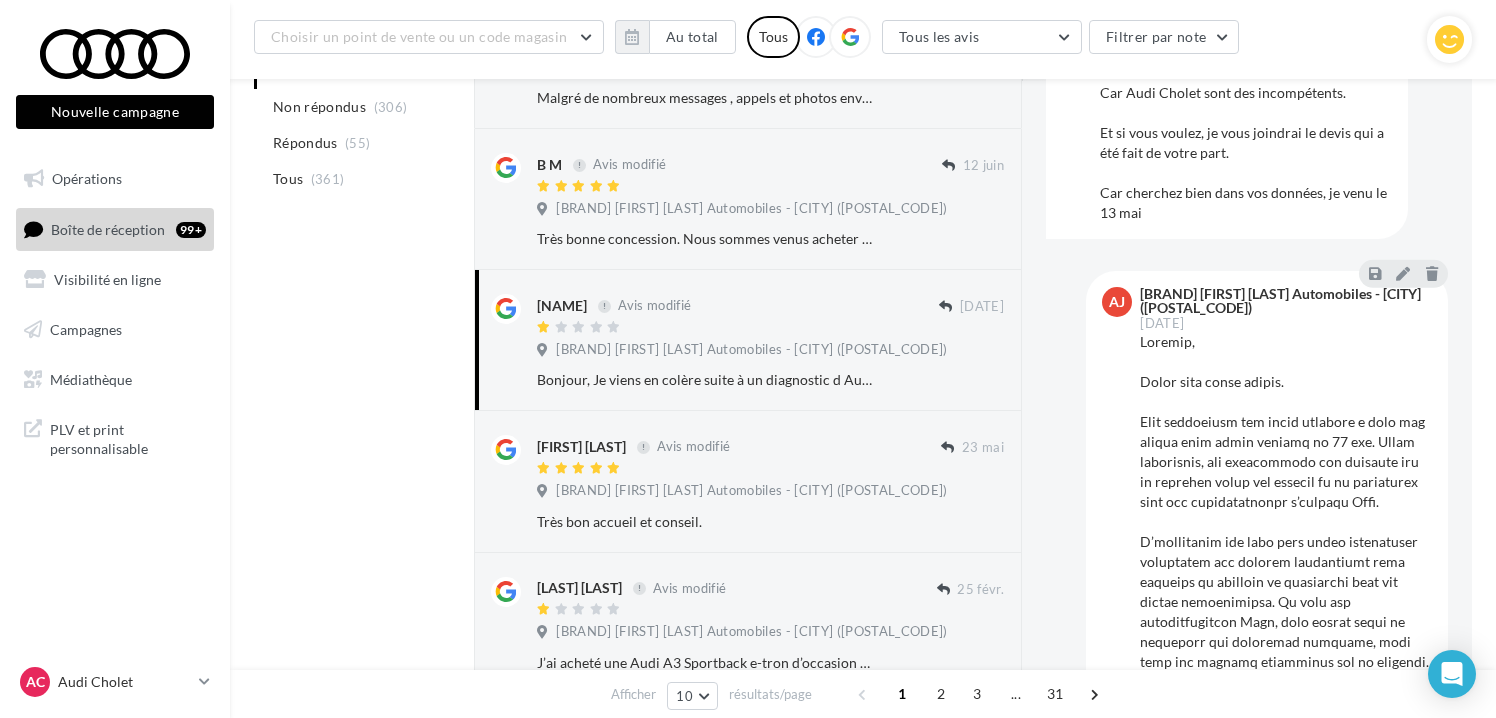 scroll, scrollTop: 918, scrollLeft: 0, axis: vertical 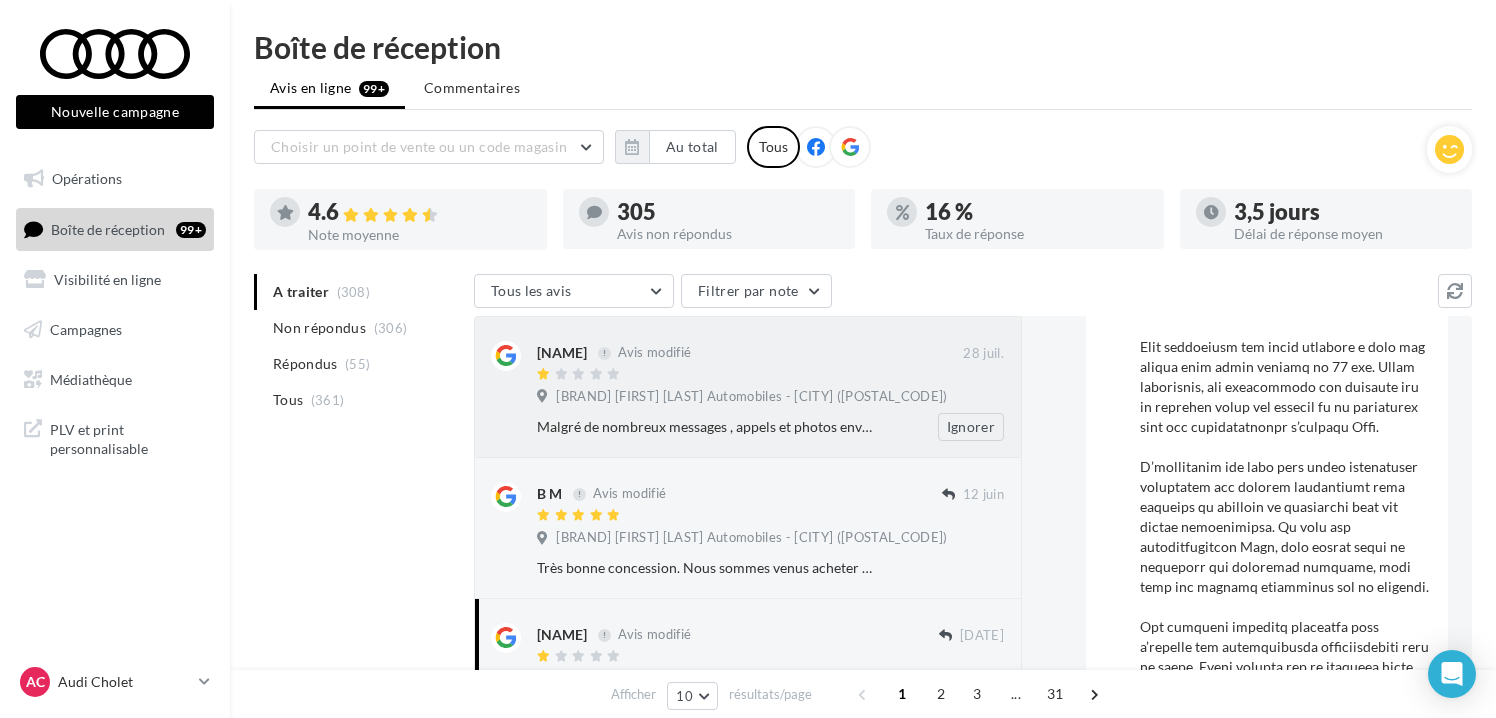 click at bounding box center [750, 375] 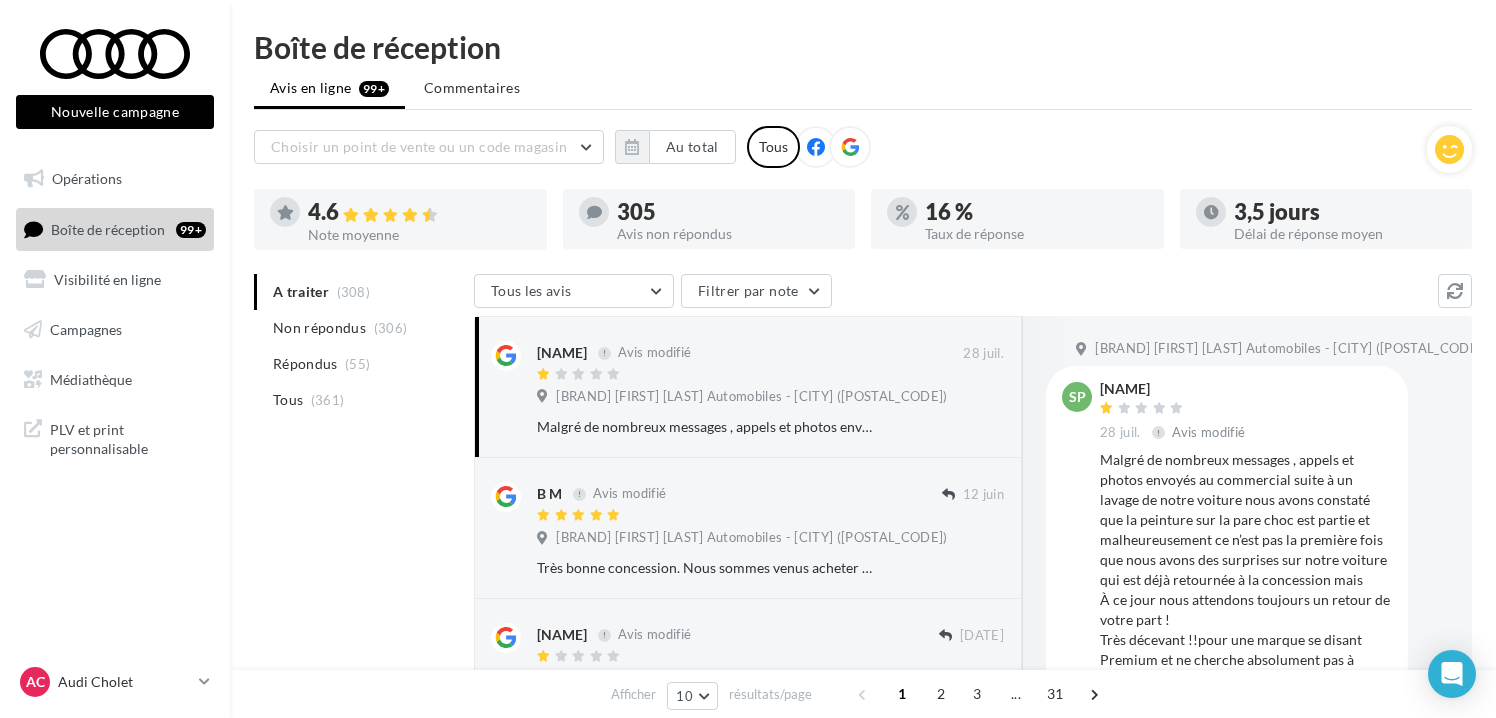 scroll, scrollTop: 16, scrollLeft: 0, axis: vertical 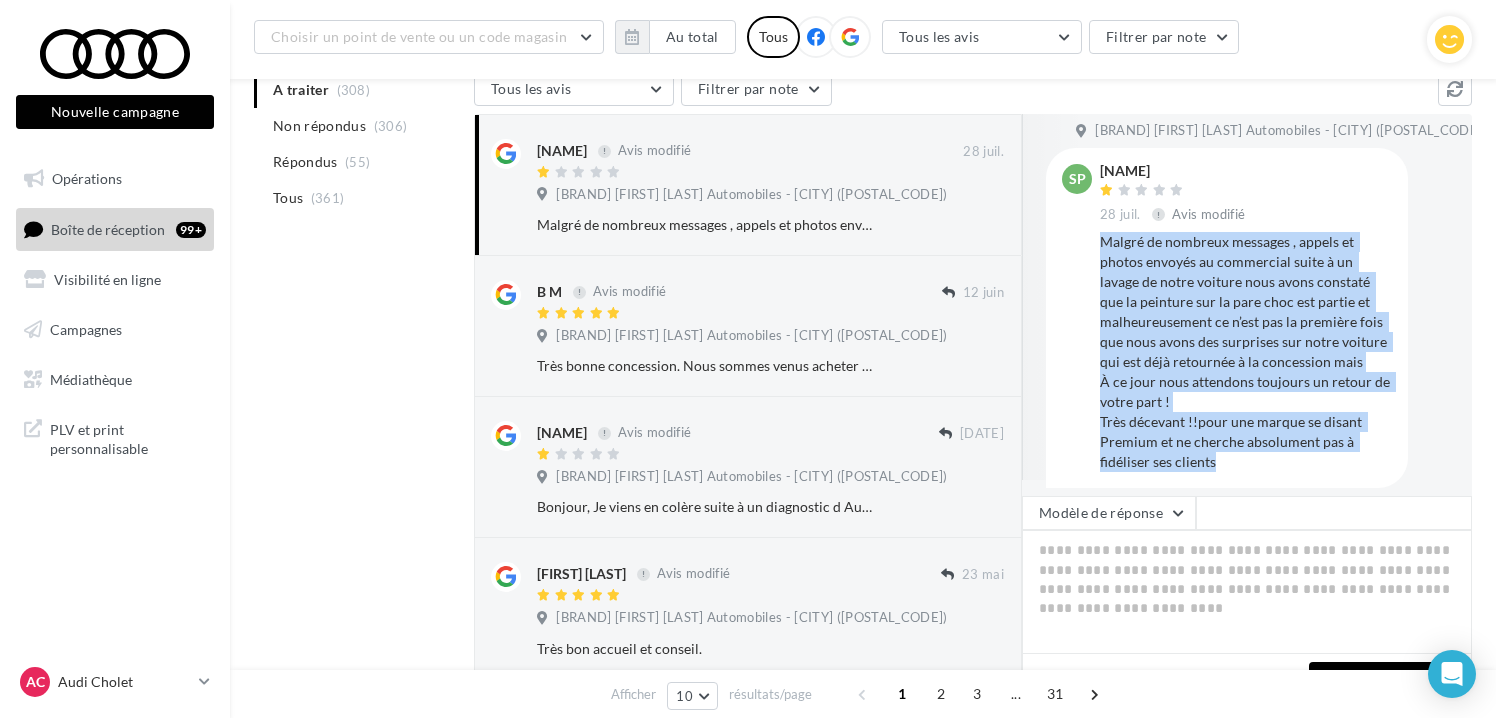 drag, startPoint x: 1236, startPoint y: 470, endPoint x: 1097, endPoint y: 249, distance: 261.07852 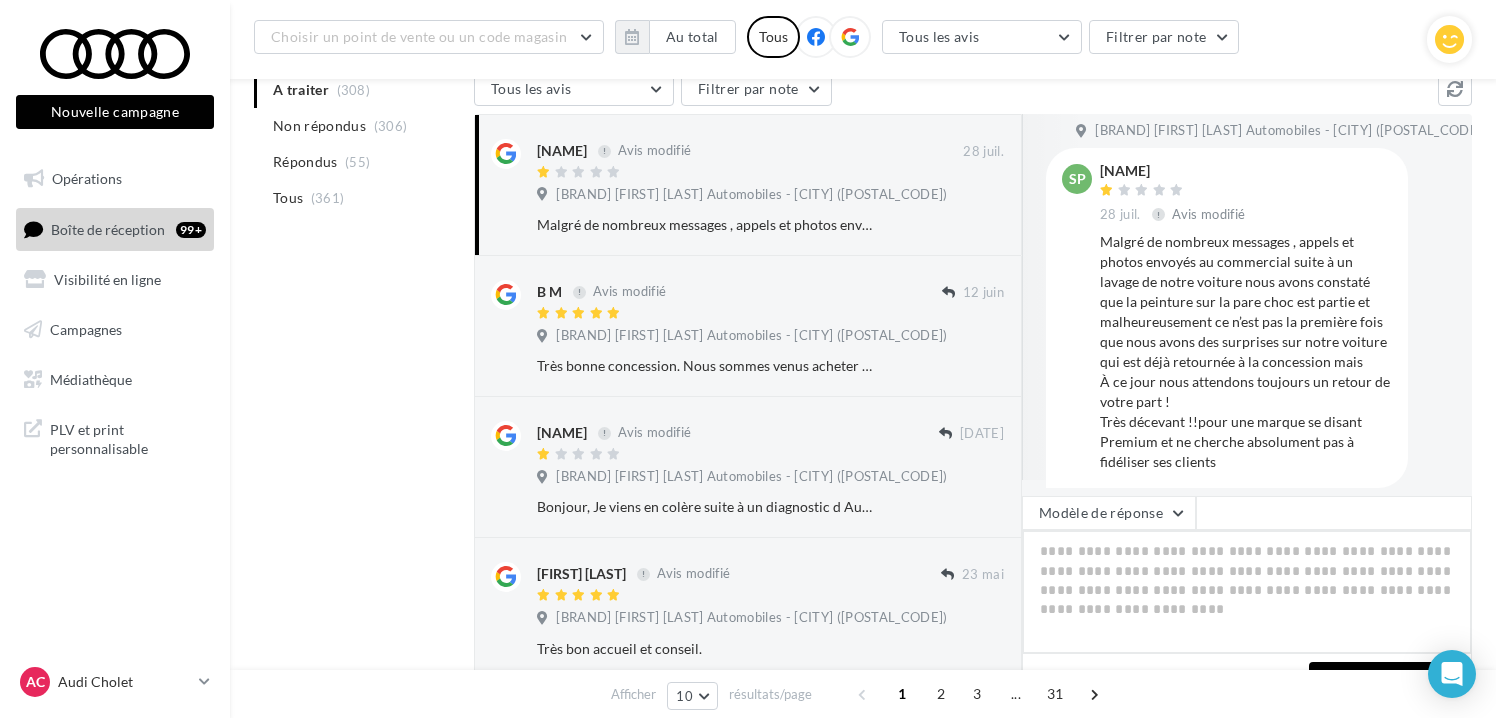 click at bounding box center [1247, 592] 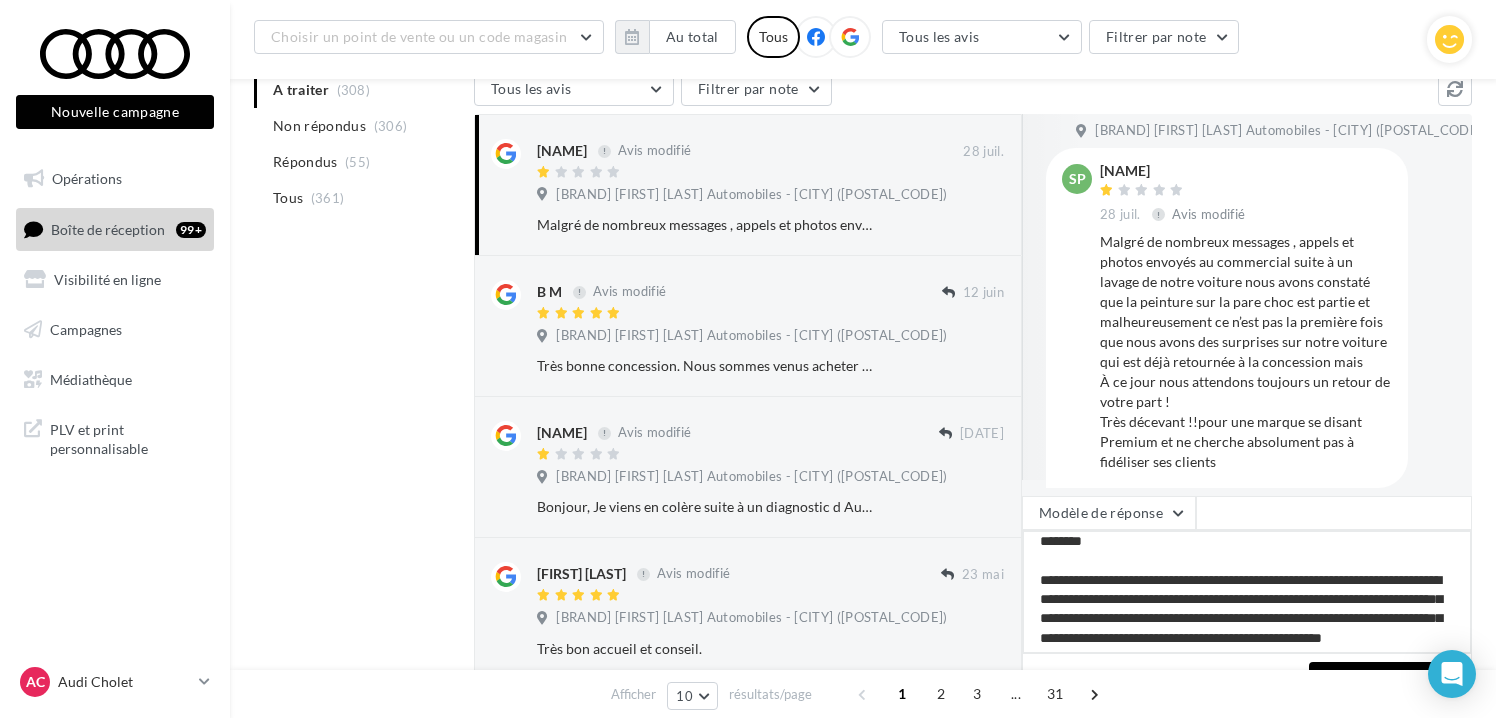 scroll, scrollTop: 0, scrollLeft: 0, axis: both 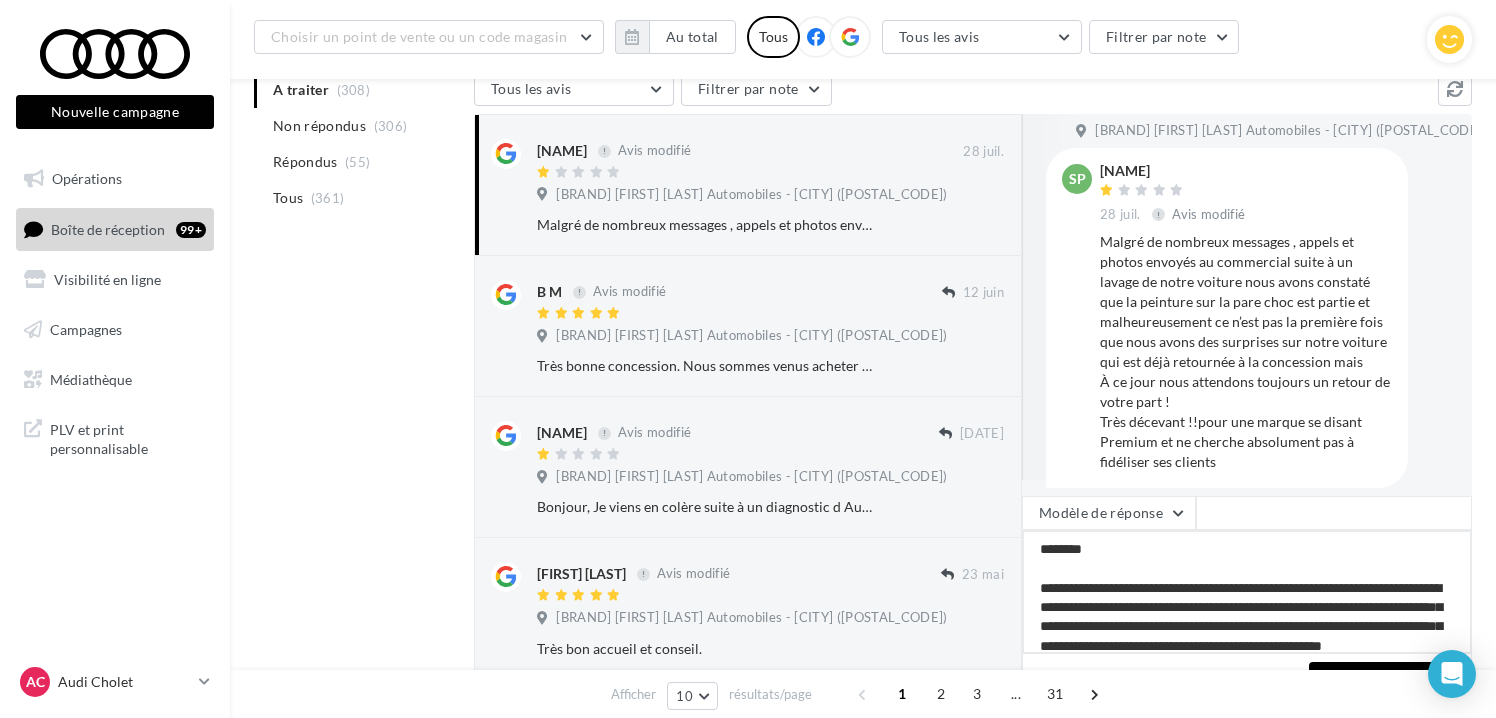 click on "**********" at bounding box center [1247, 592] 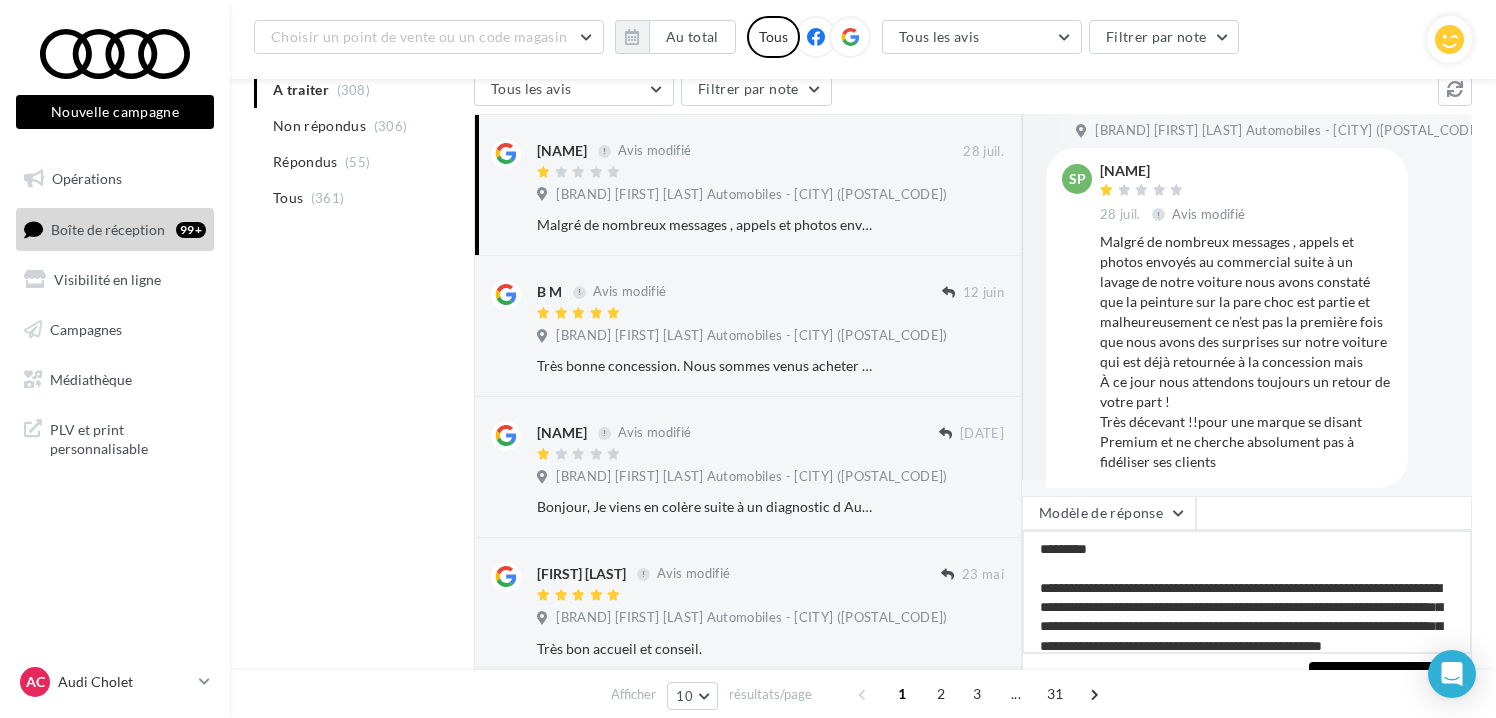type on "**********" 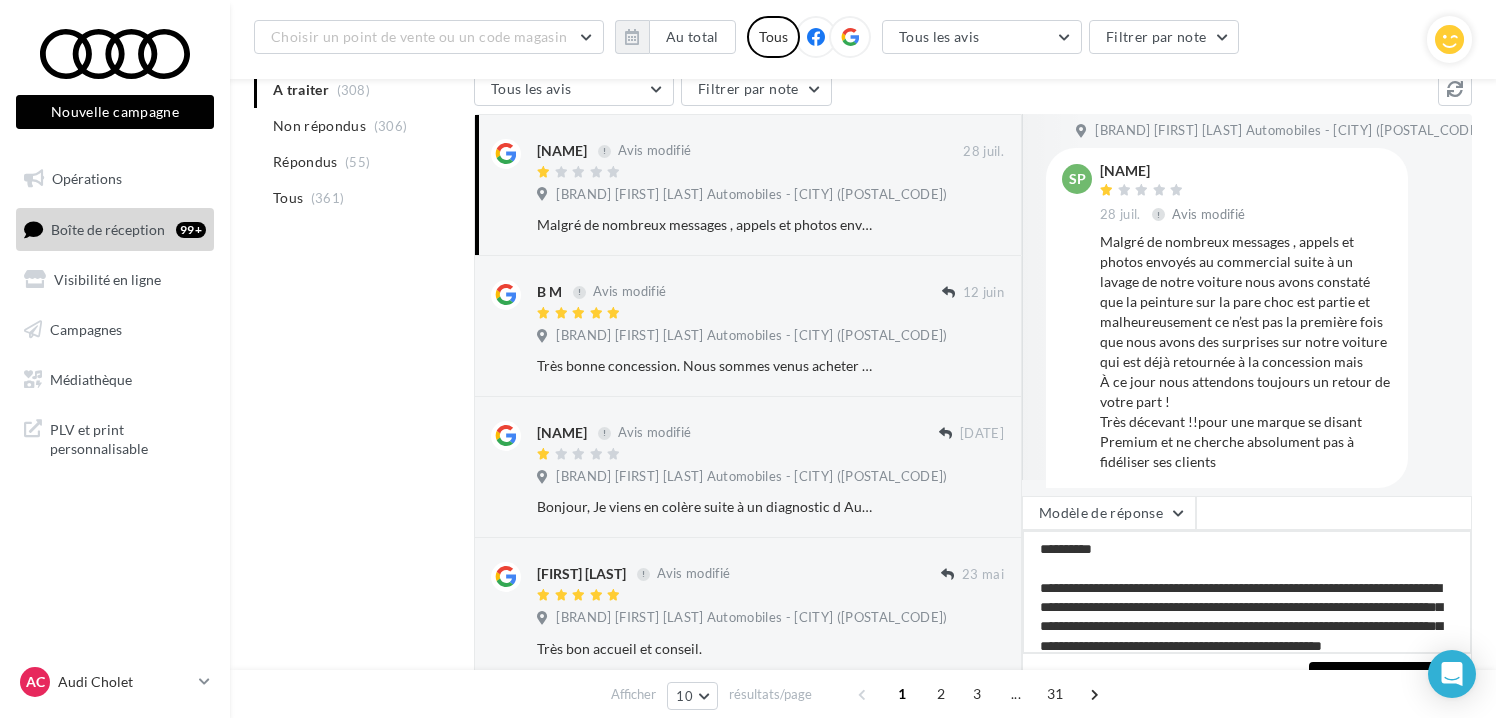 type on "**********" 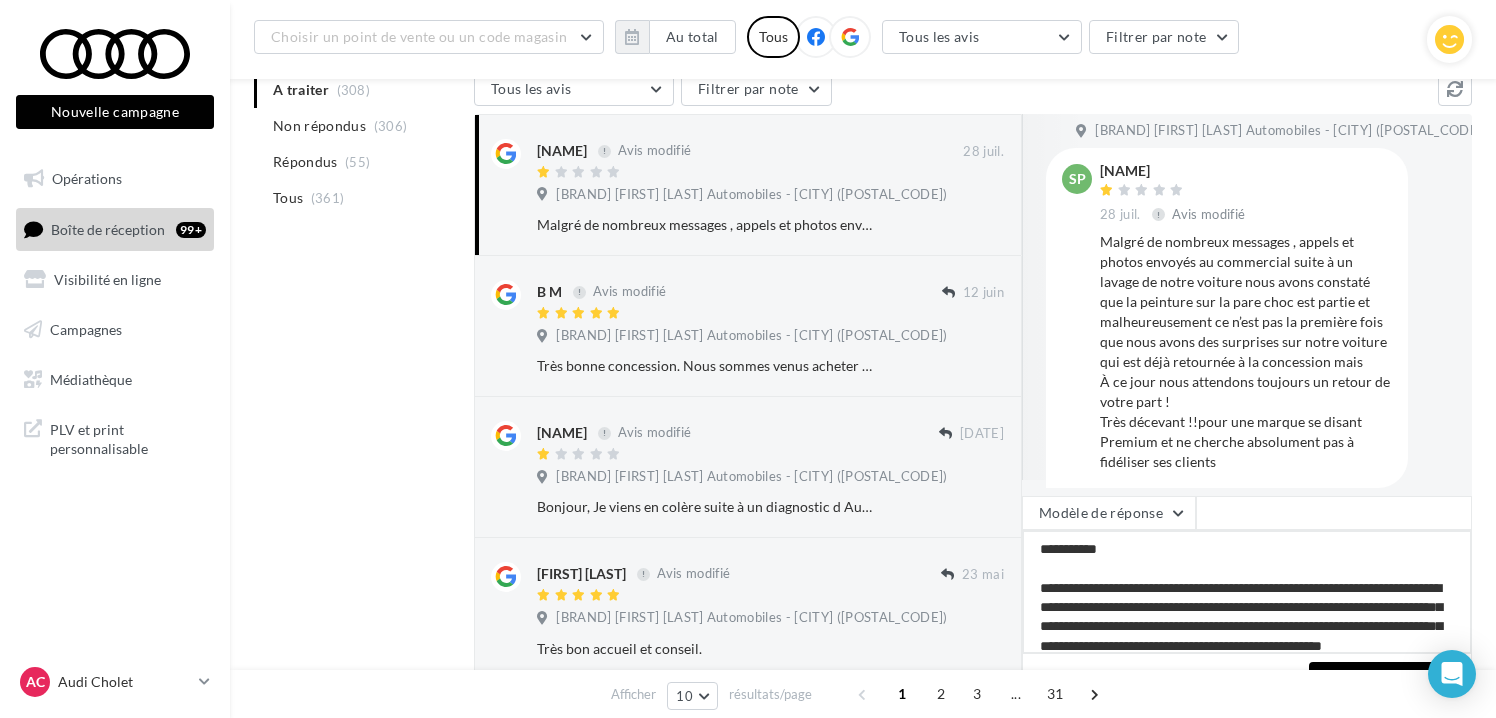 type on "**********" 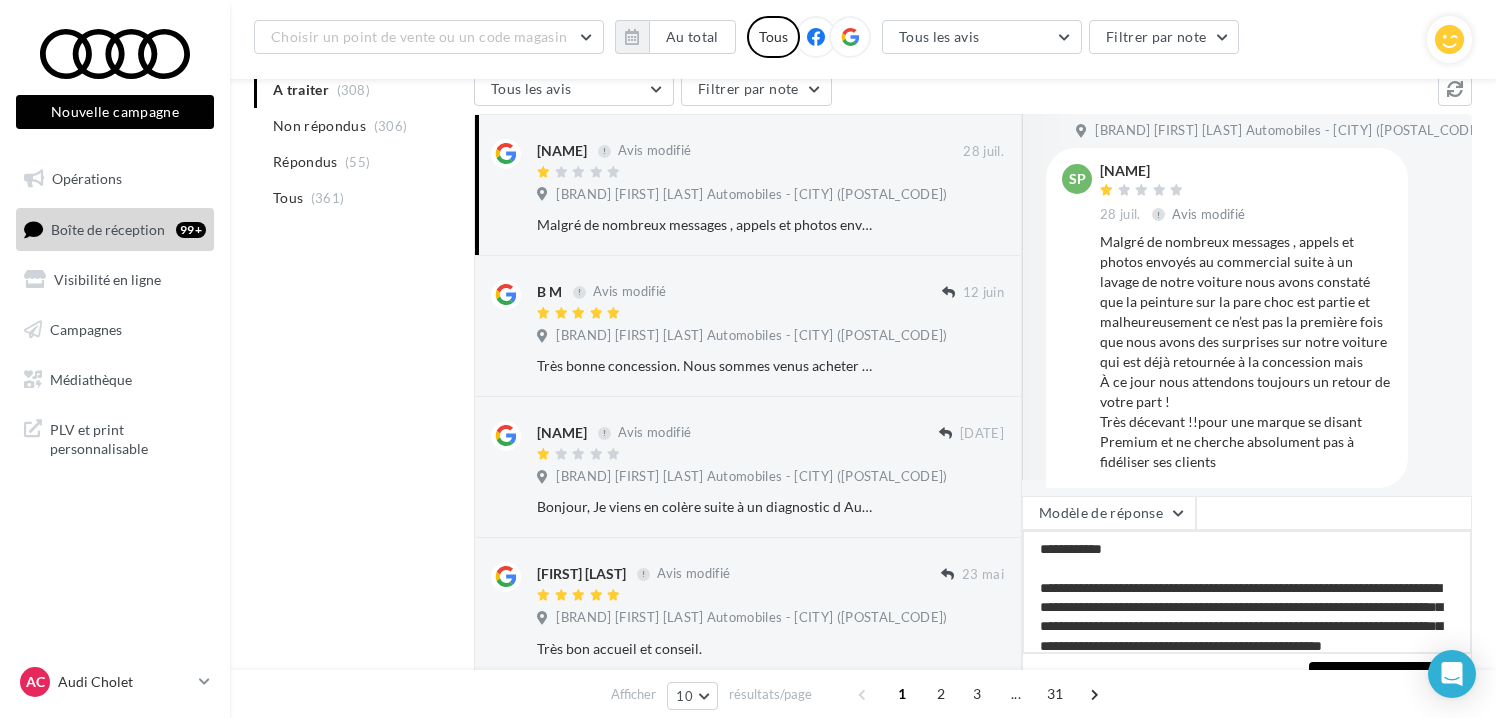 type on "**********" 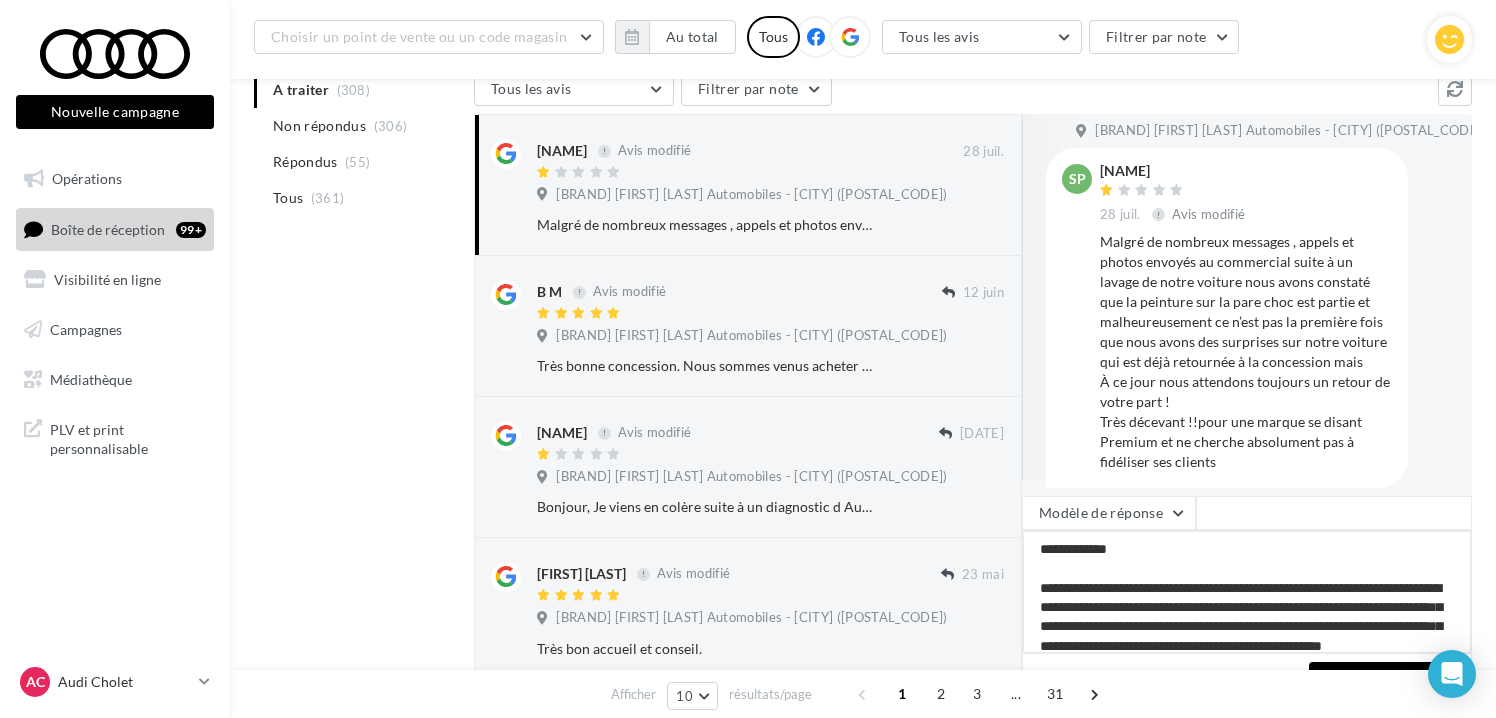 type on "**********" 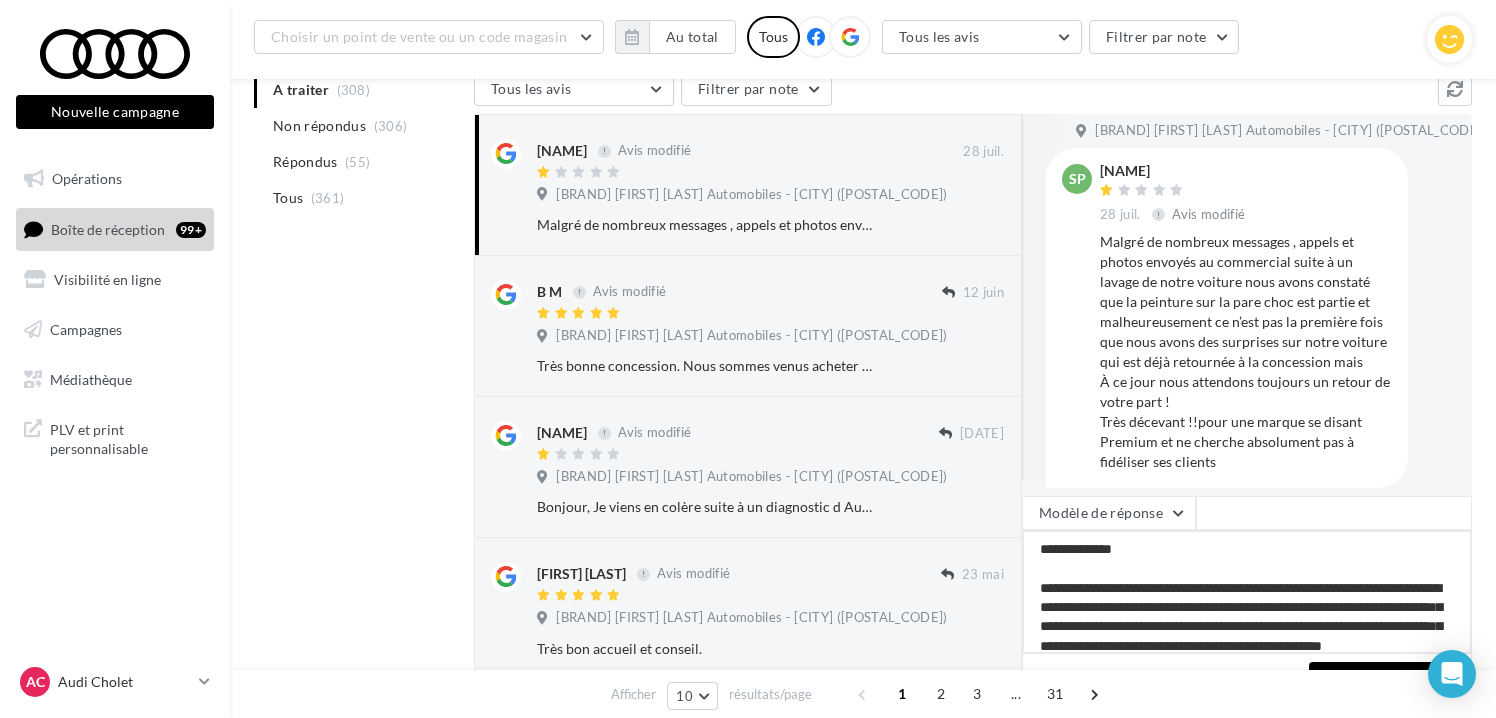 type on "**********" 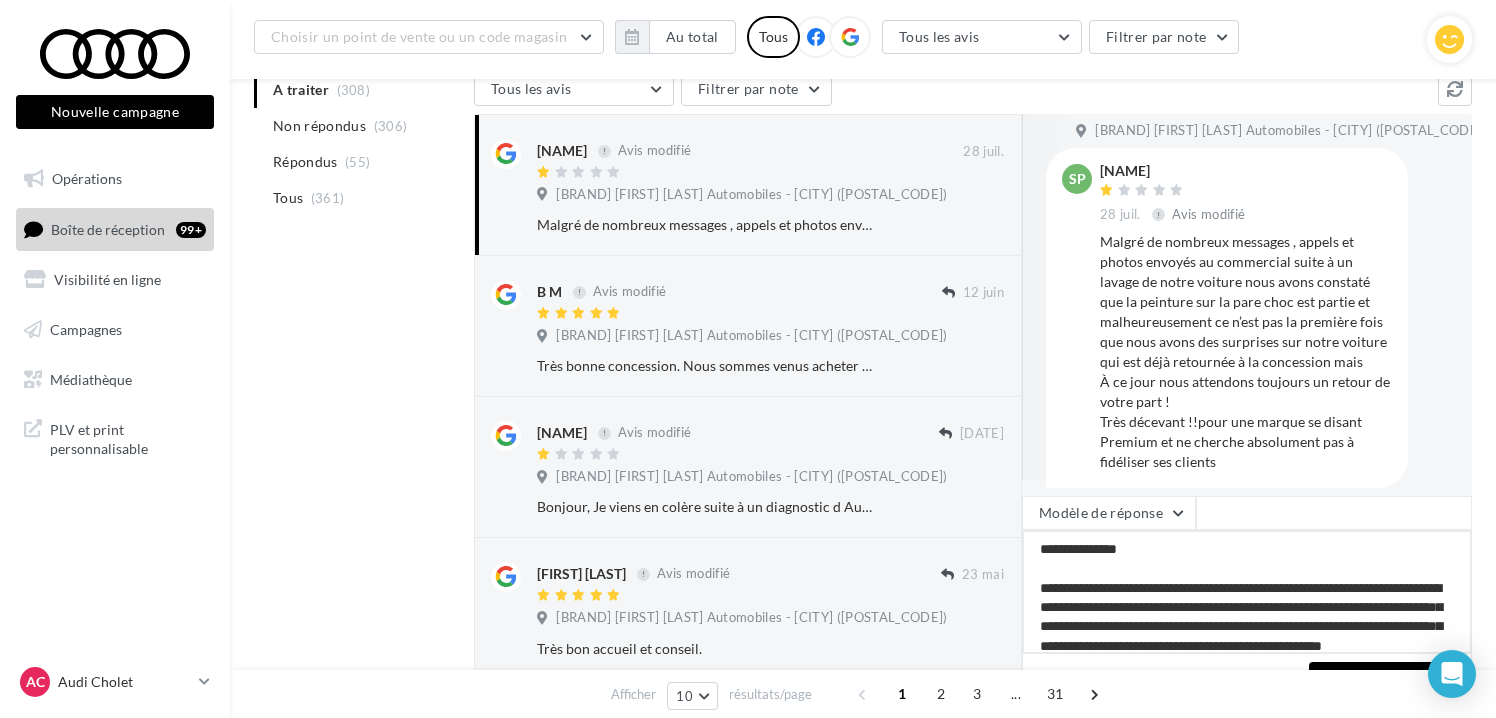 type on "**********" 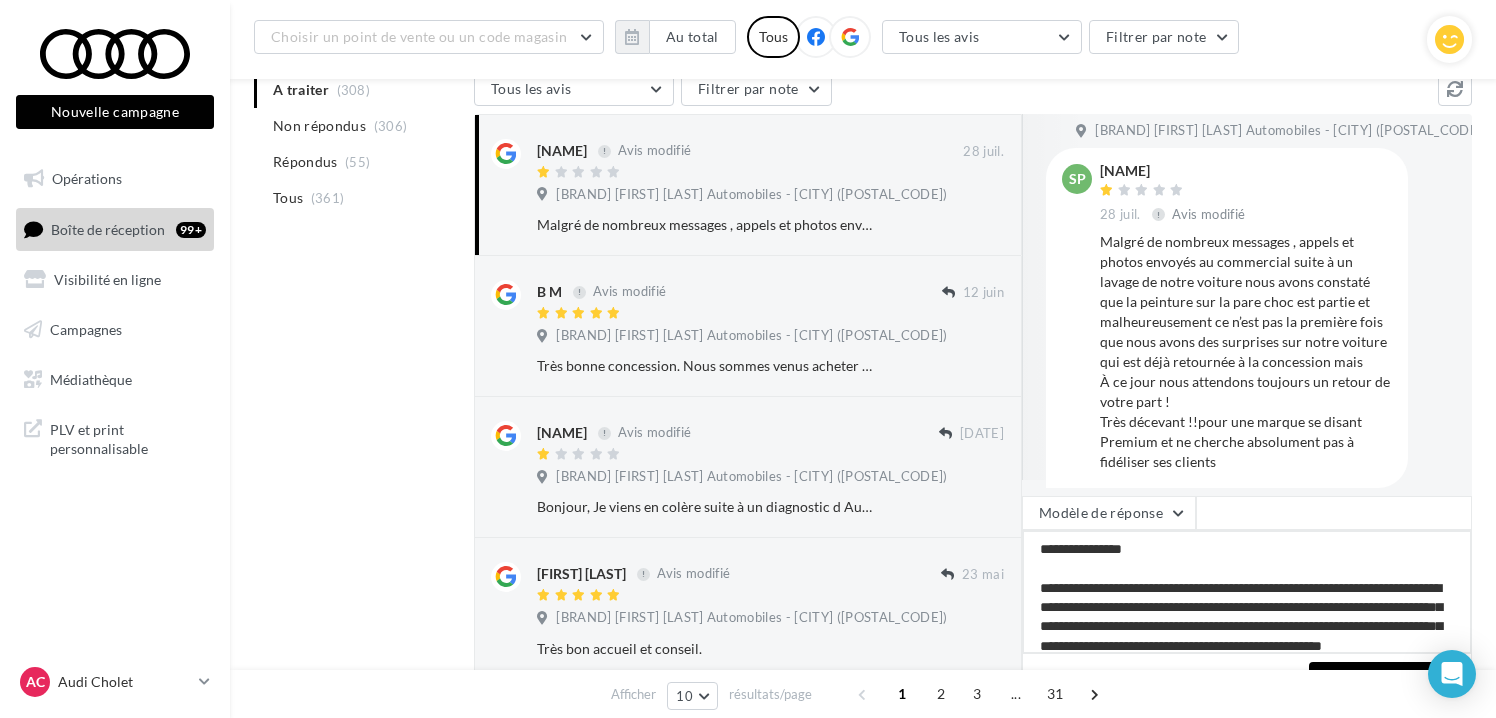 type on "**********" 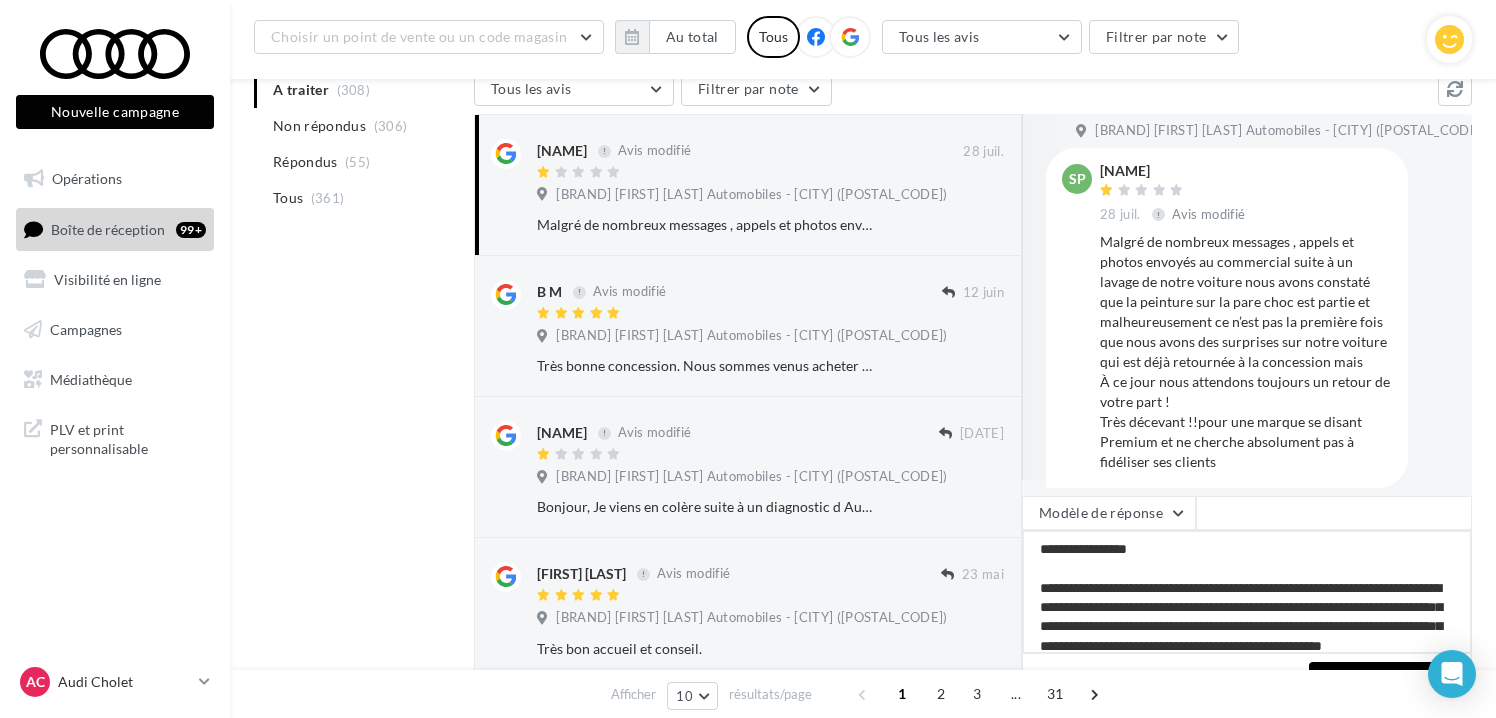 type on "**********" 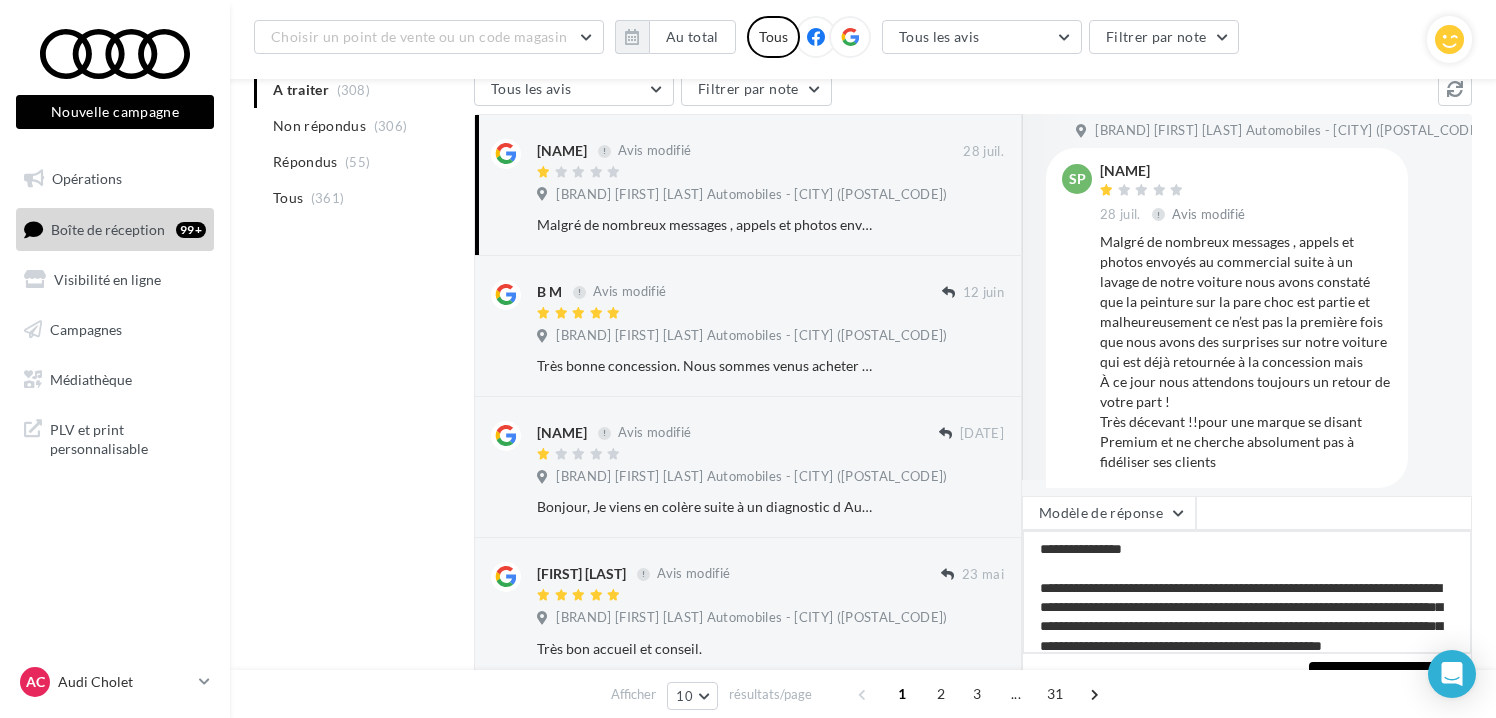 type 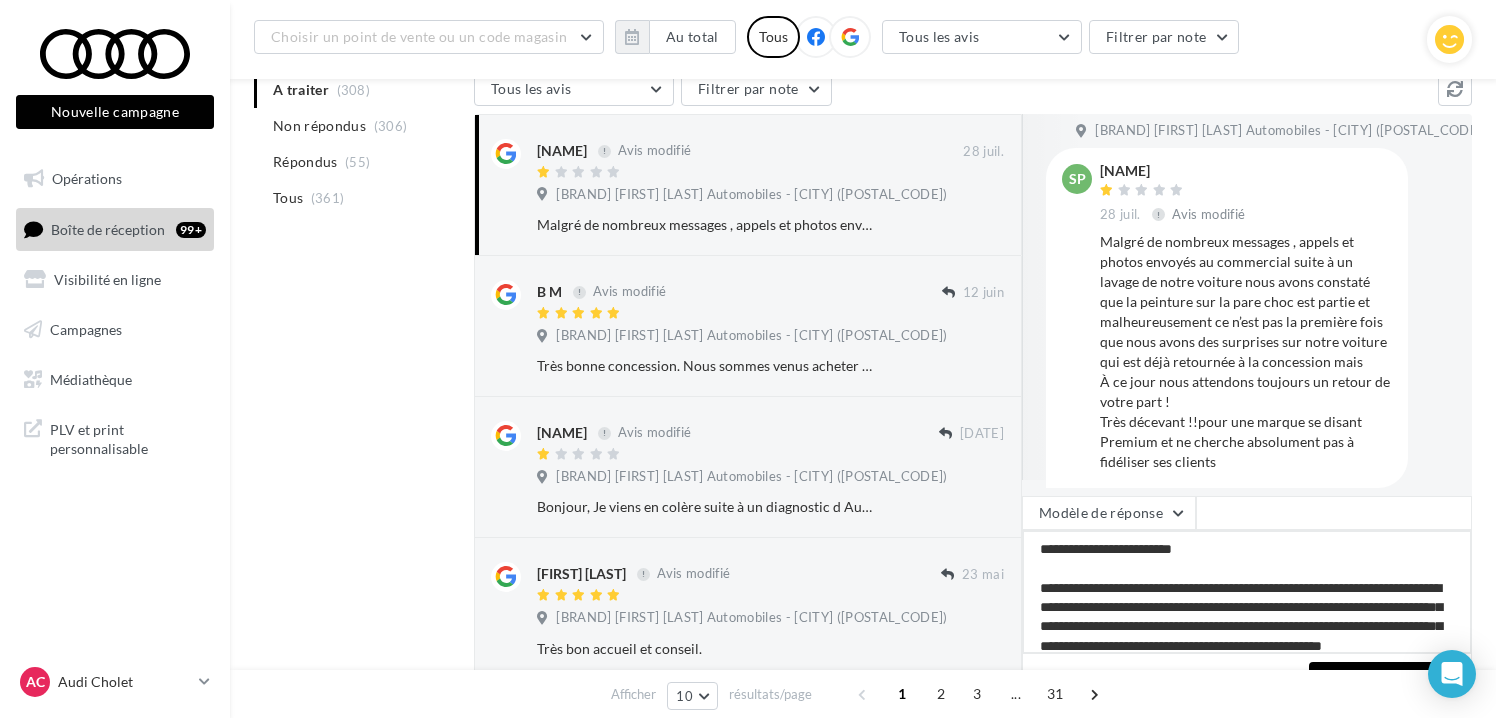 click on "**********" at bounding box center (1247, 592) 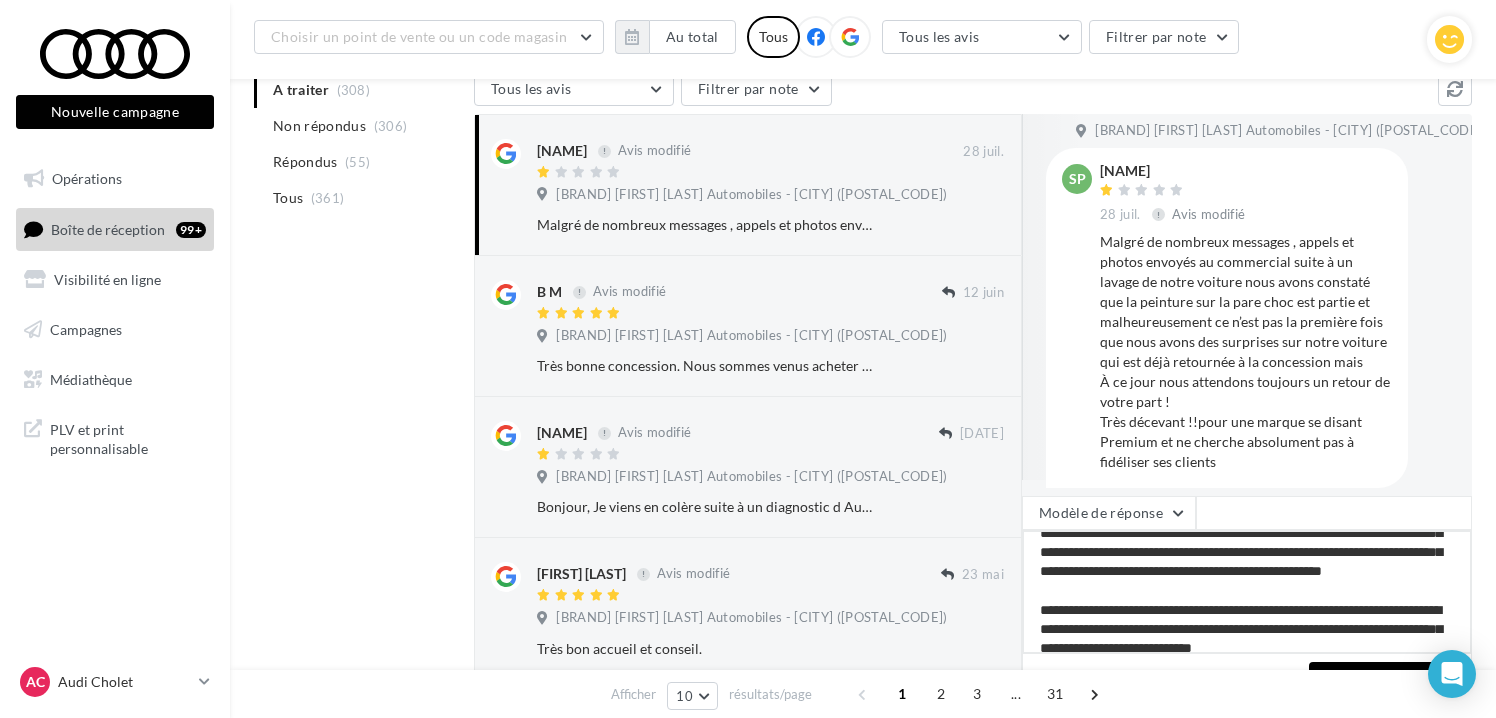 scroll, scrollTop: 60, scrollLeft: 0, axis: vertical 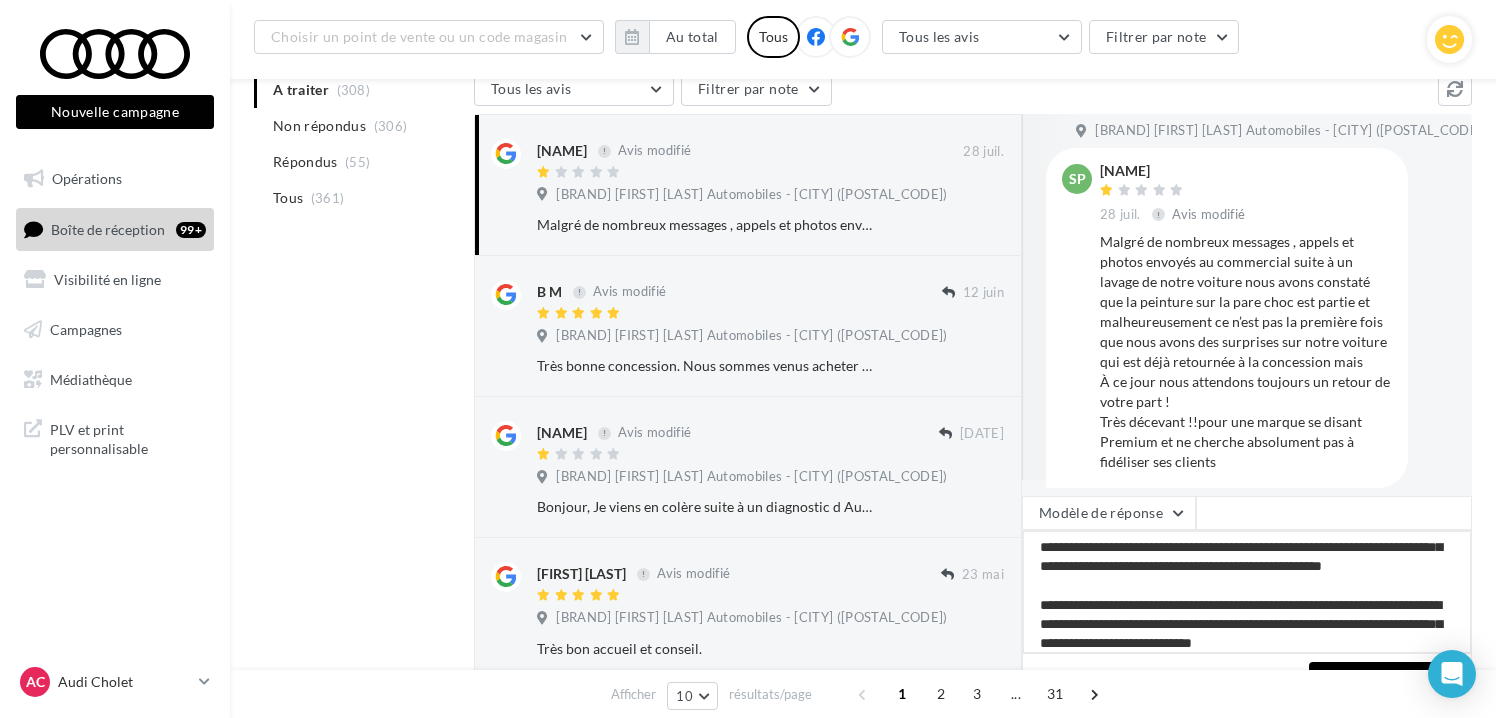 click on "**********" at bounding box center [1247, 592] 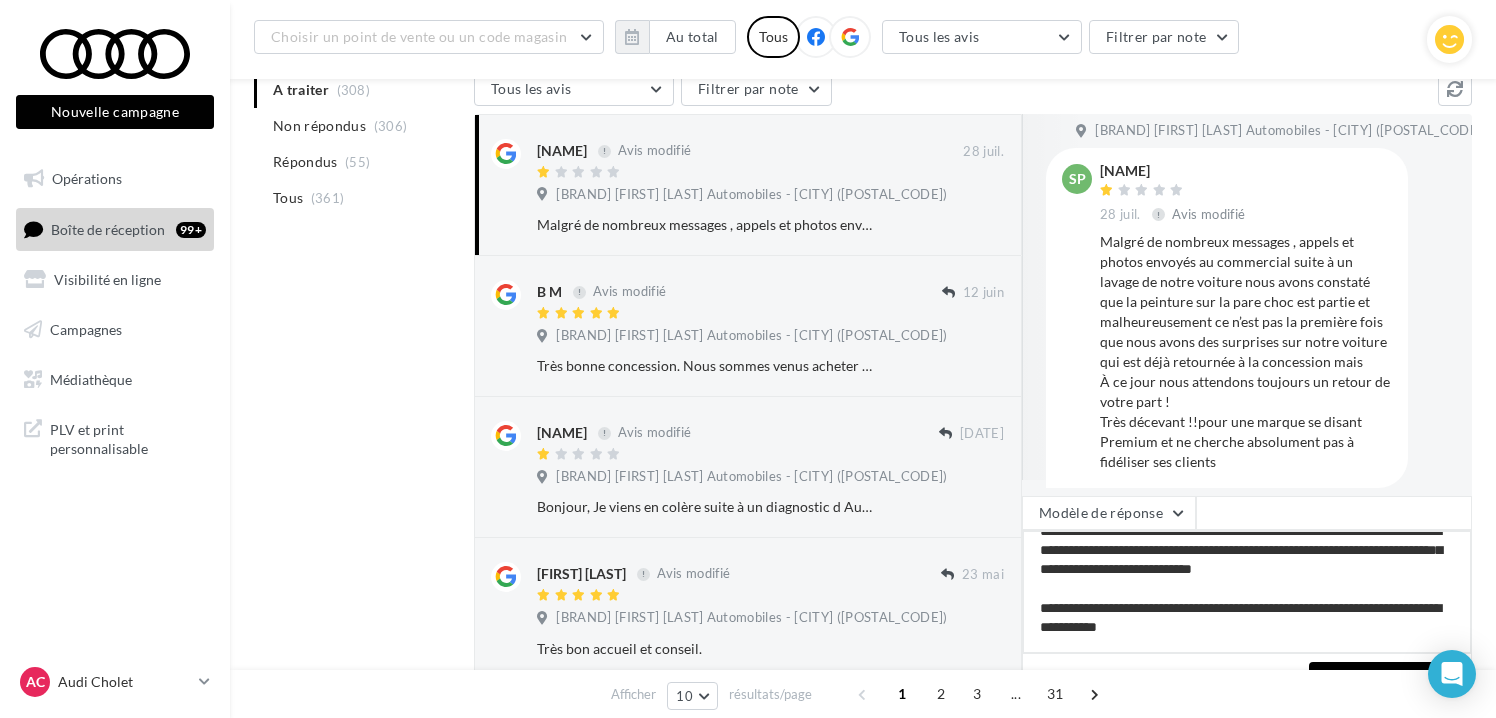 scroll, scrollTop: 114, scrollLeft: 0, axis: vertical 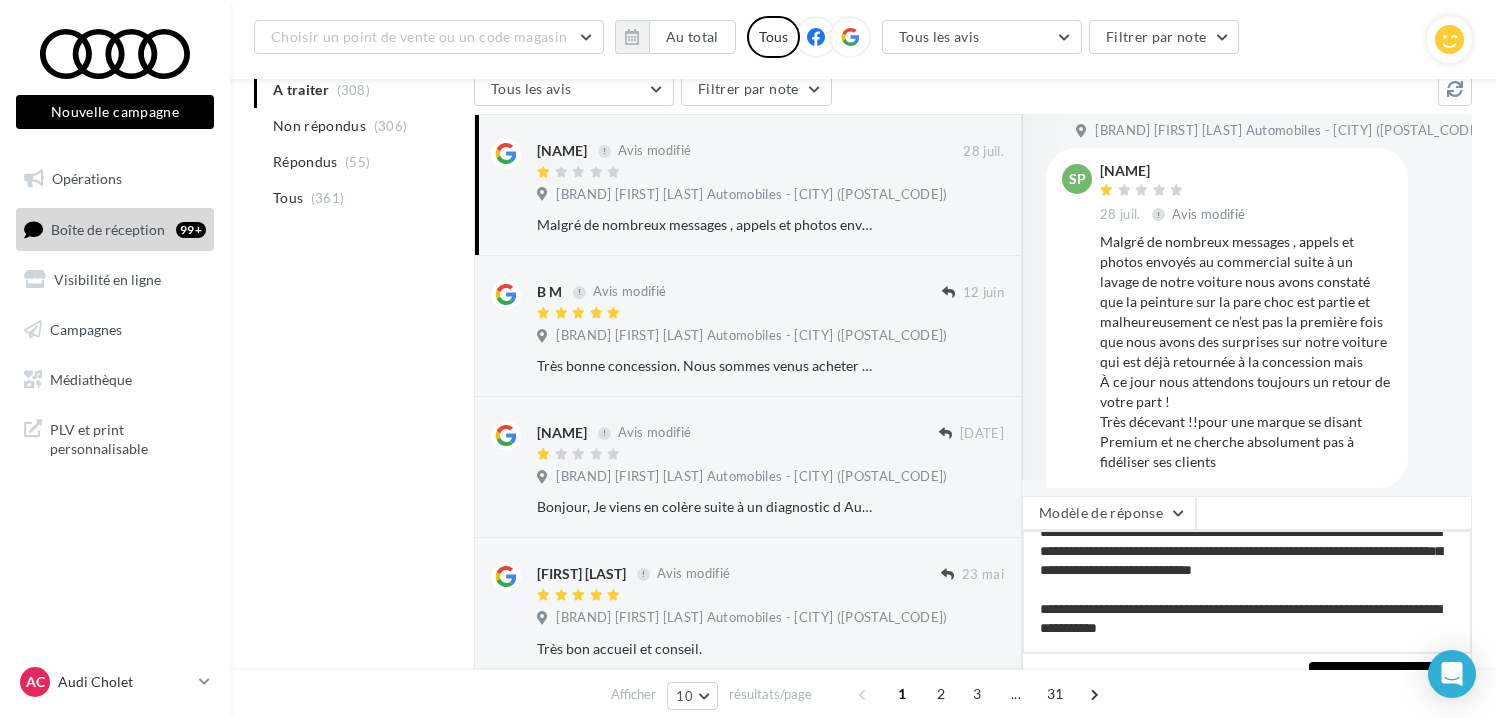 click on "**********" at bounding box center [1247, 592] 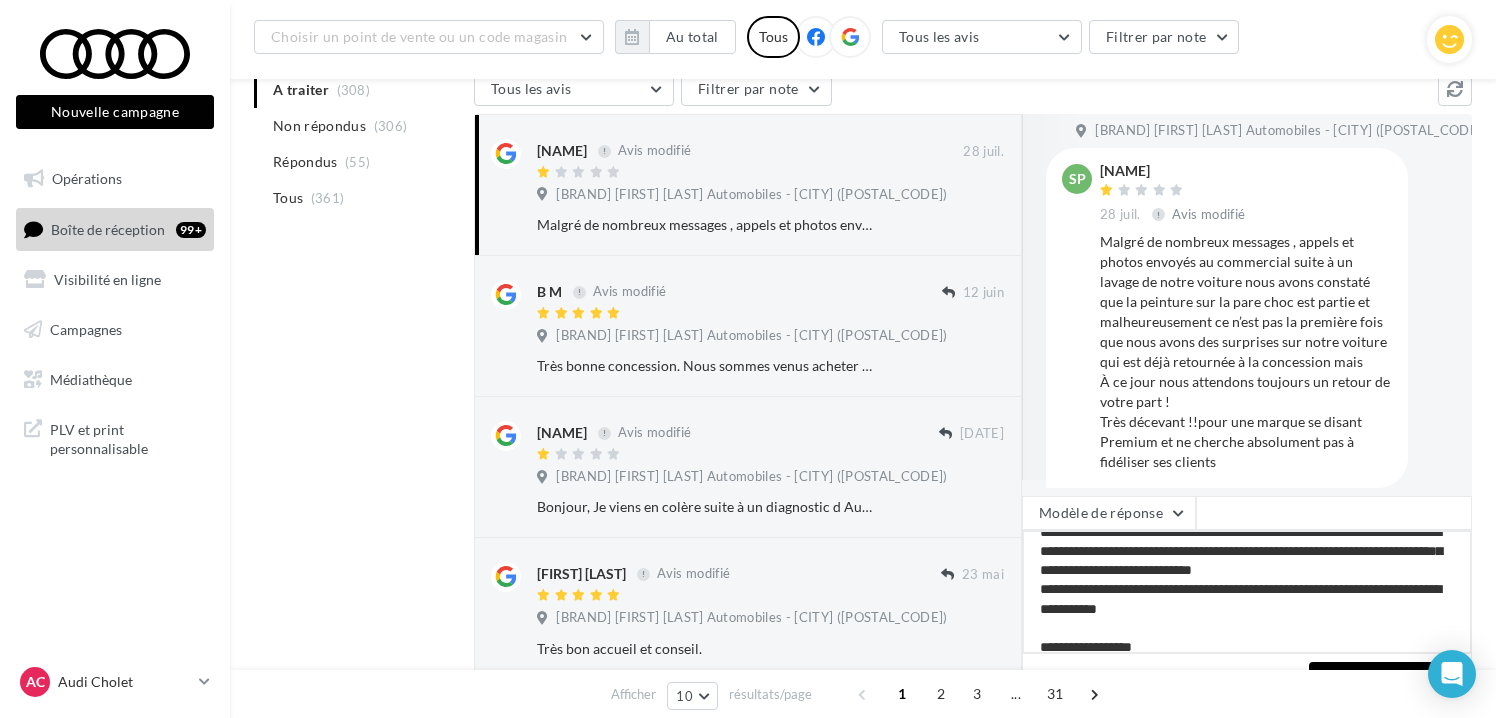 scroll, scrollTop: 146, scrollLeft: 0, axis: vertical 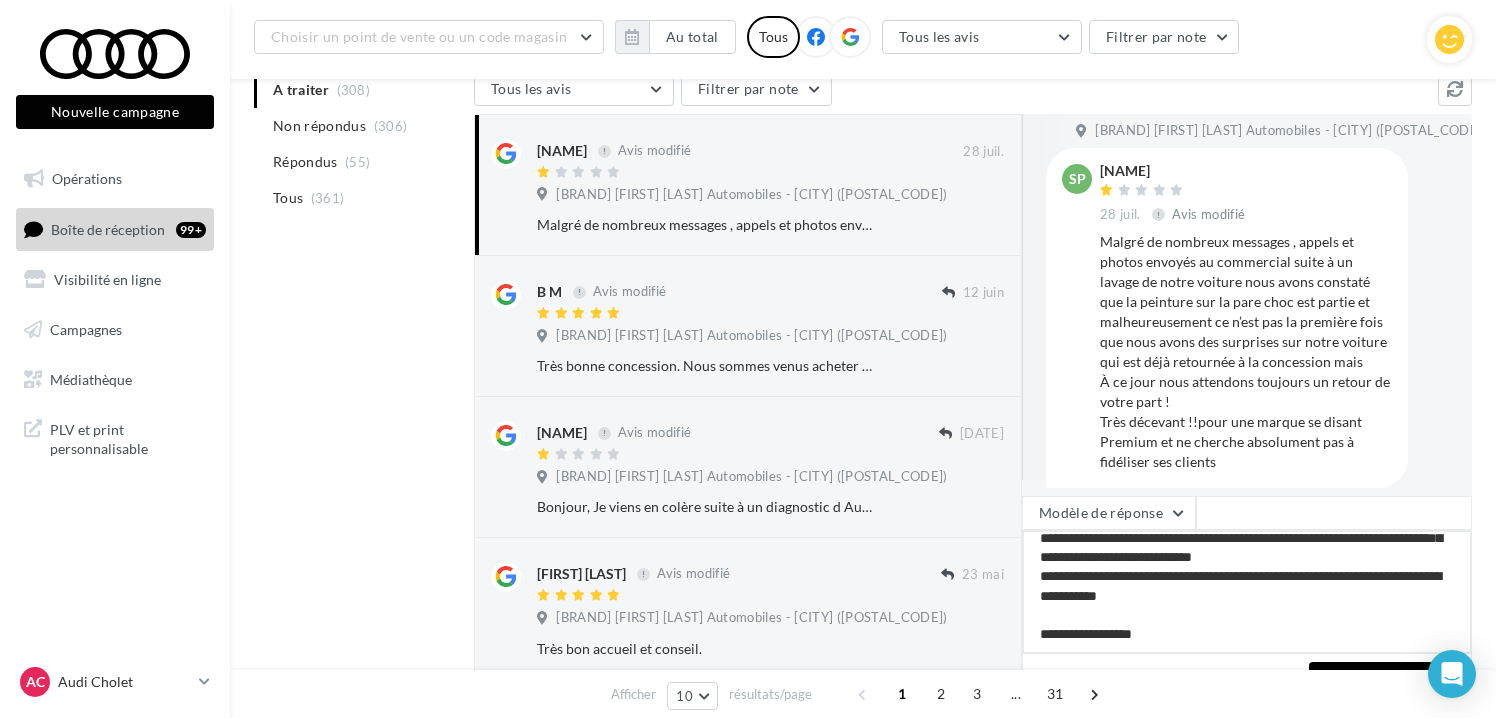 click on "**********" at bounding box center (1247, 592) 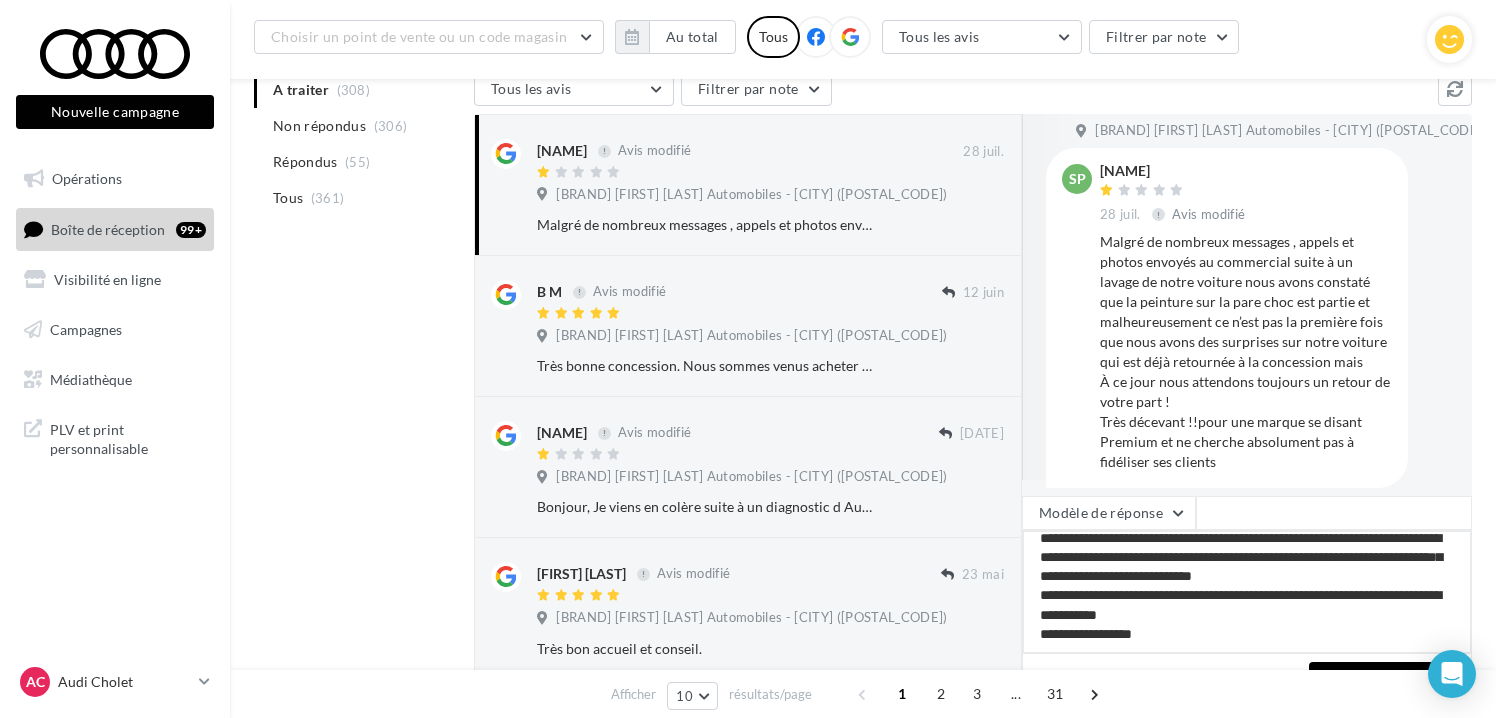 scroll, scrollTop: 127, scrollLeft: 0, axis: vertical 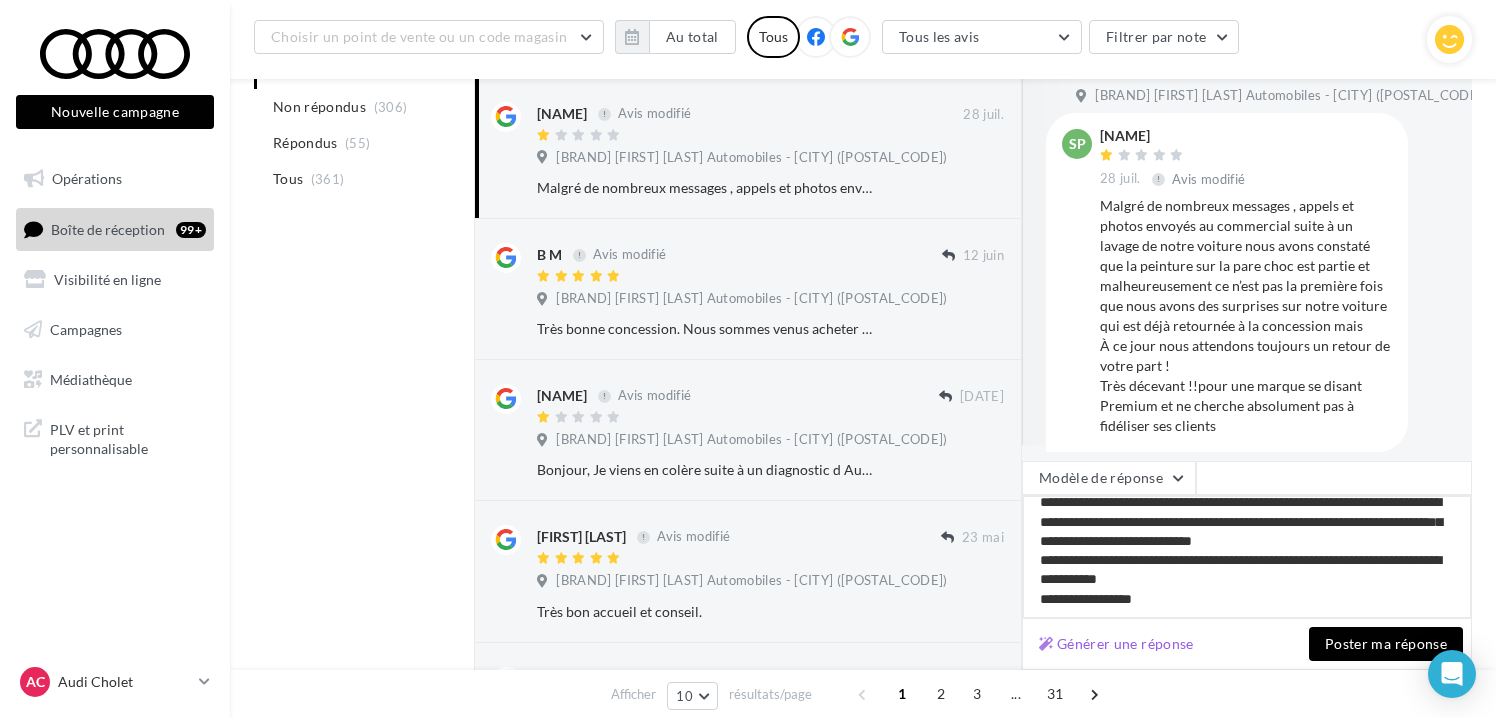click on "**********" at bounding box center (1247, 557) 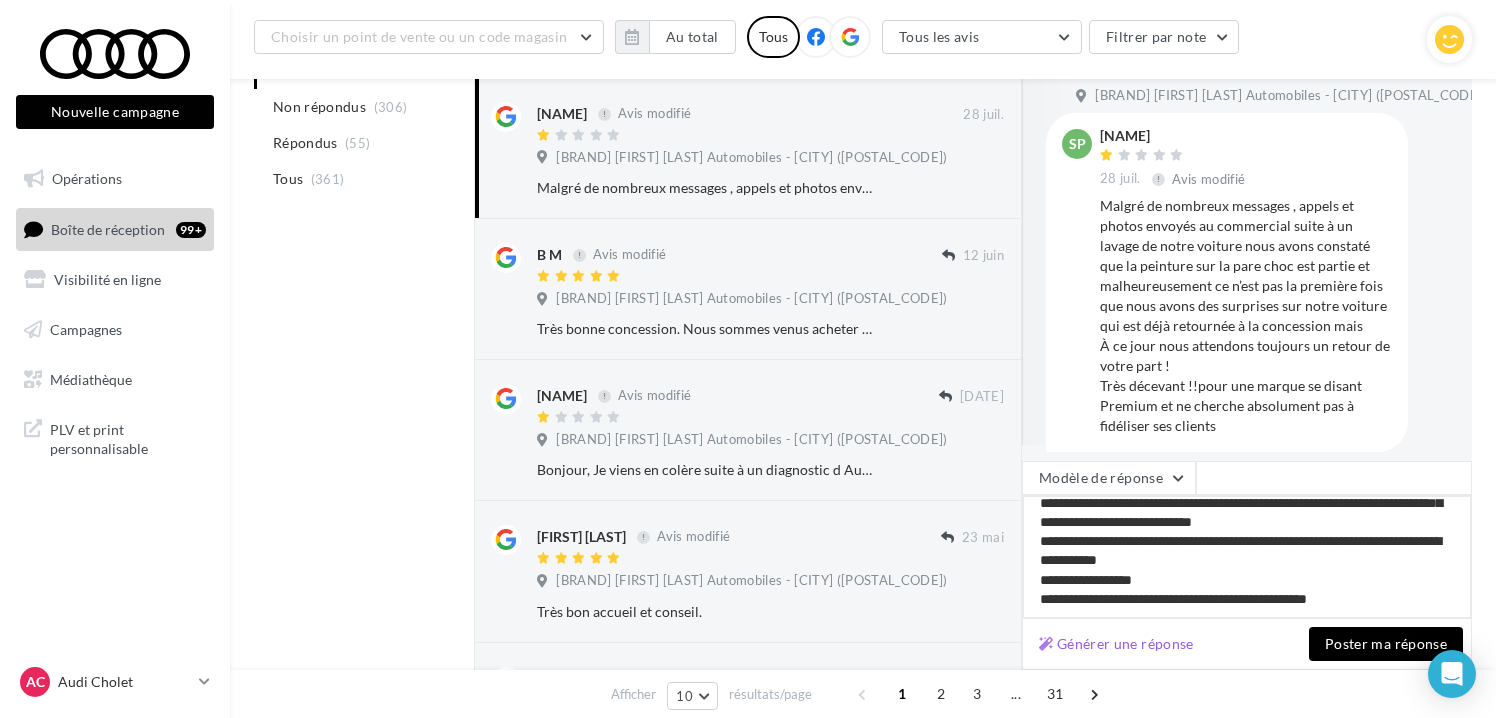 scroll, scrollTop: 0, scrollLeft: 0, axis: both 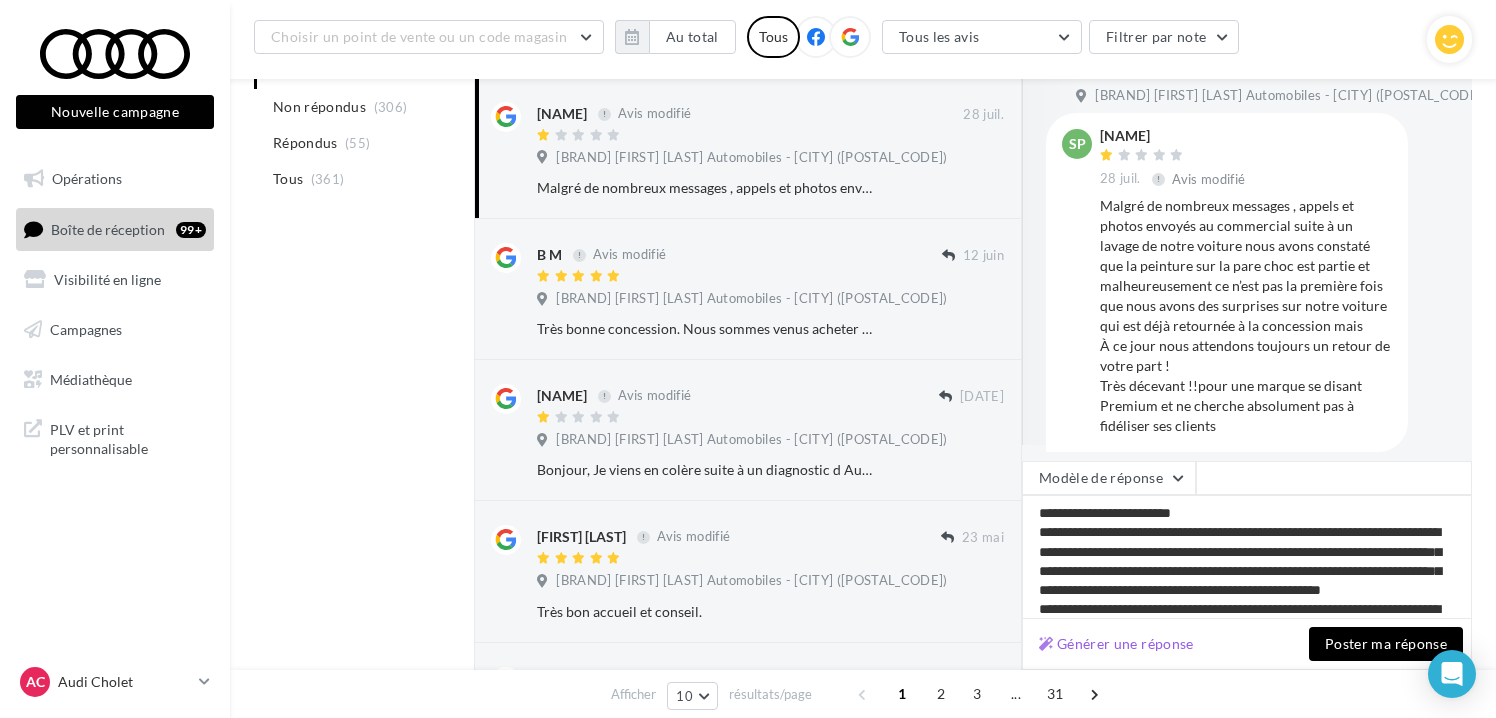 click on "Poster ma réponse" at bounding box center [1386, 644] 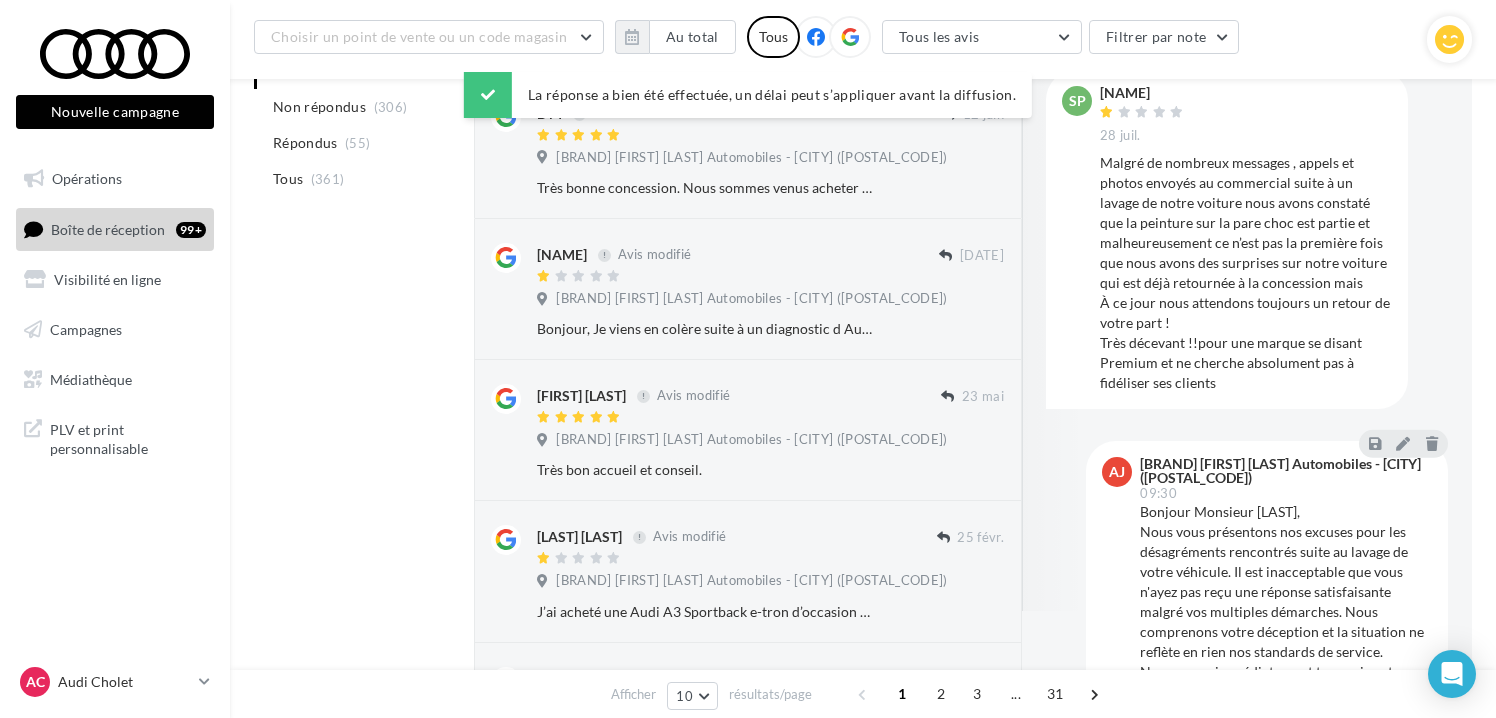 scroll, scrollTop: 46, scrollLeft: 0, axis: vertical 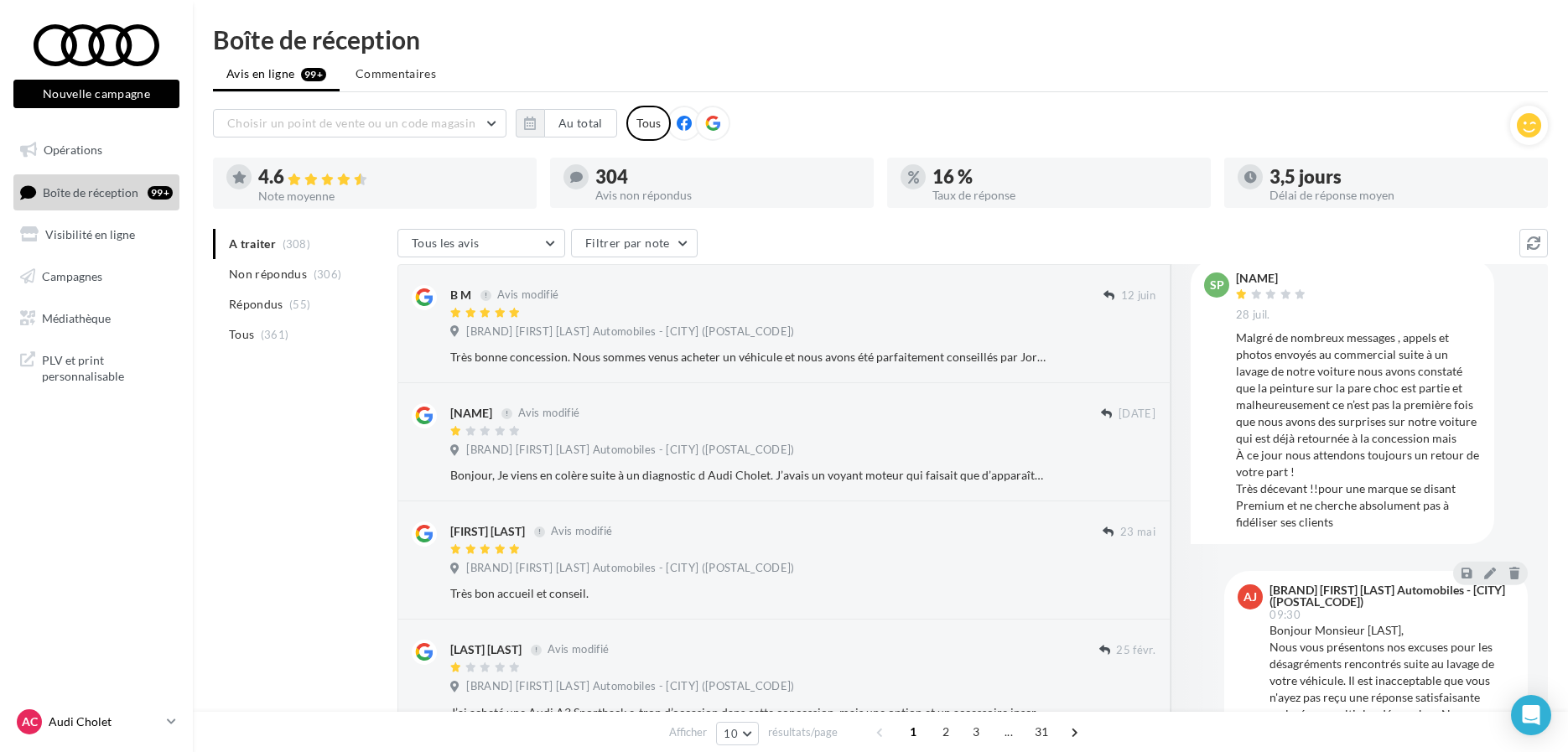 click on "AC     Audi Cholet   audi-saor-49300" at bounding box center (88, 722) 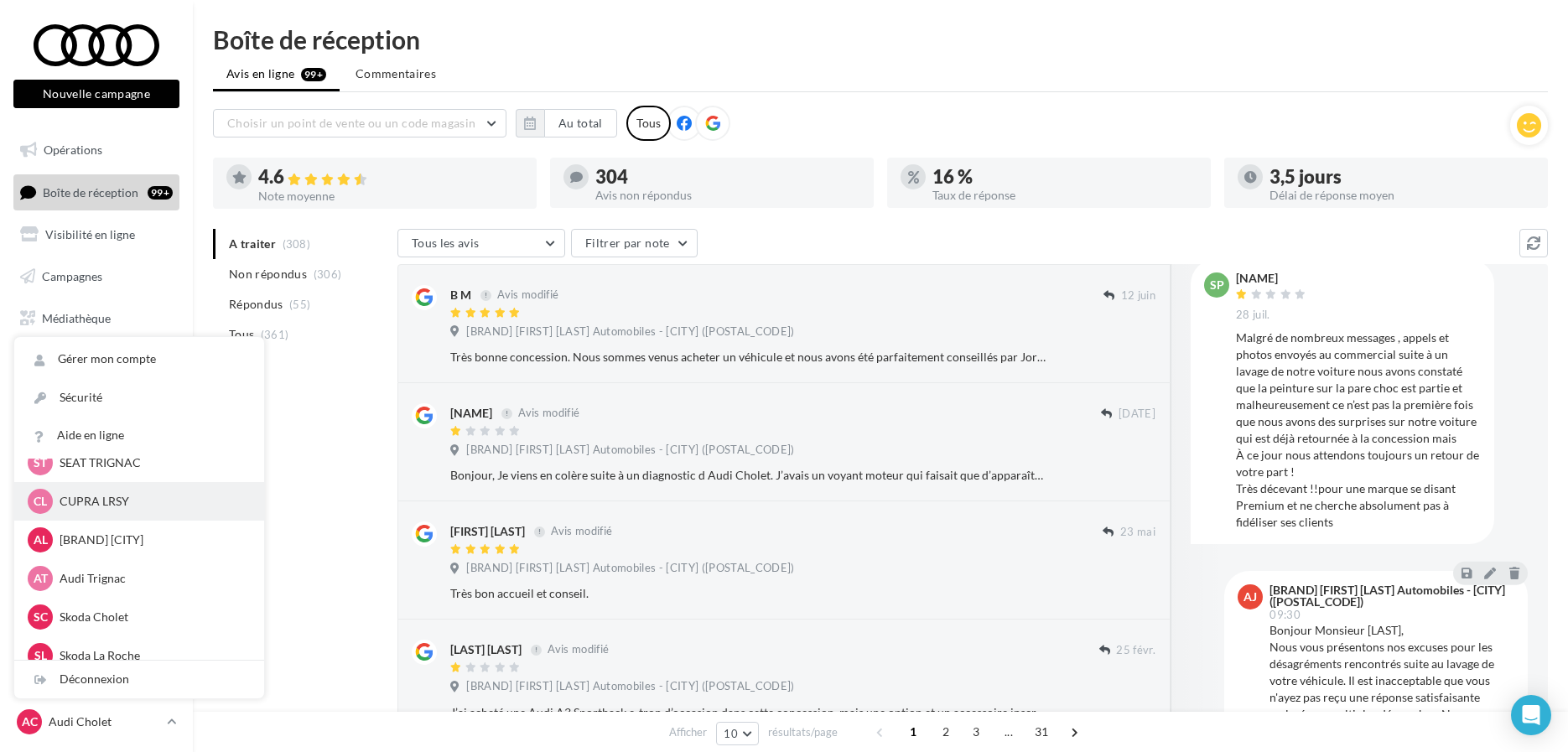 scroll, scrollTop: 102, scrollLeft: 0, axis: vertical 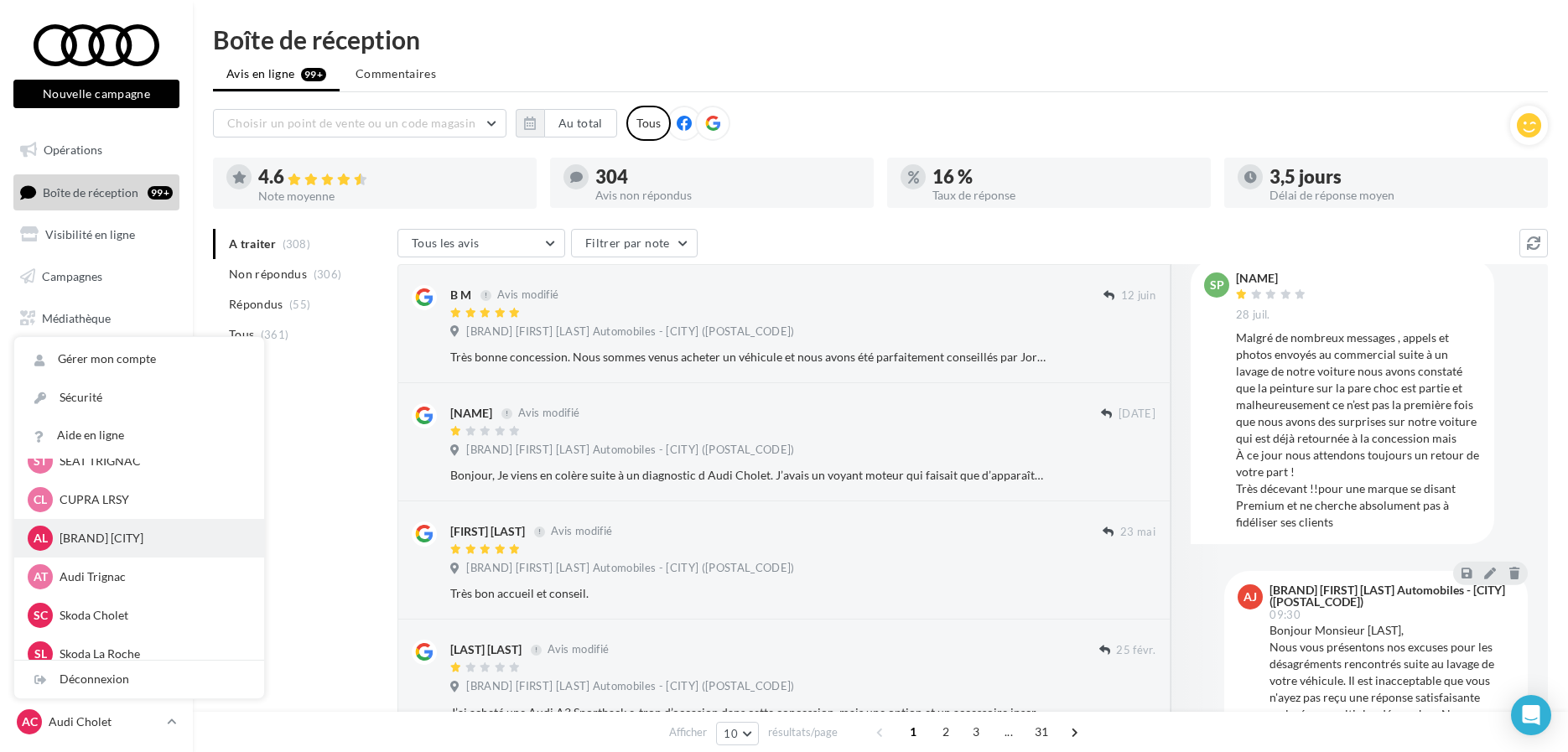 click on "[BRAND] [CITY]" at bounding box center (152, 538) 